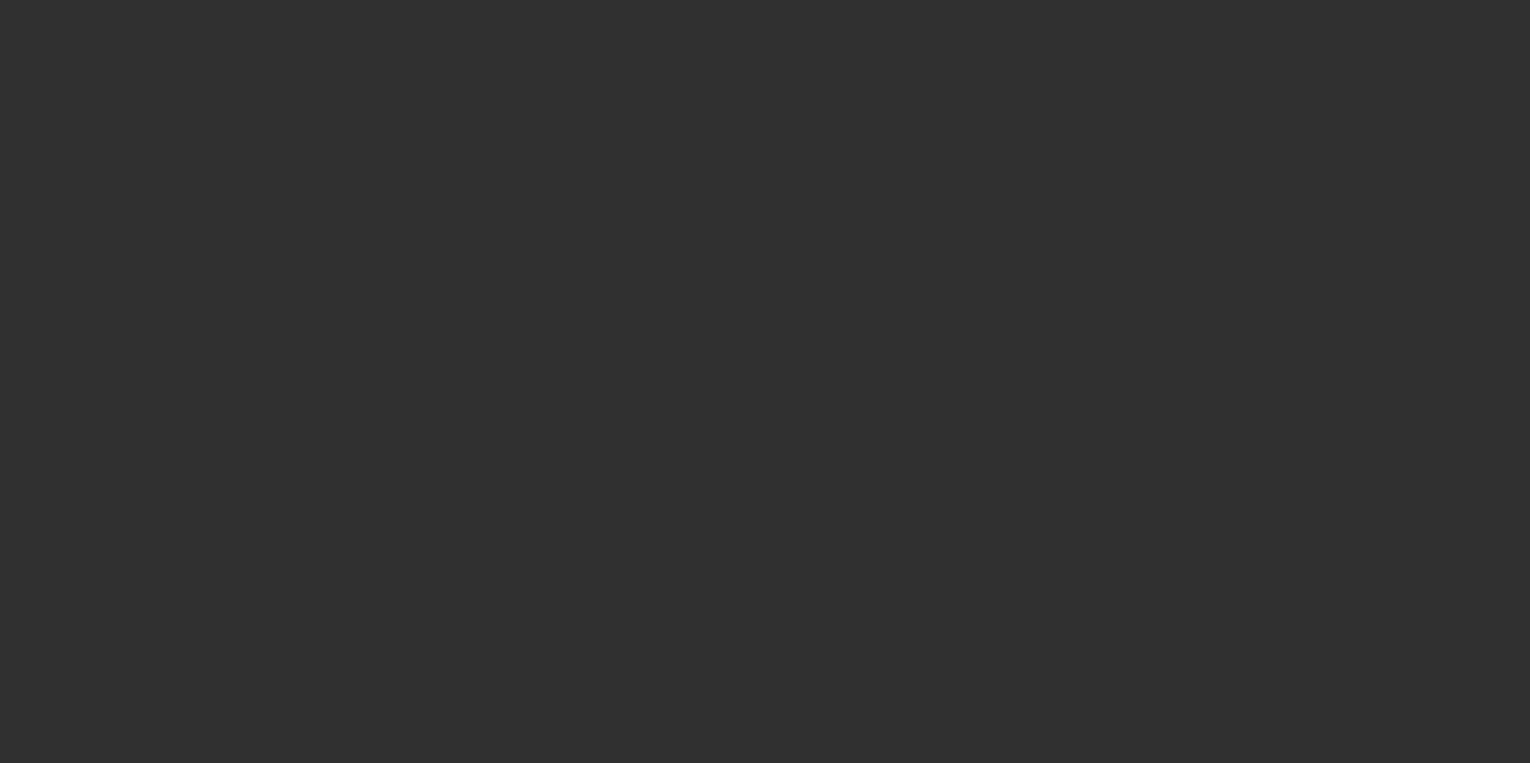 scroll, scrollTop: 0, scrollLeft: 0, axis: both 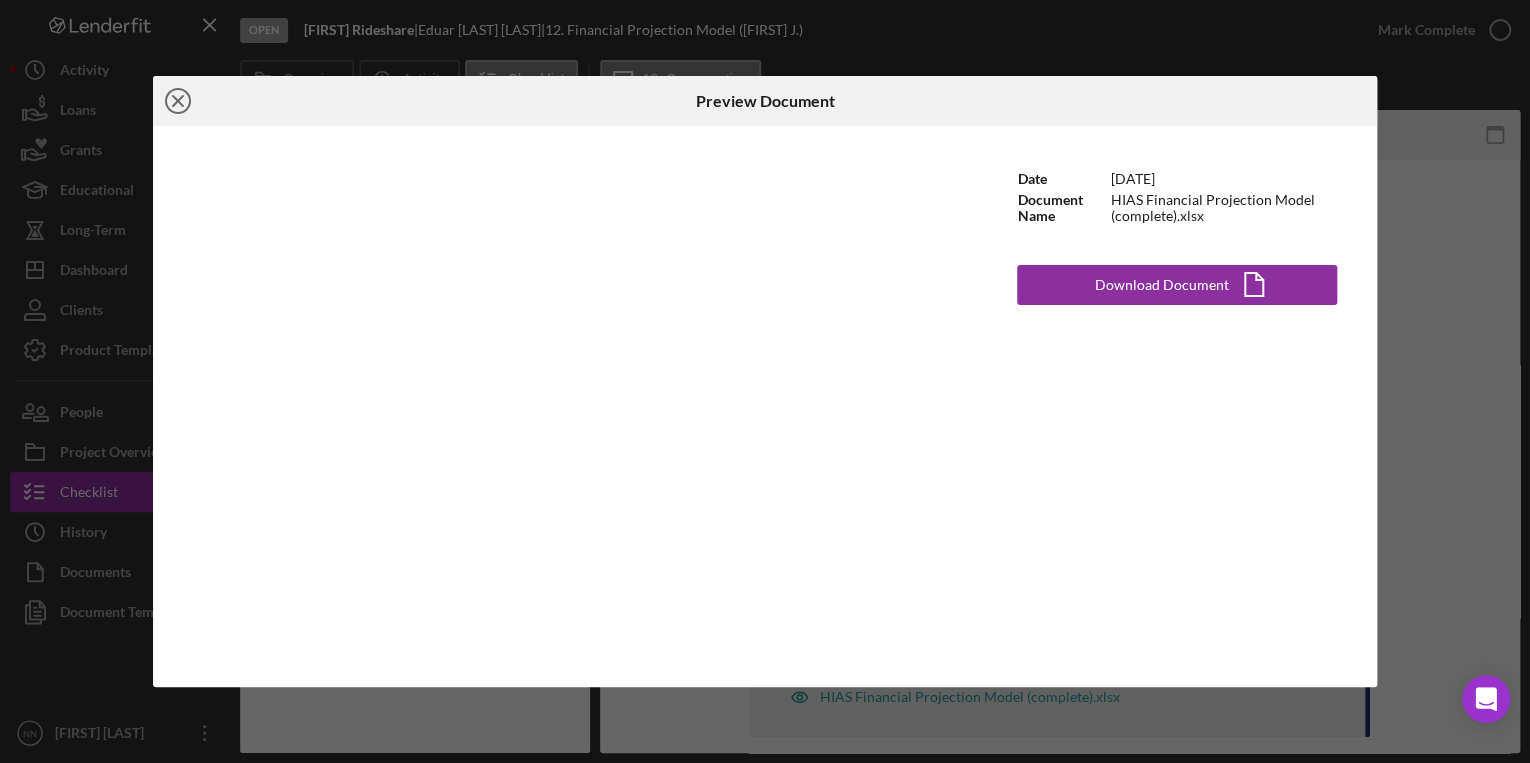 click on "Icon/Close" 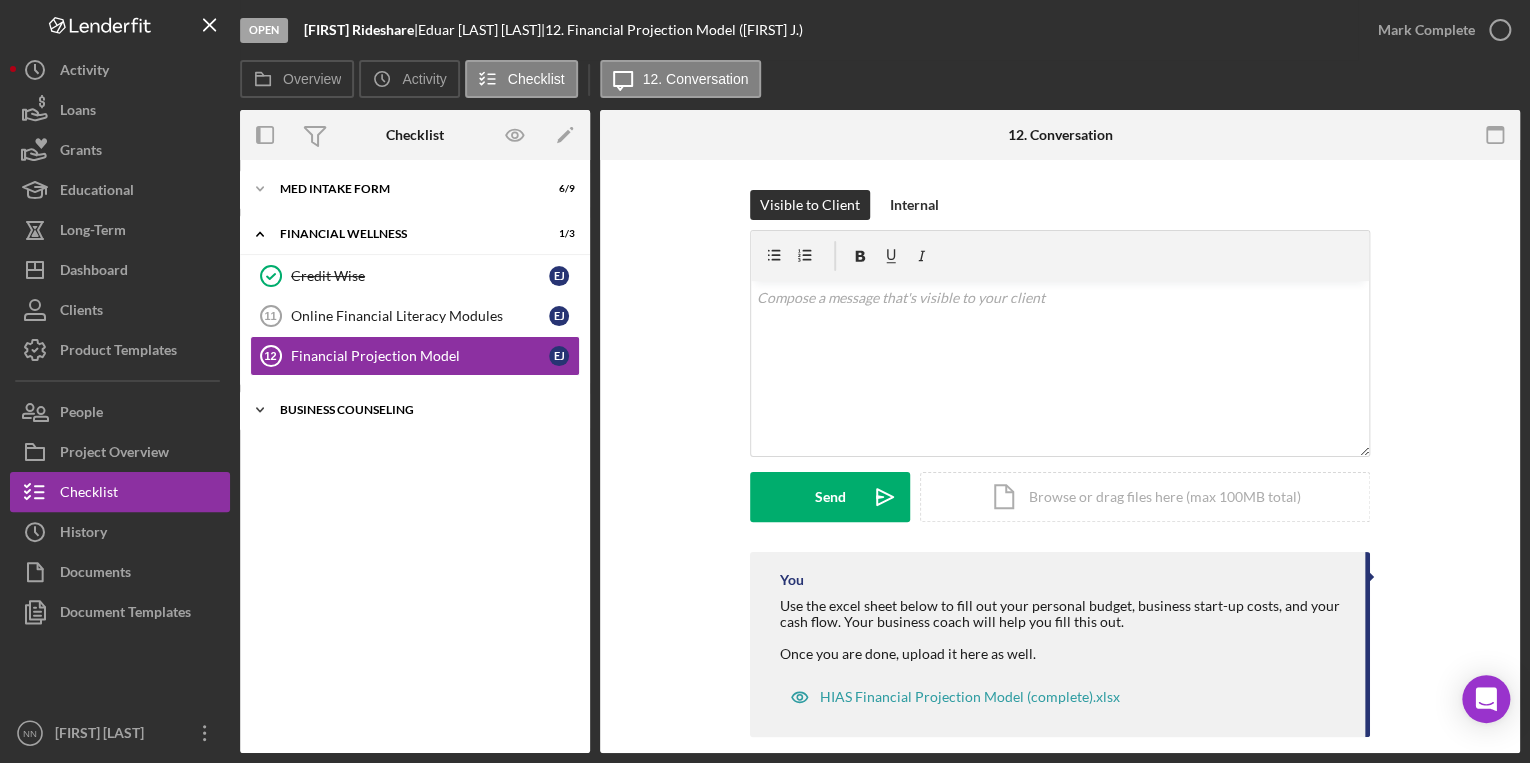 click on "Icon/Expander Business Counseling  0 / 7" at bounding box center (415, 410) 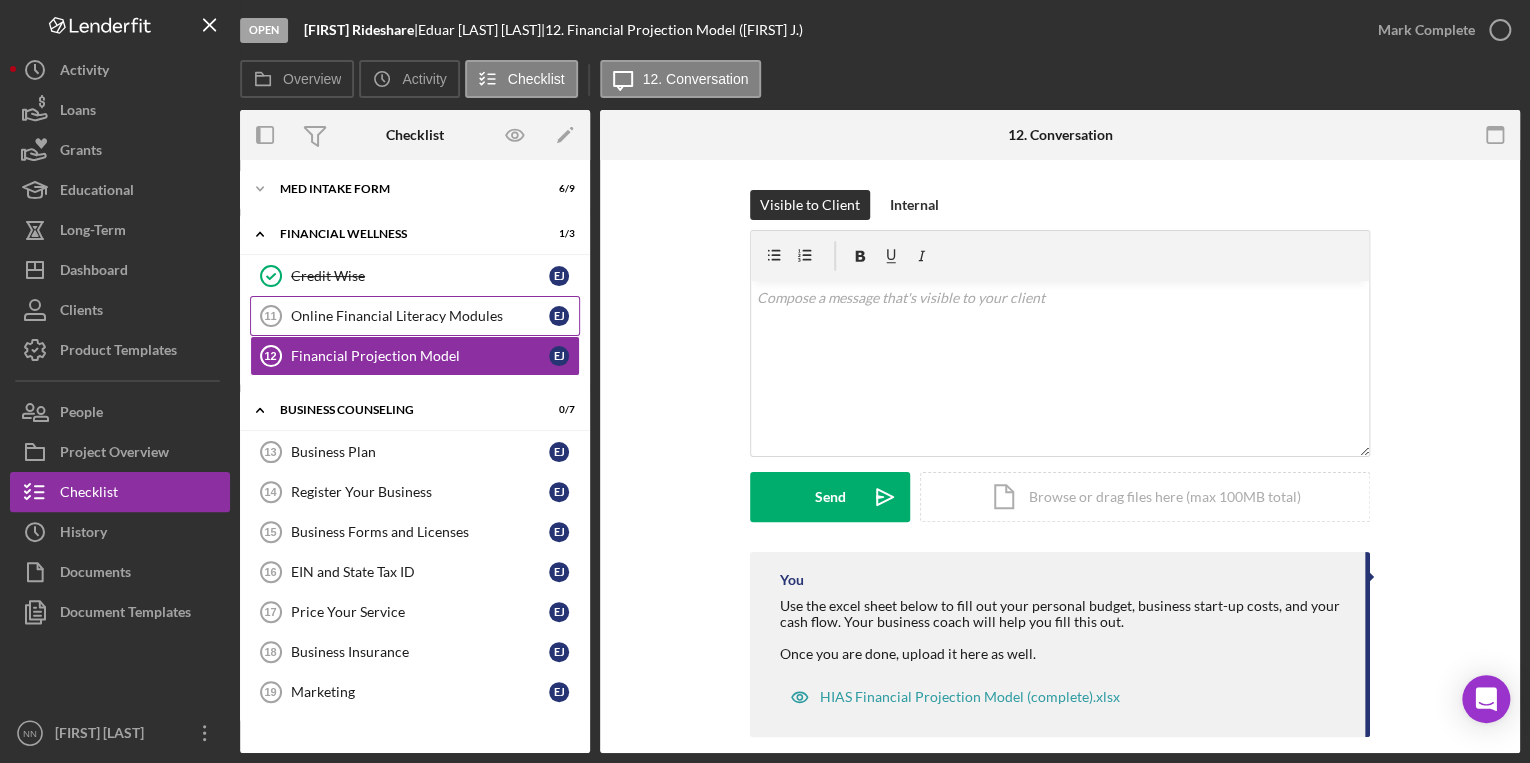 click on "Online Financial Literacy Modules 11 Online Financial Literacy Modules E J" at bounding box center [415, 316] 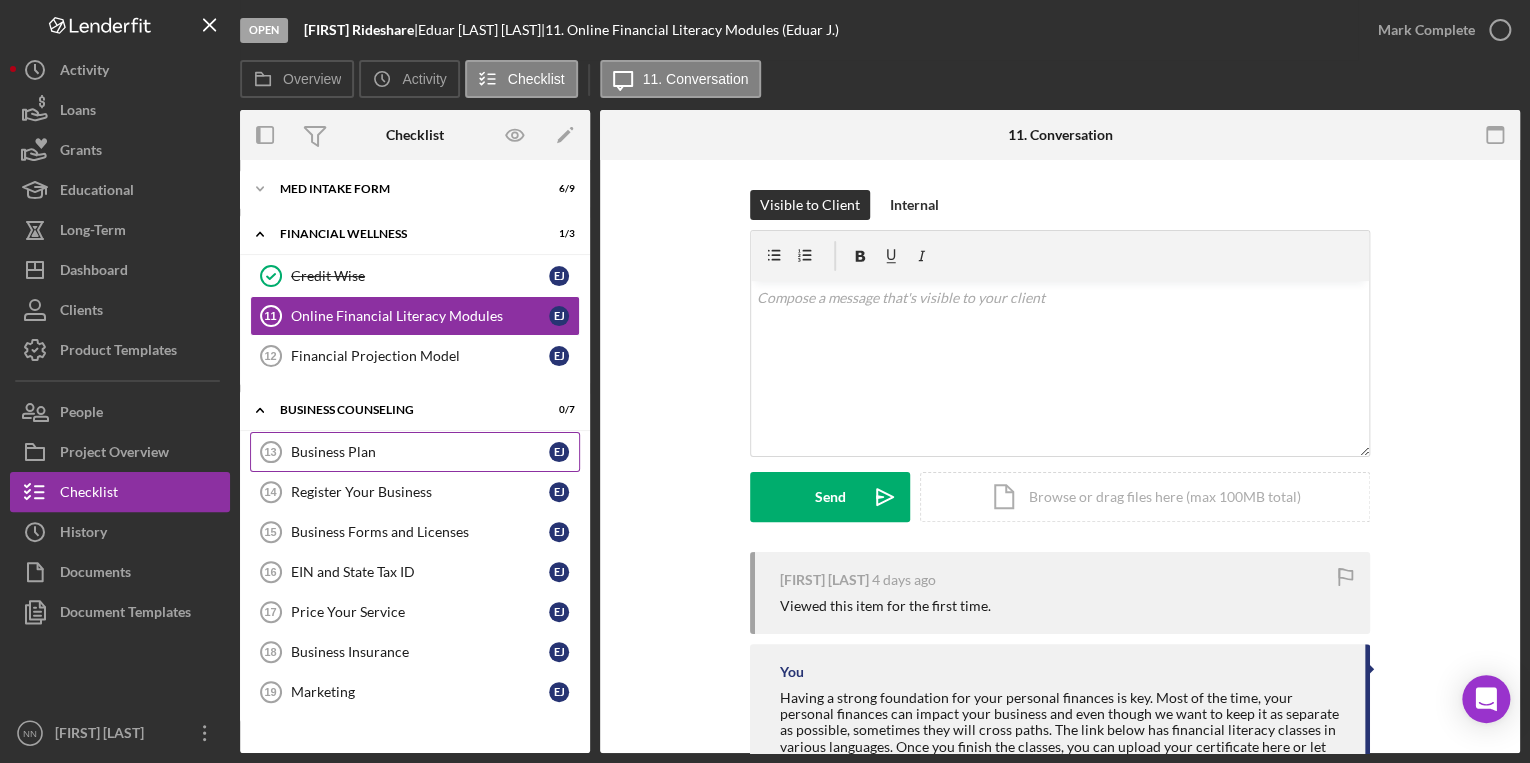 click on "Business Plan  13 Business Plan  E J" at bounding box center [415, 452] 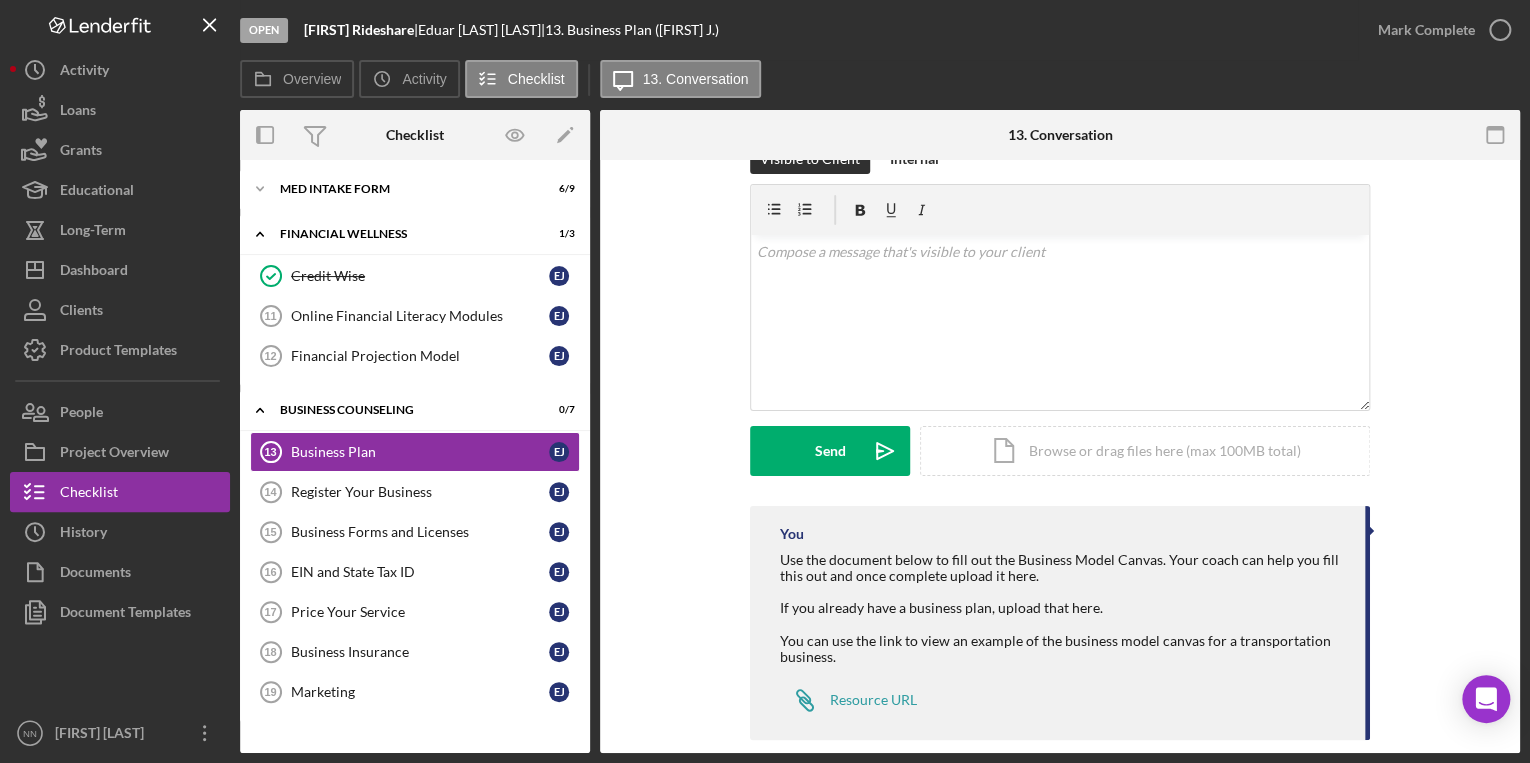 scroll, scrollTop: 72, scrollLeft: 0, axis: vertical 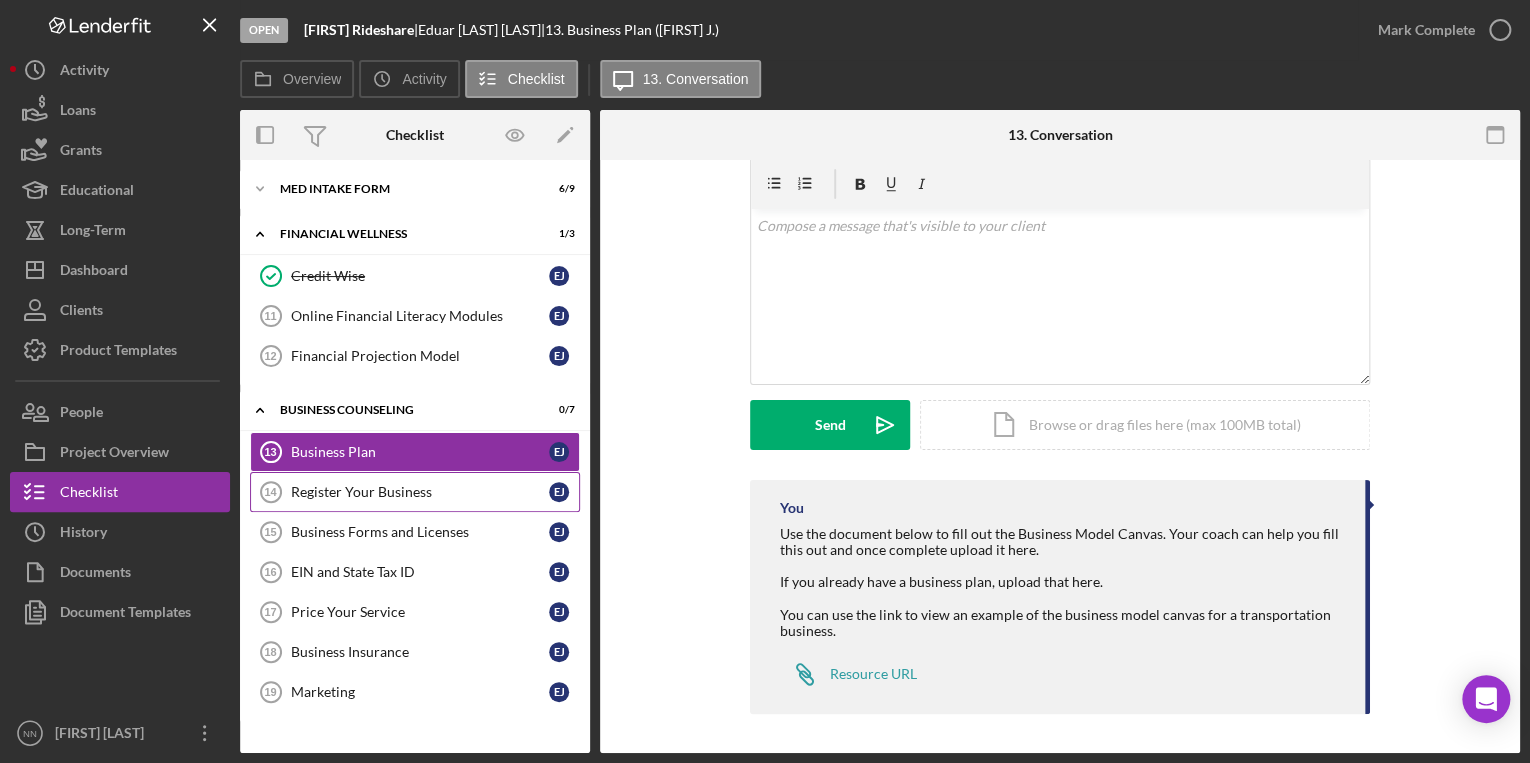 click on "Register Your Business" at bounding box center [420, 492] 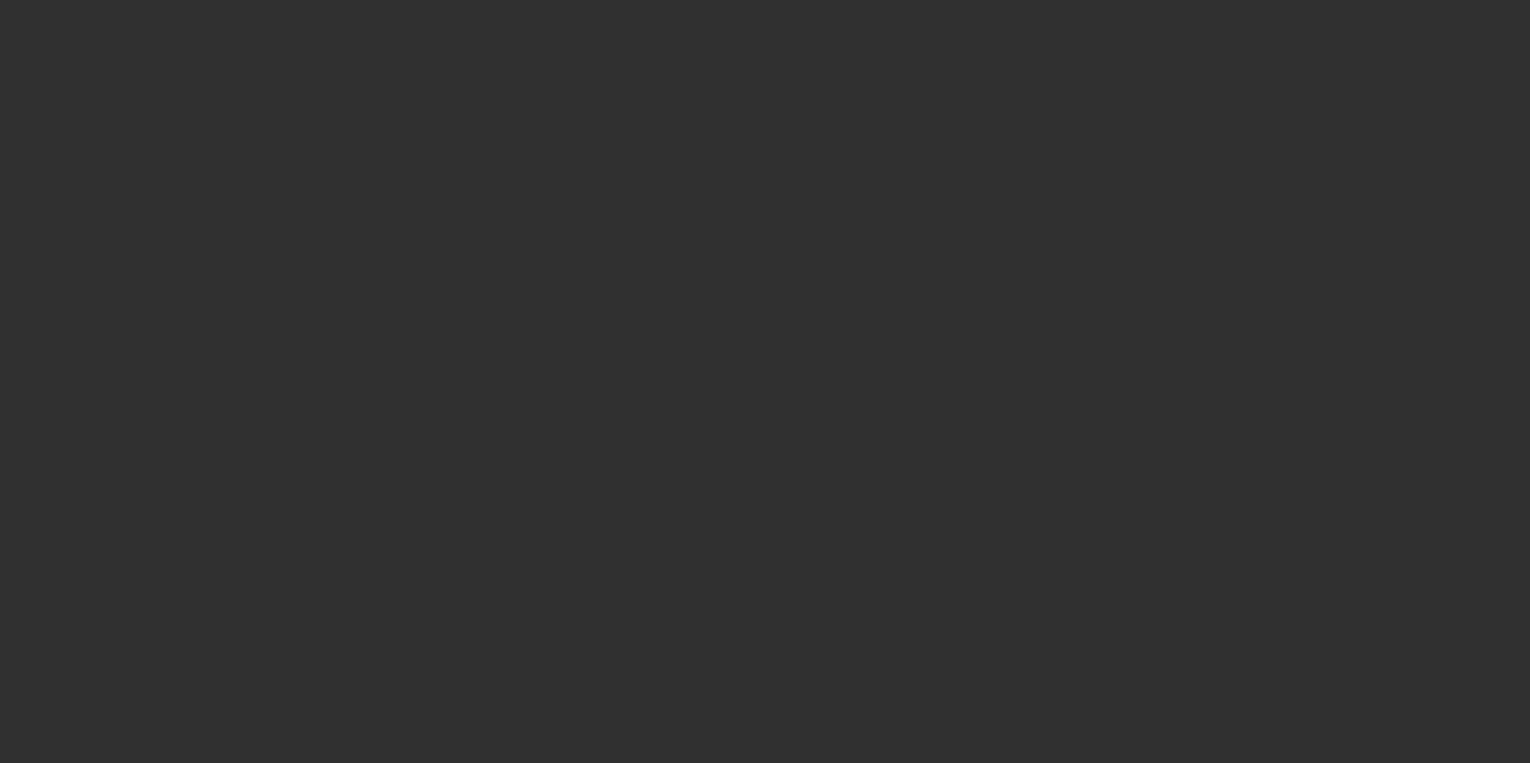 scroll, scrollTop: 0, scrollLeft: 0, axis: both 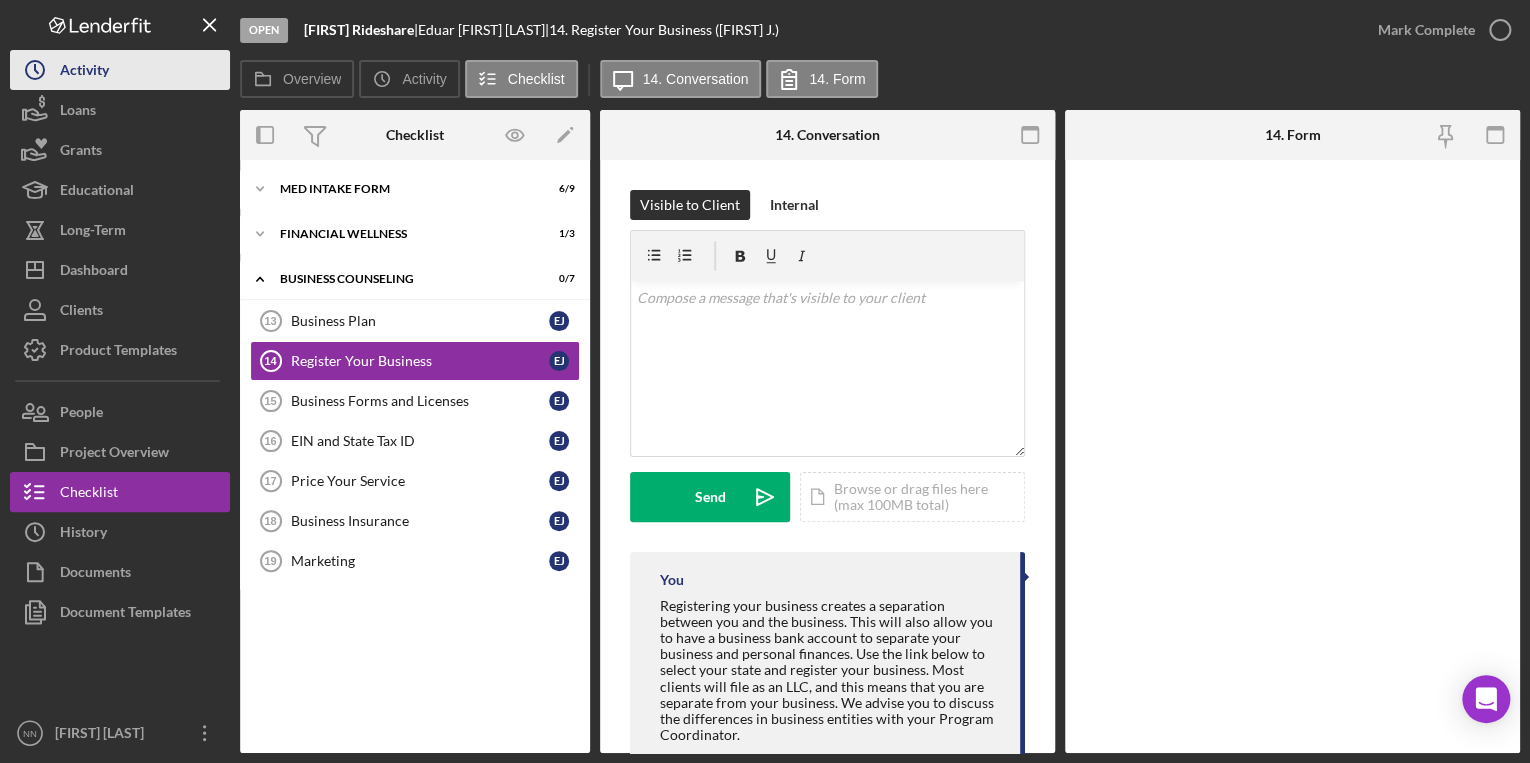 click on "Activity" at bounding box center (84, 72) 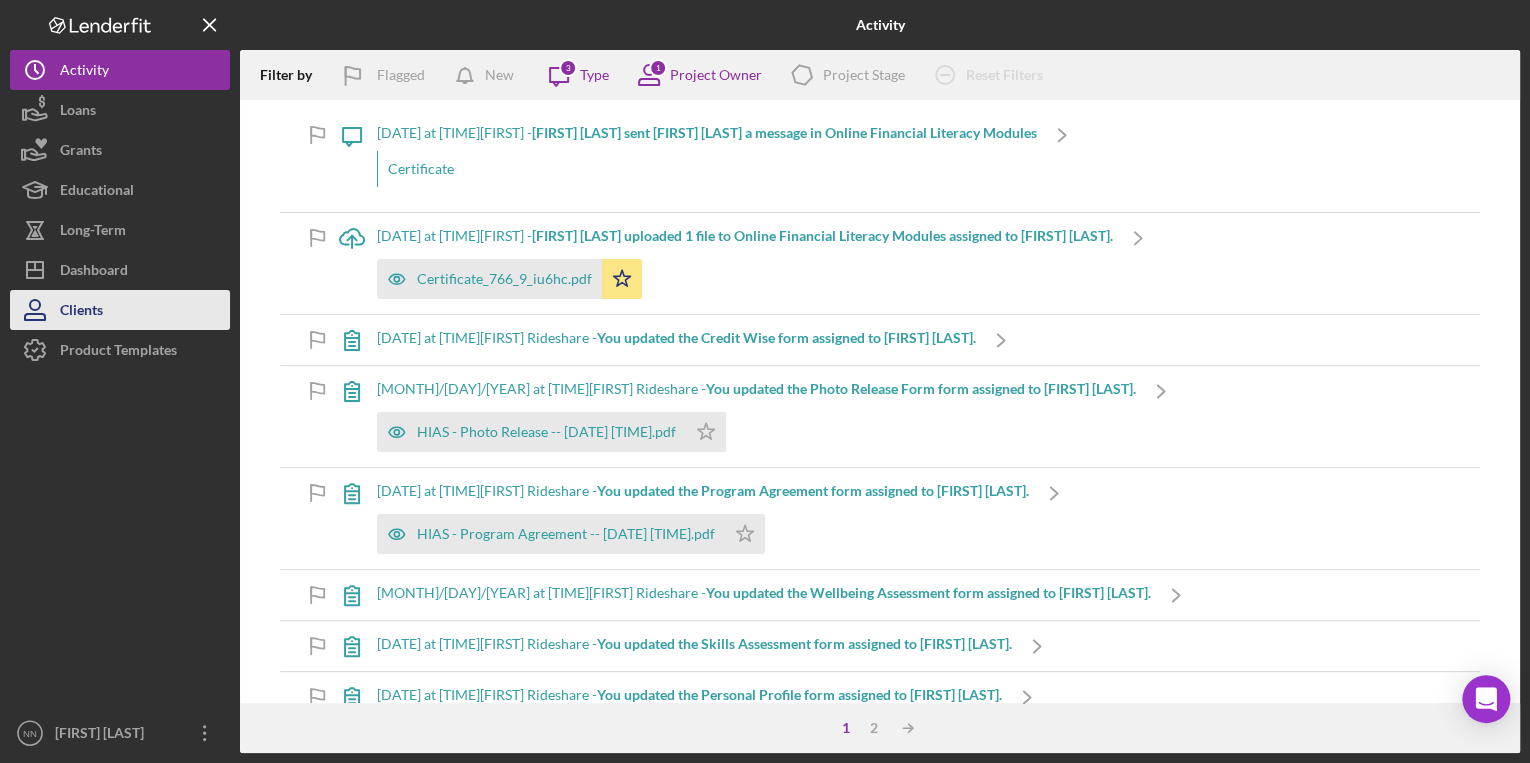 click on "Clients" at bounding box center [120, 310] 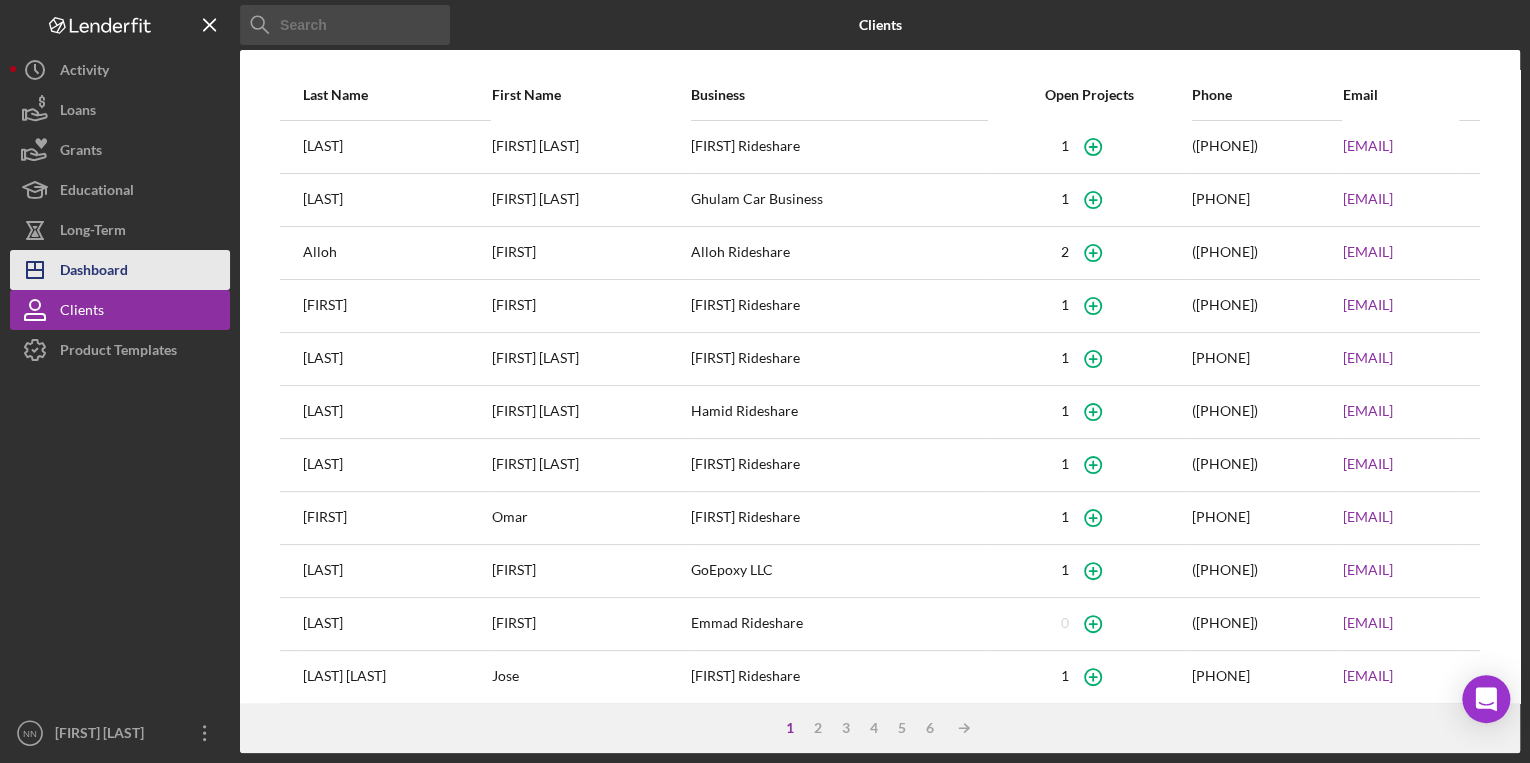 click on "Dashboard" at bounding box center [94, 272] 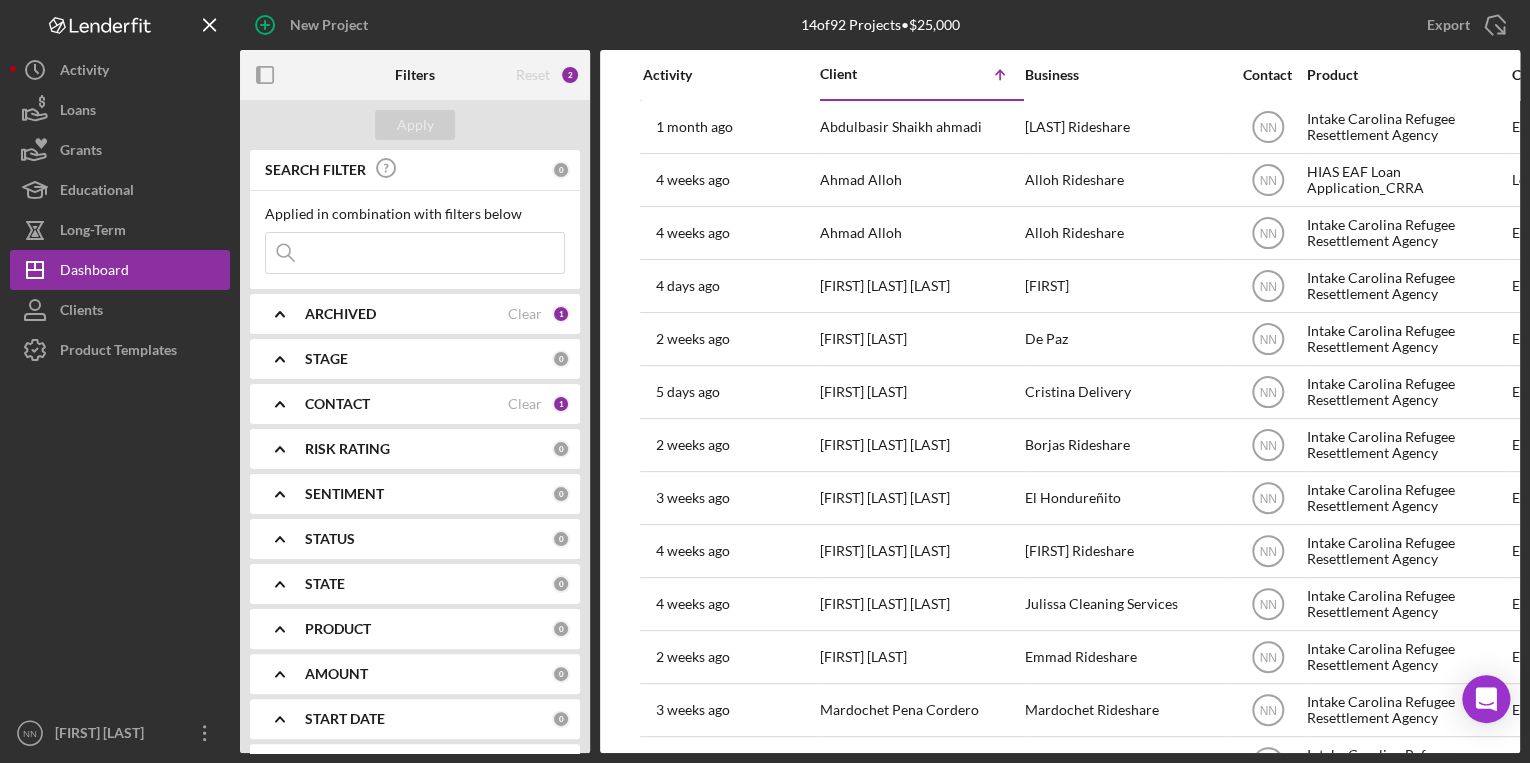 click at bounding box center [415, 253] 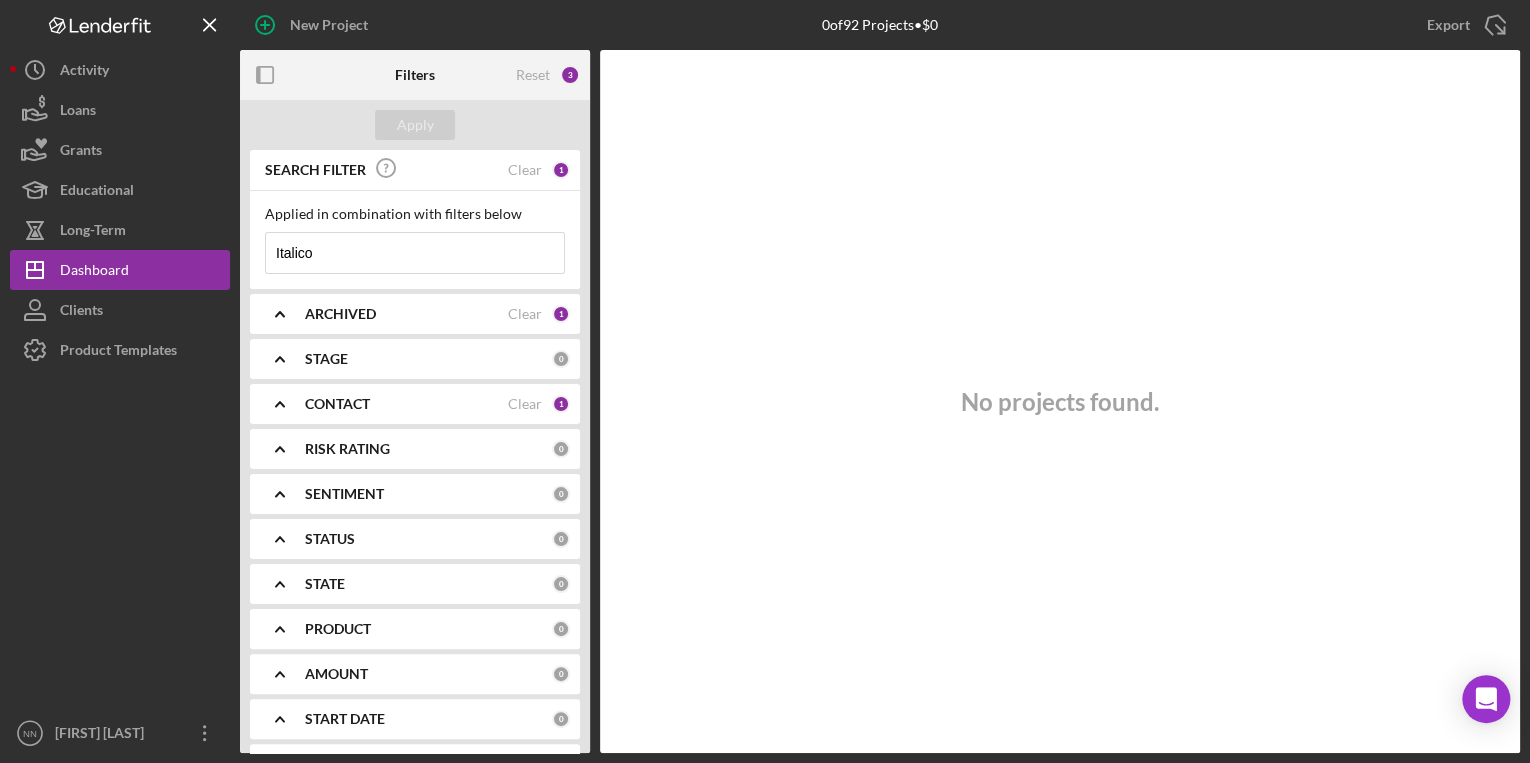 type on "Italico" 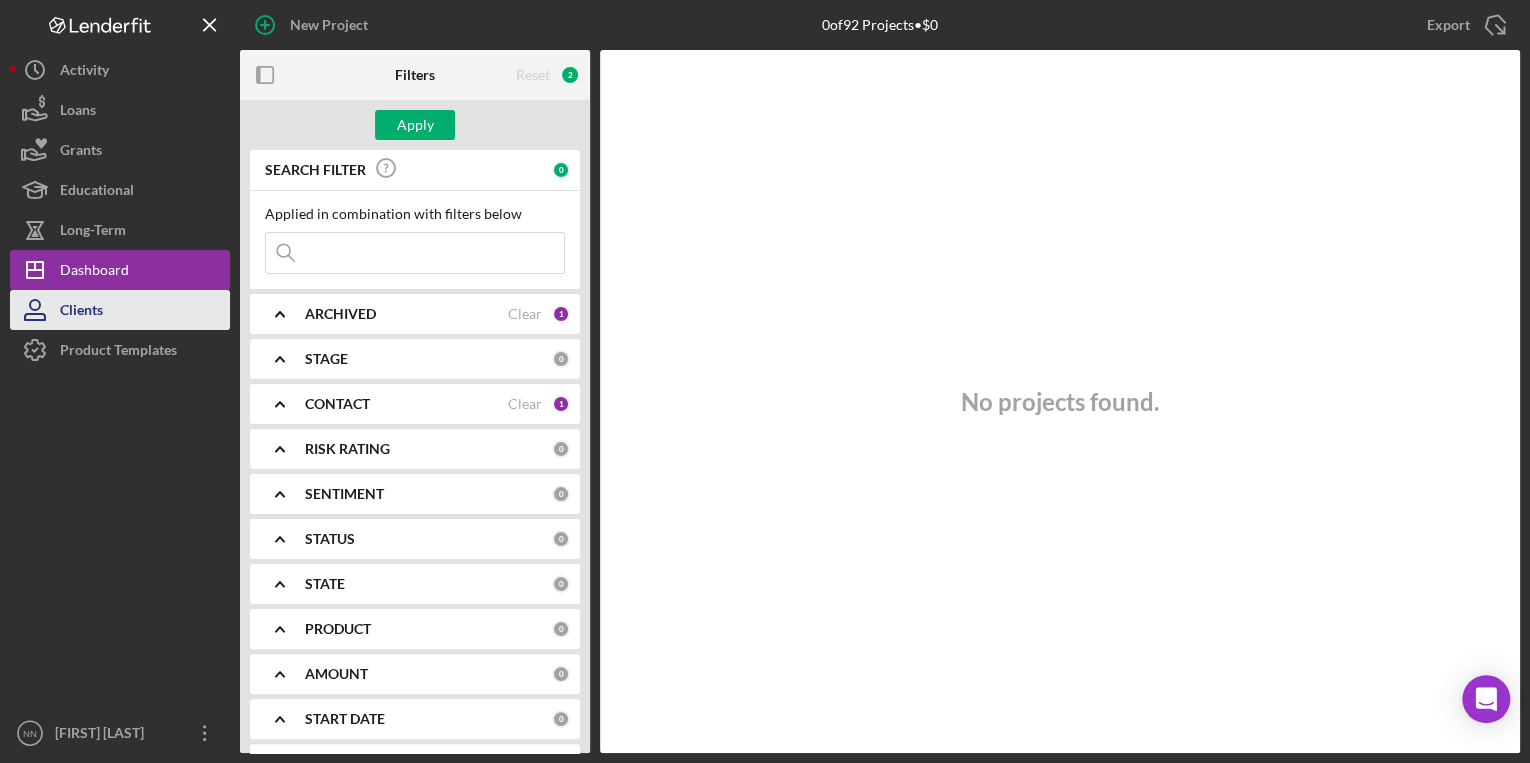 type 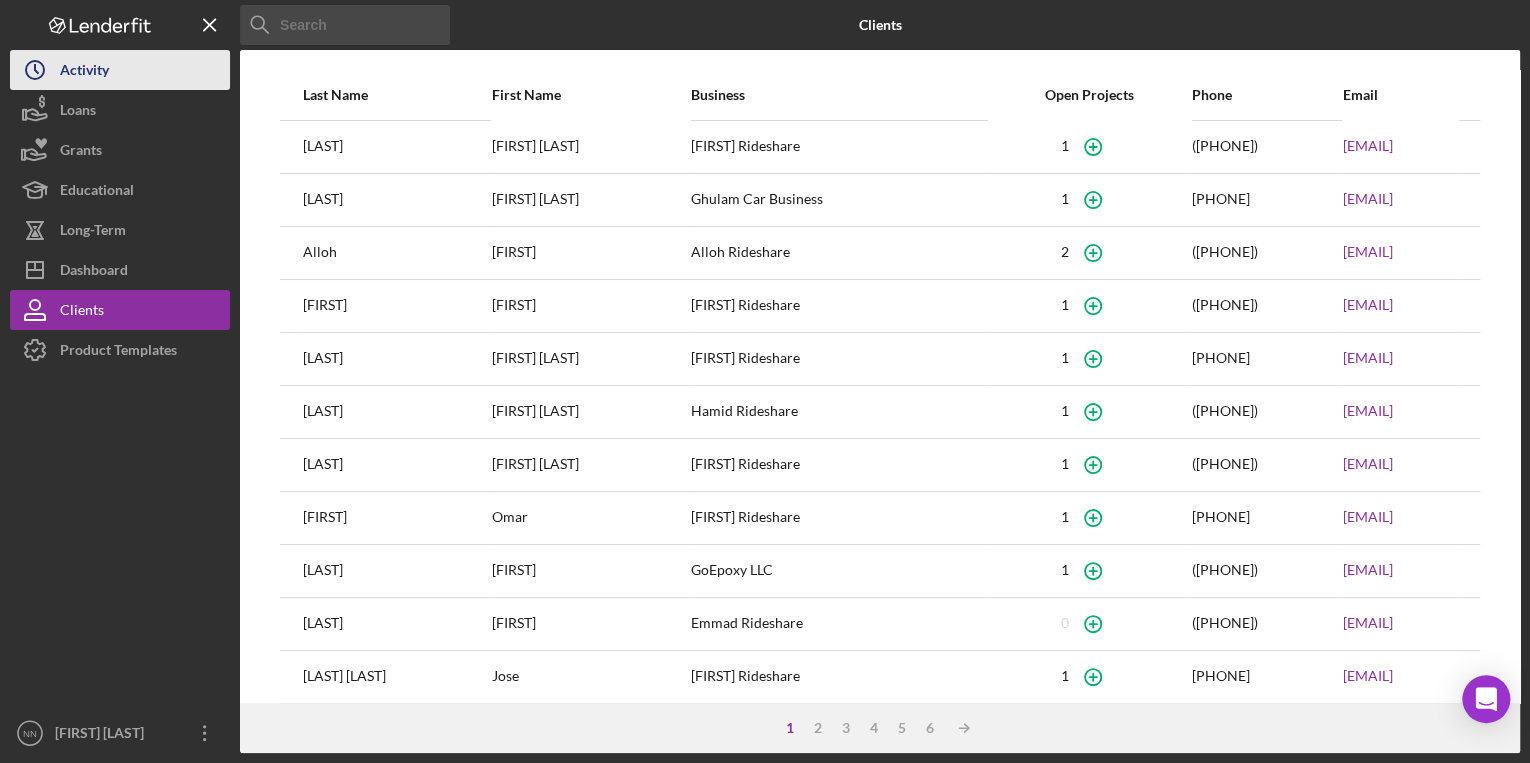 click on "Activity" at bounding box center [84, 72] 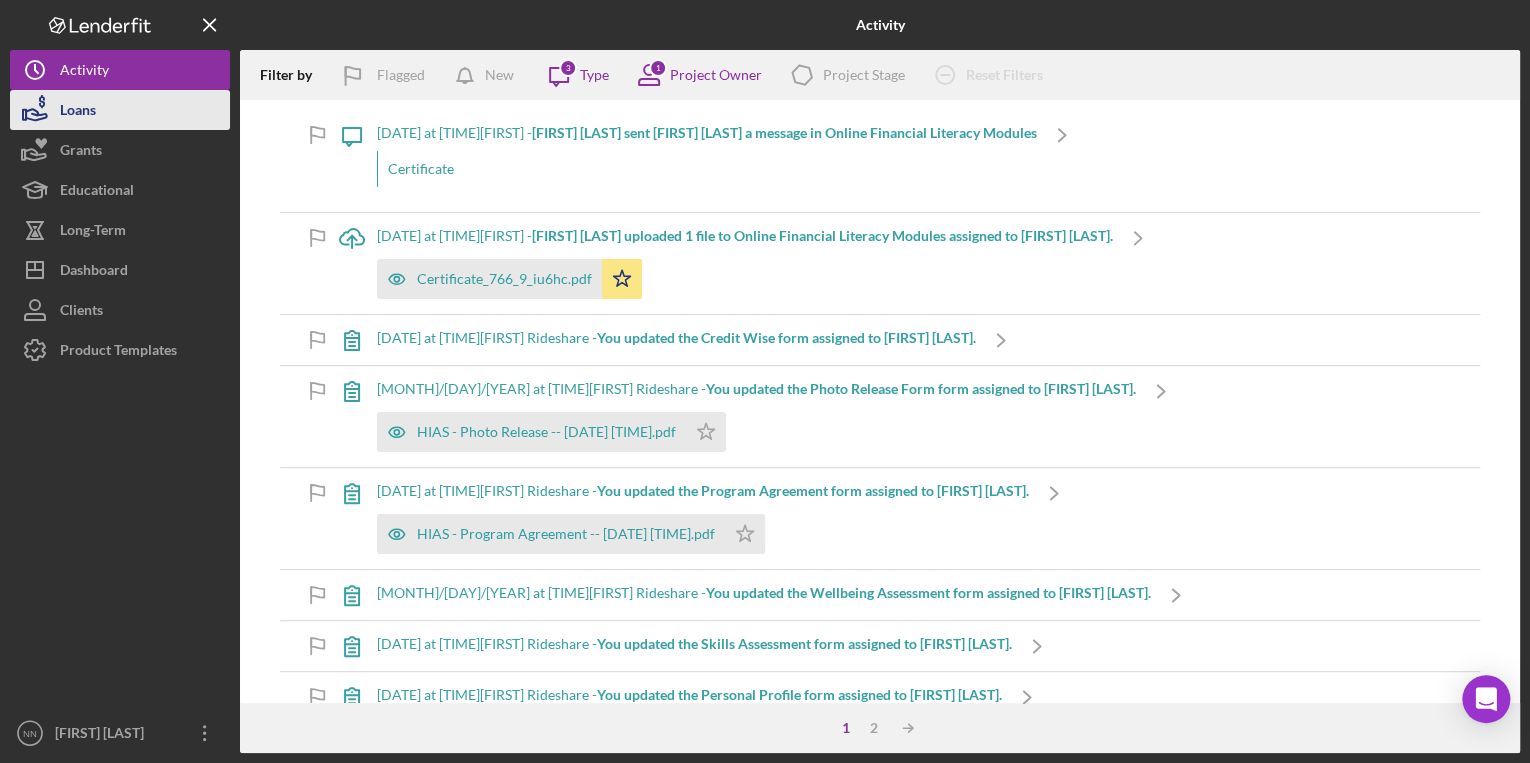 click on "Loans" at bounding box center [78, 112] 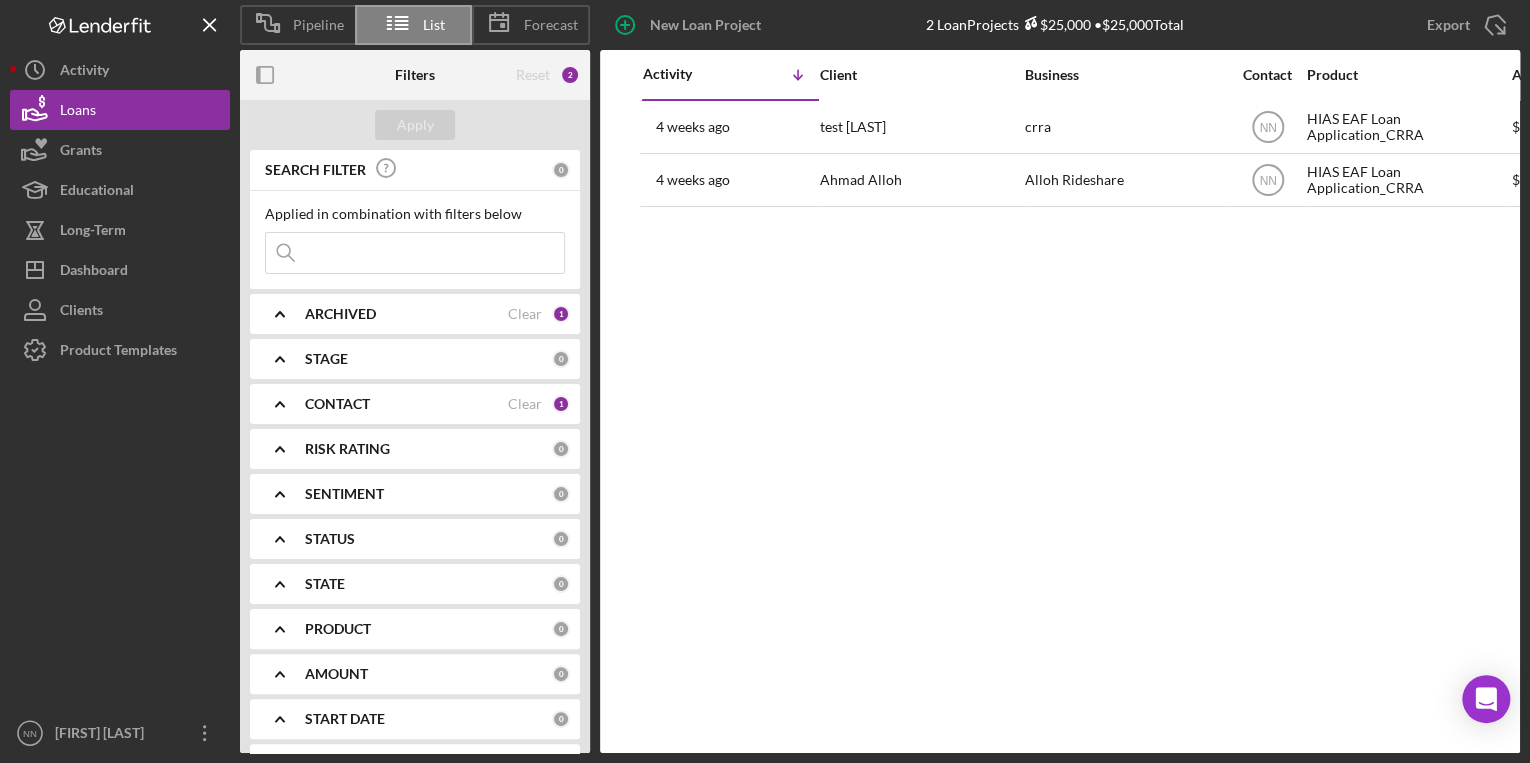 click at bounding box center (415, 253) 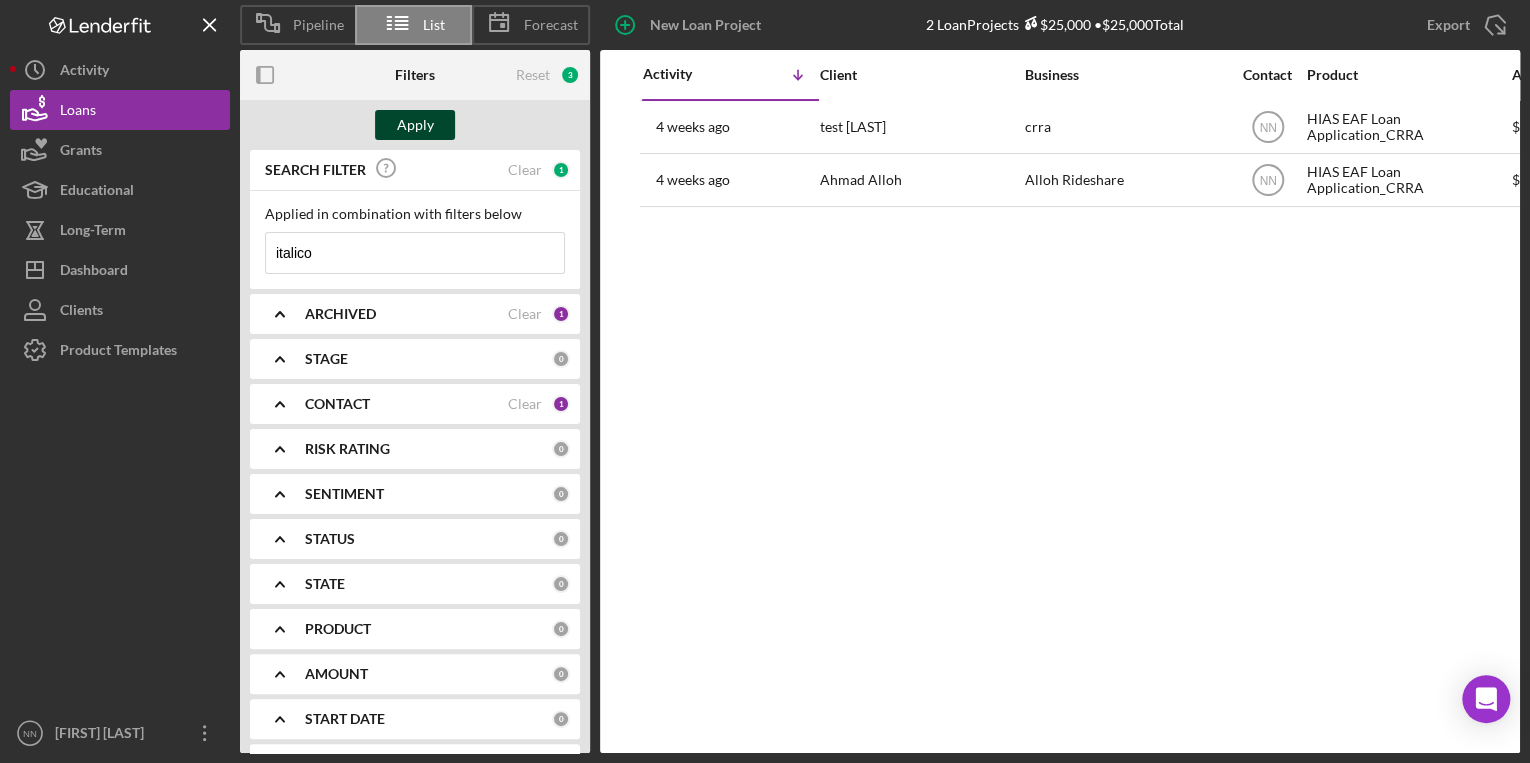 click on "Apply" at bounding box center (415, 125) 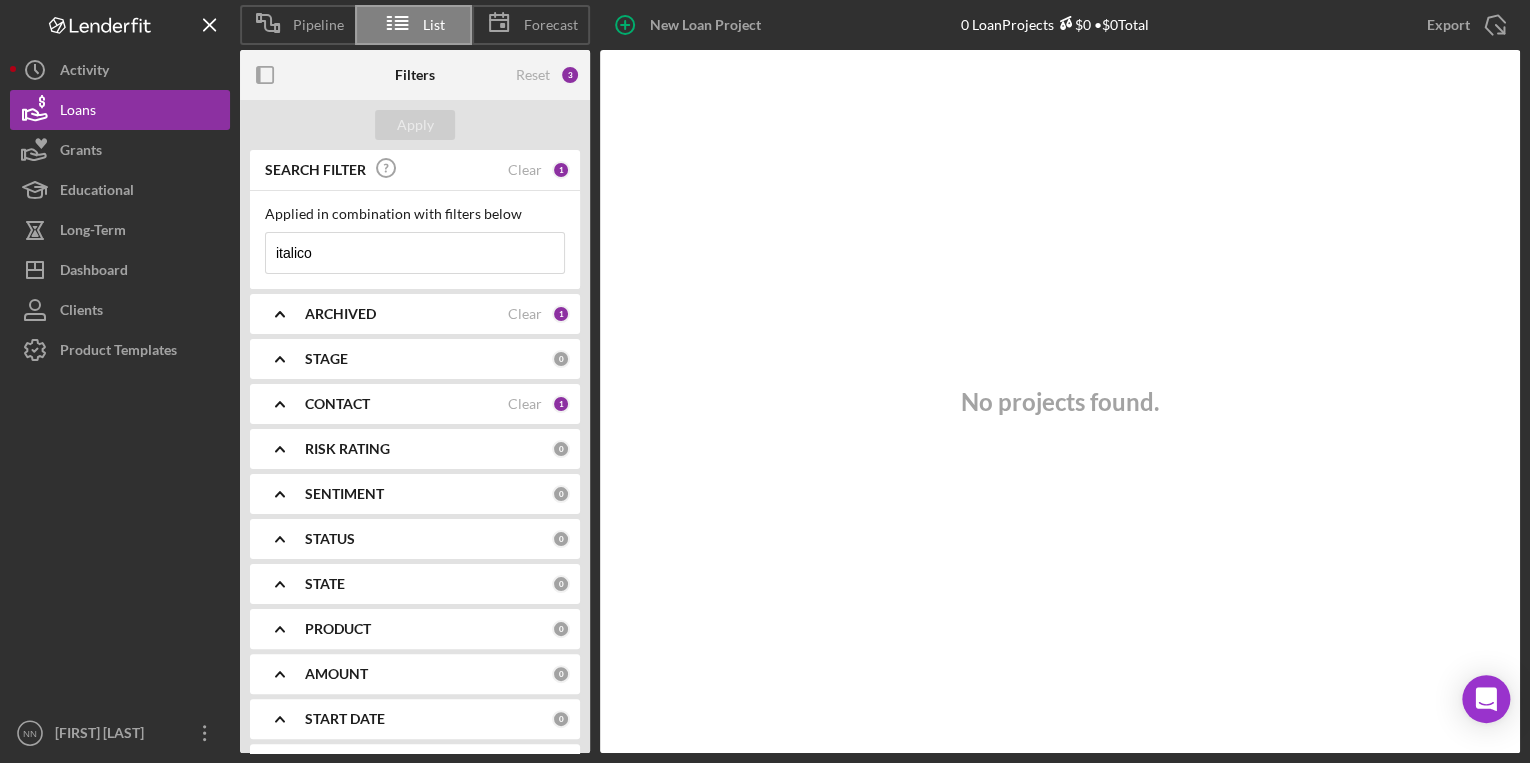click on "ARCHIVED" at bounding box center [406, 314] 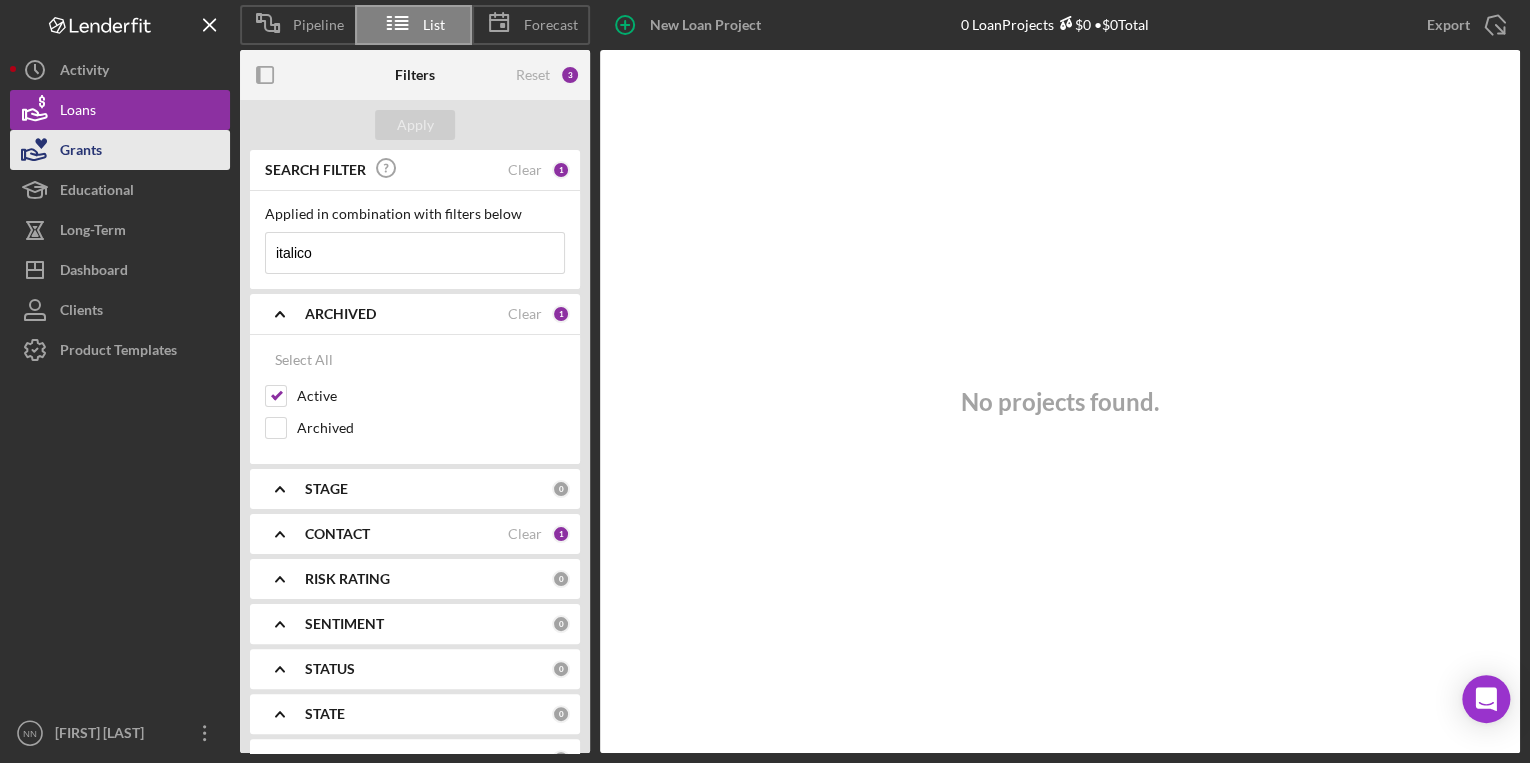click on "Grants" at bounding box center (120, 150) 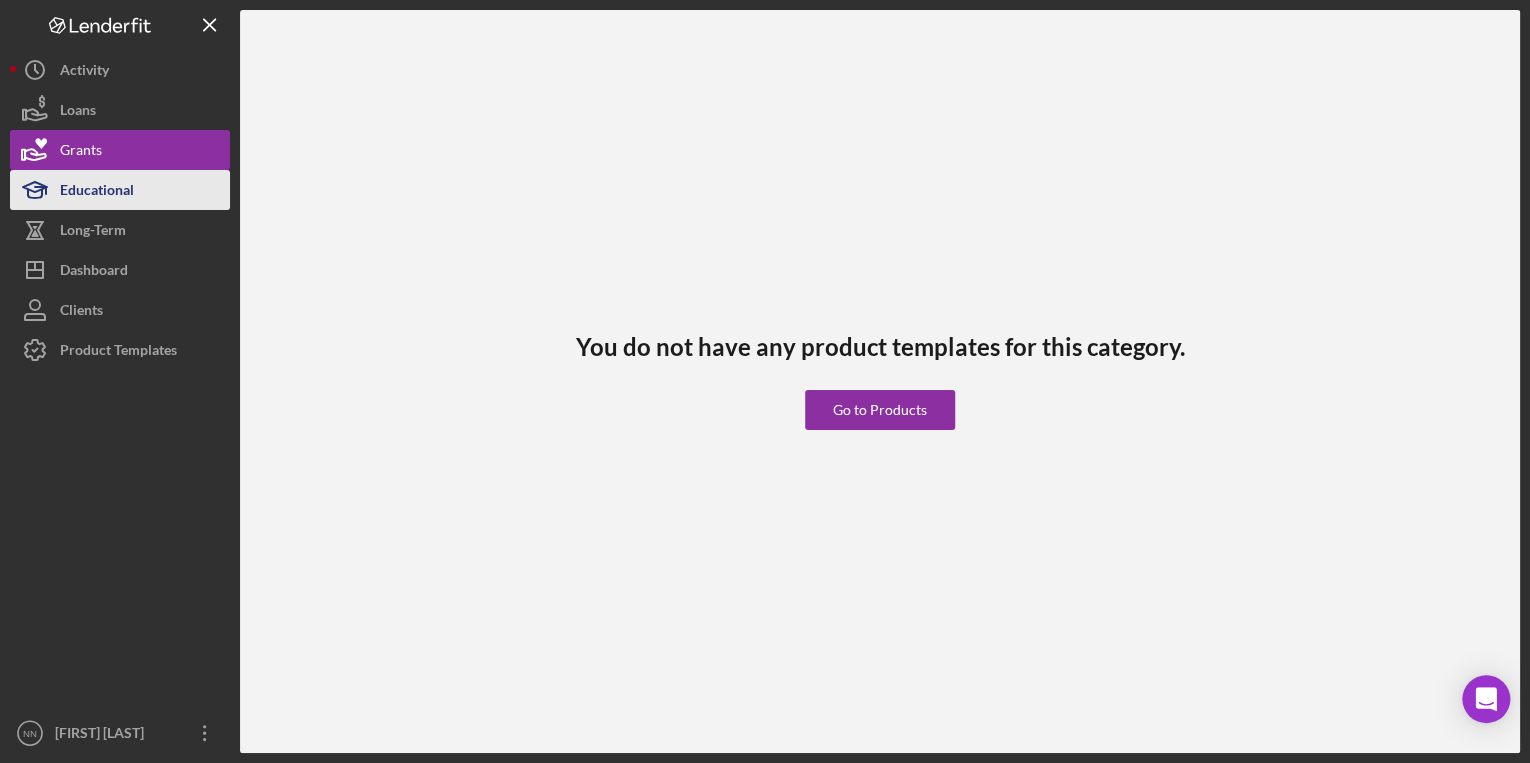 click on "Educational" at bounding box center [120, 190] 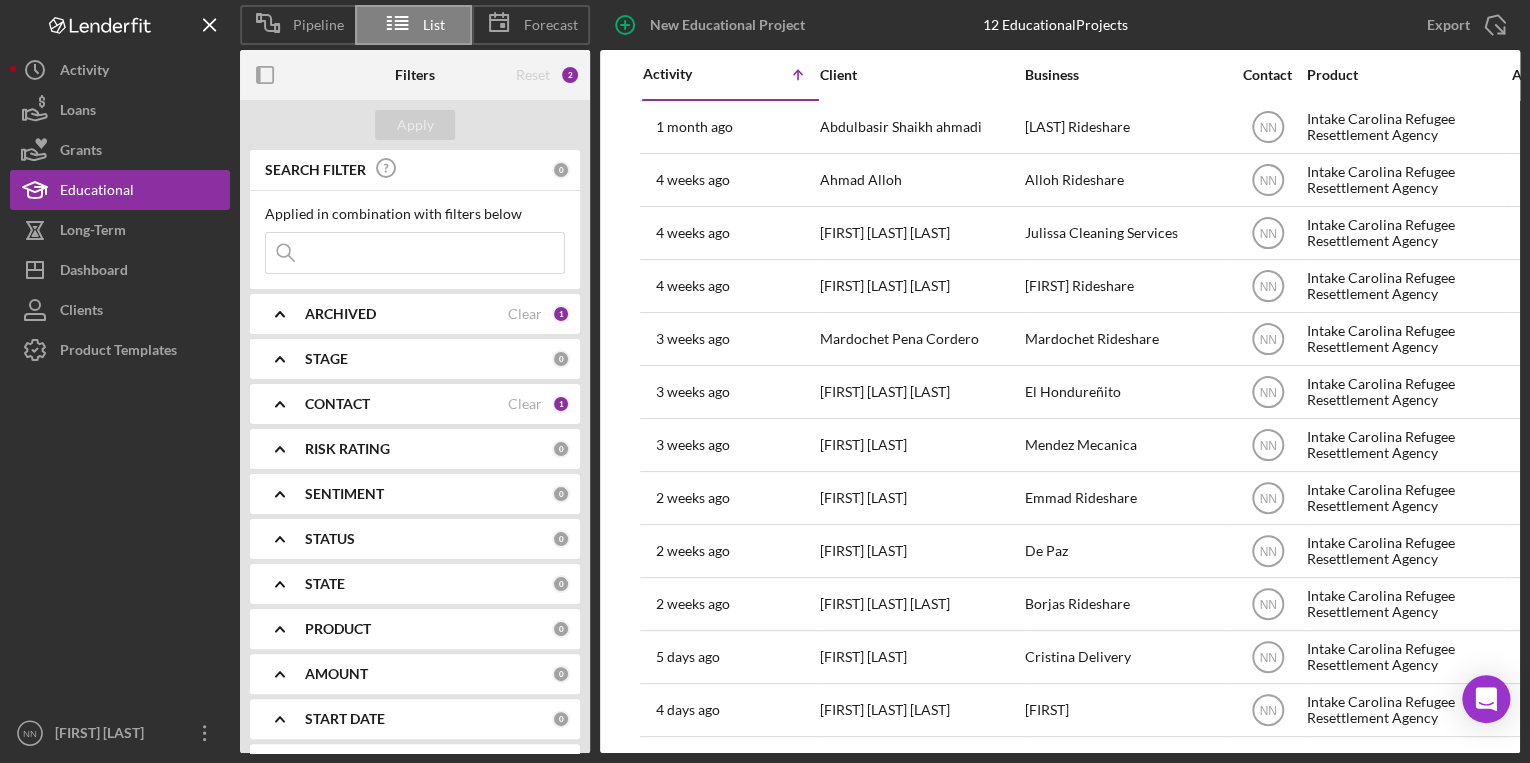 paste on "Italico" 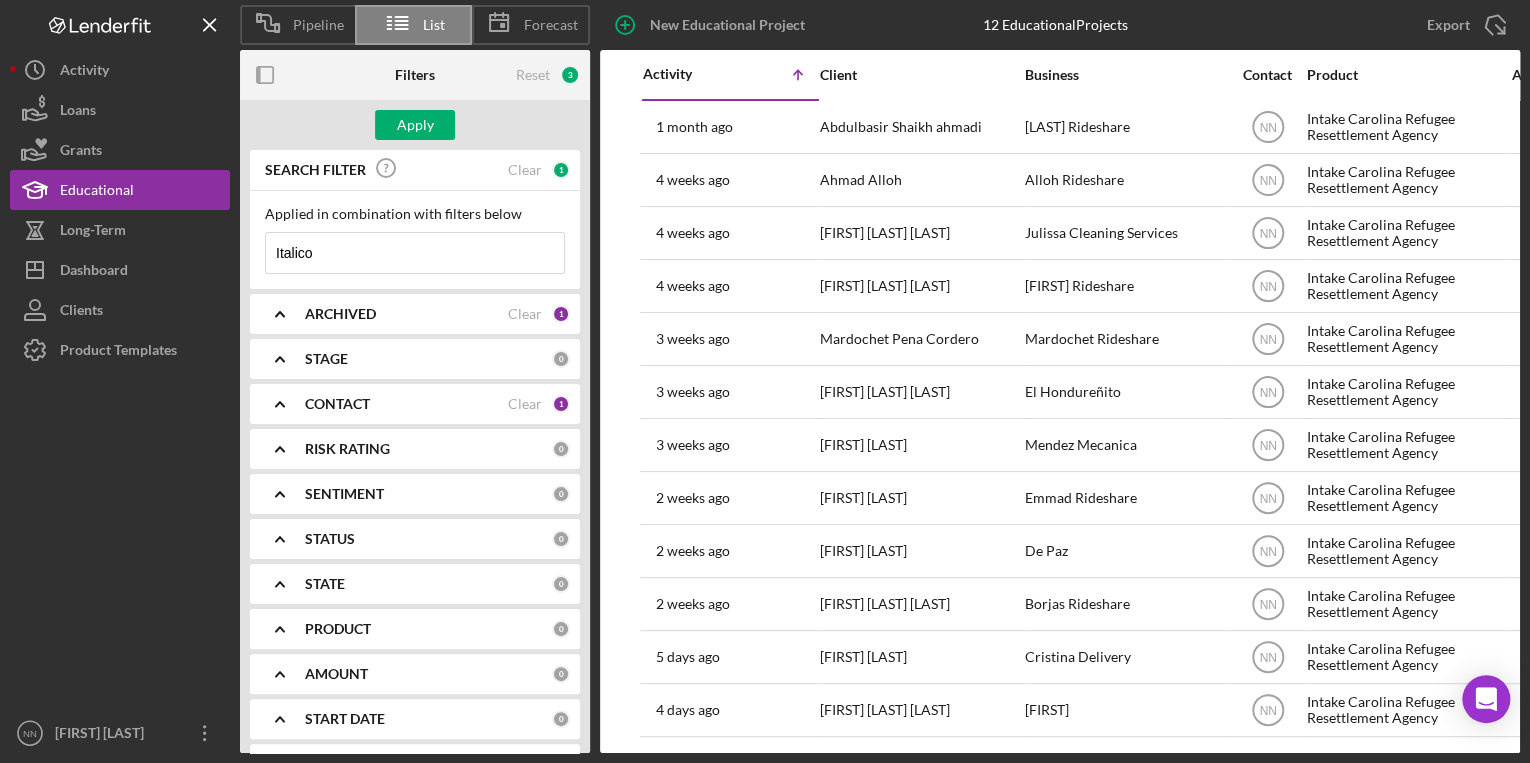 type on "italico" 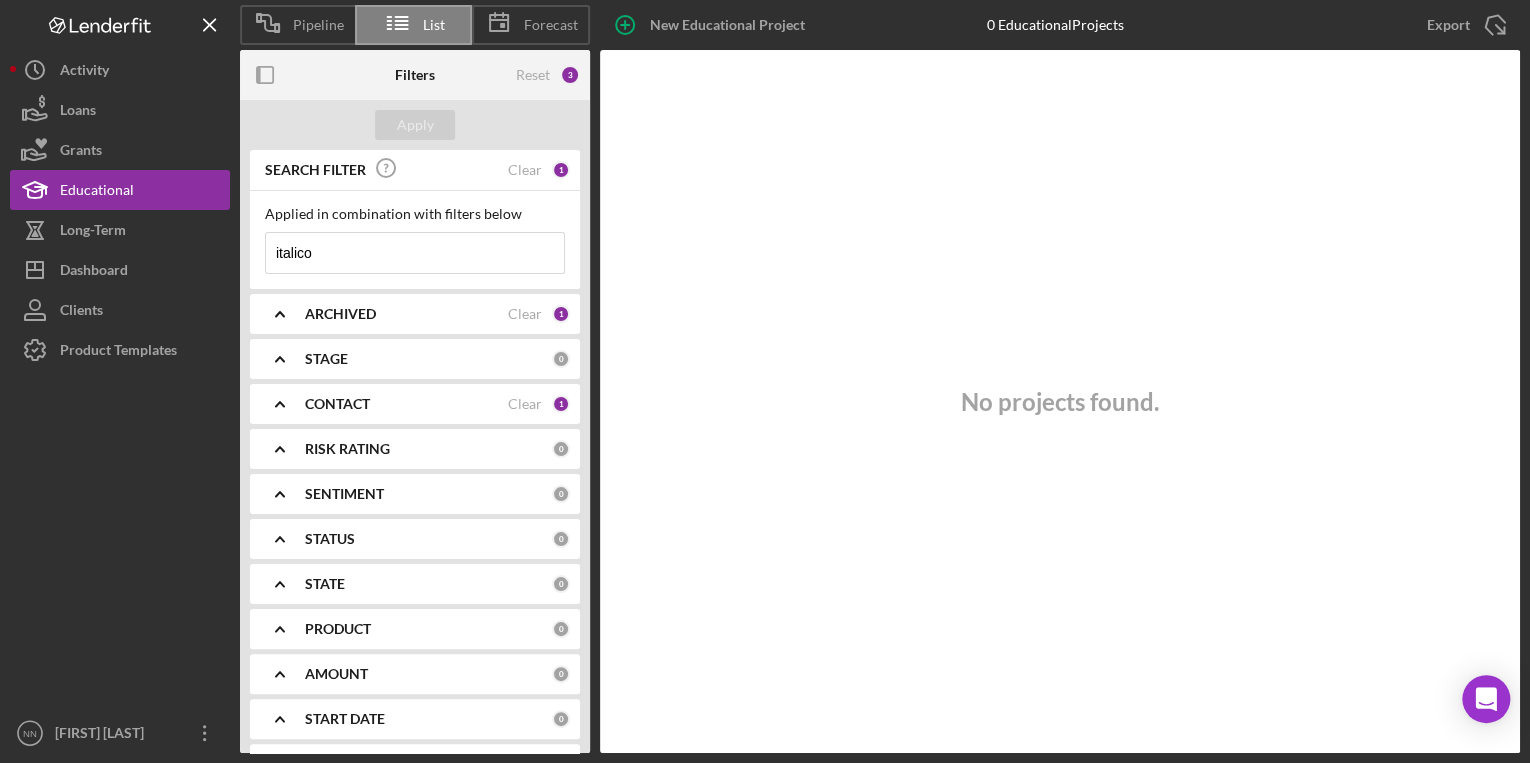 click on "SEARCH FILTER   Clear 1" at bounding box center [415, 170] 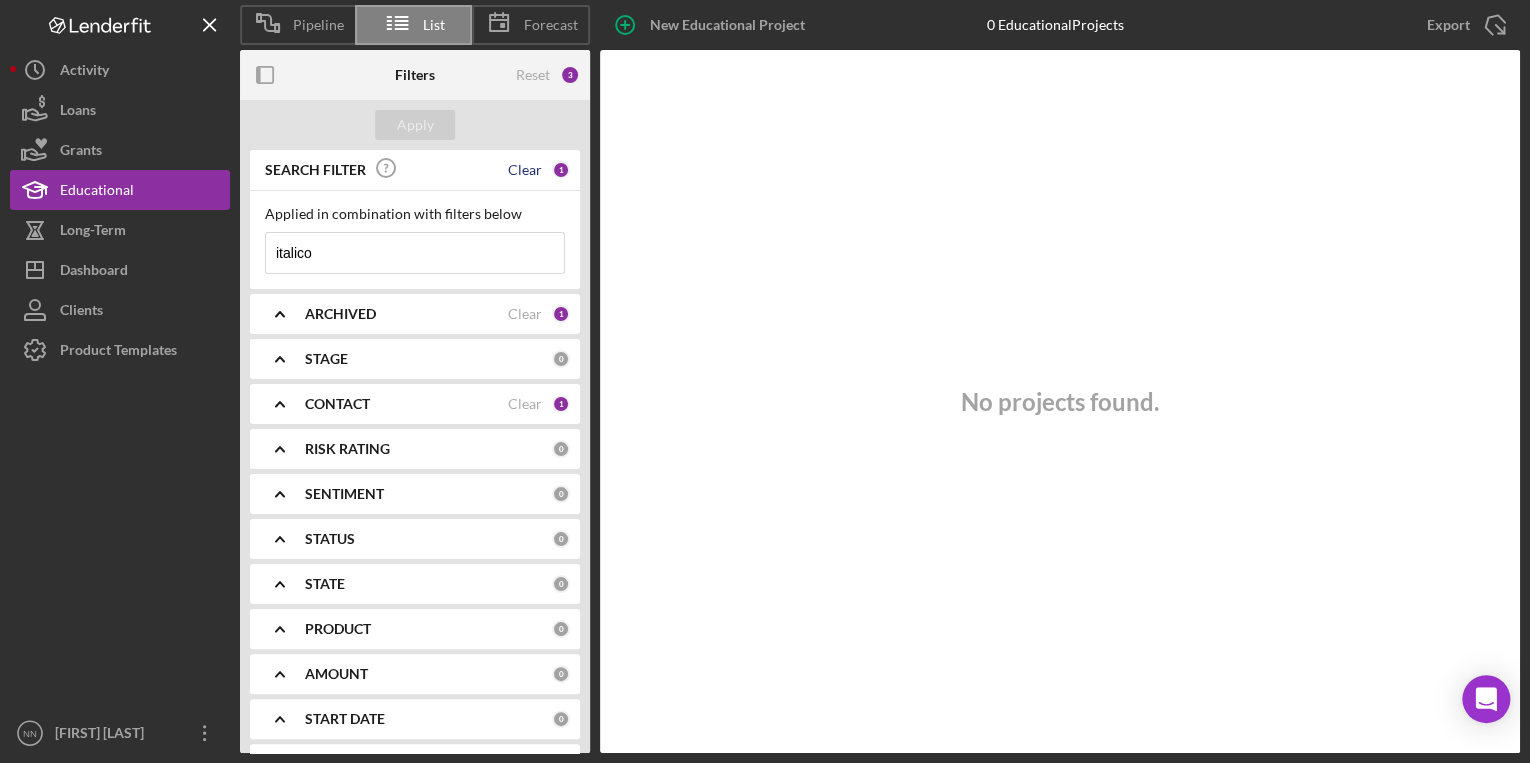 click on "Clear" at bounding box center [525, 170] 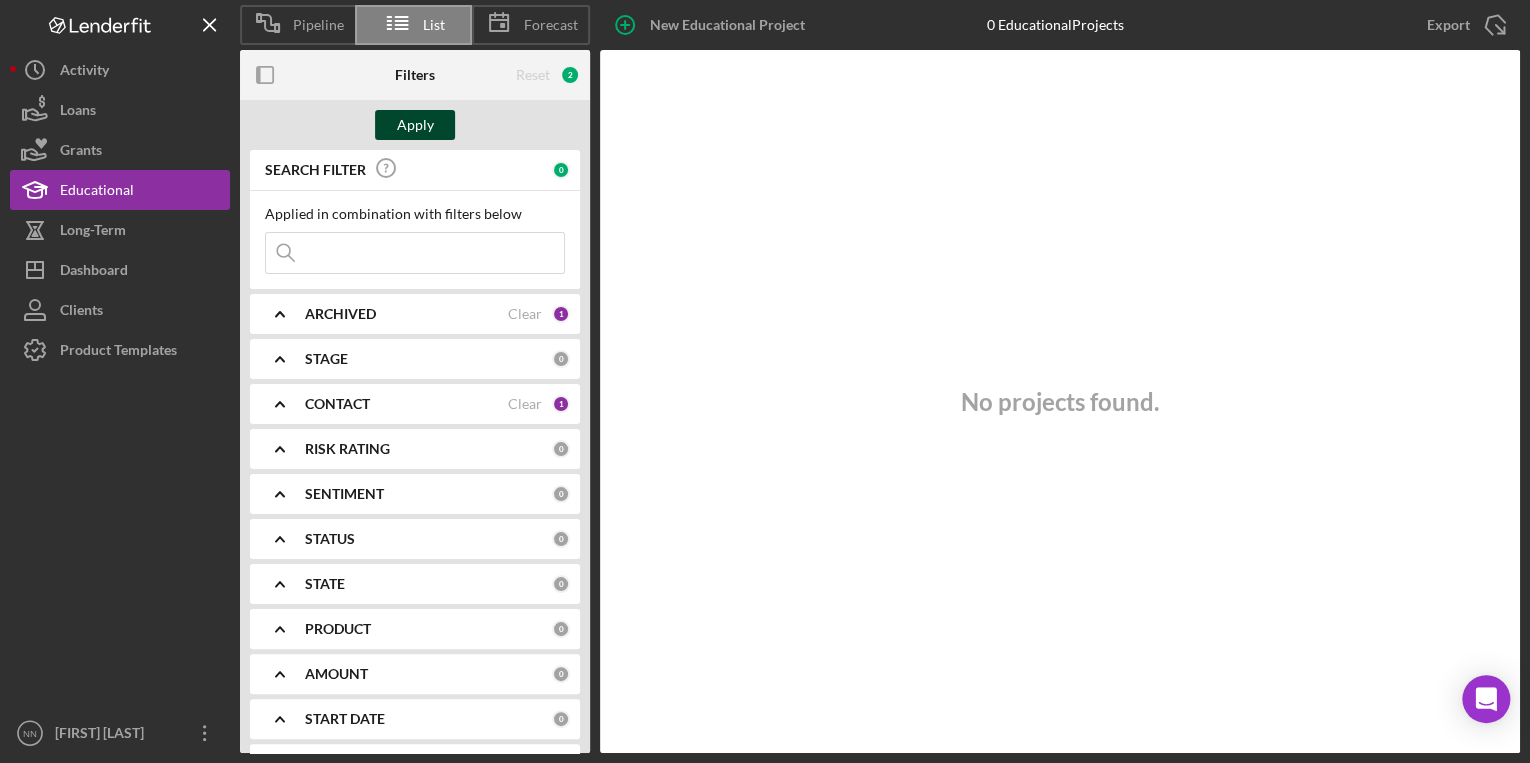 click on "Apply" at bounding box center (415, 125) 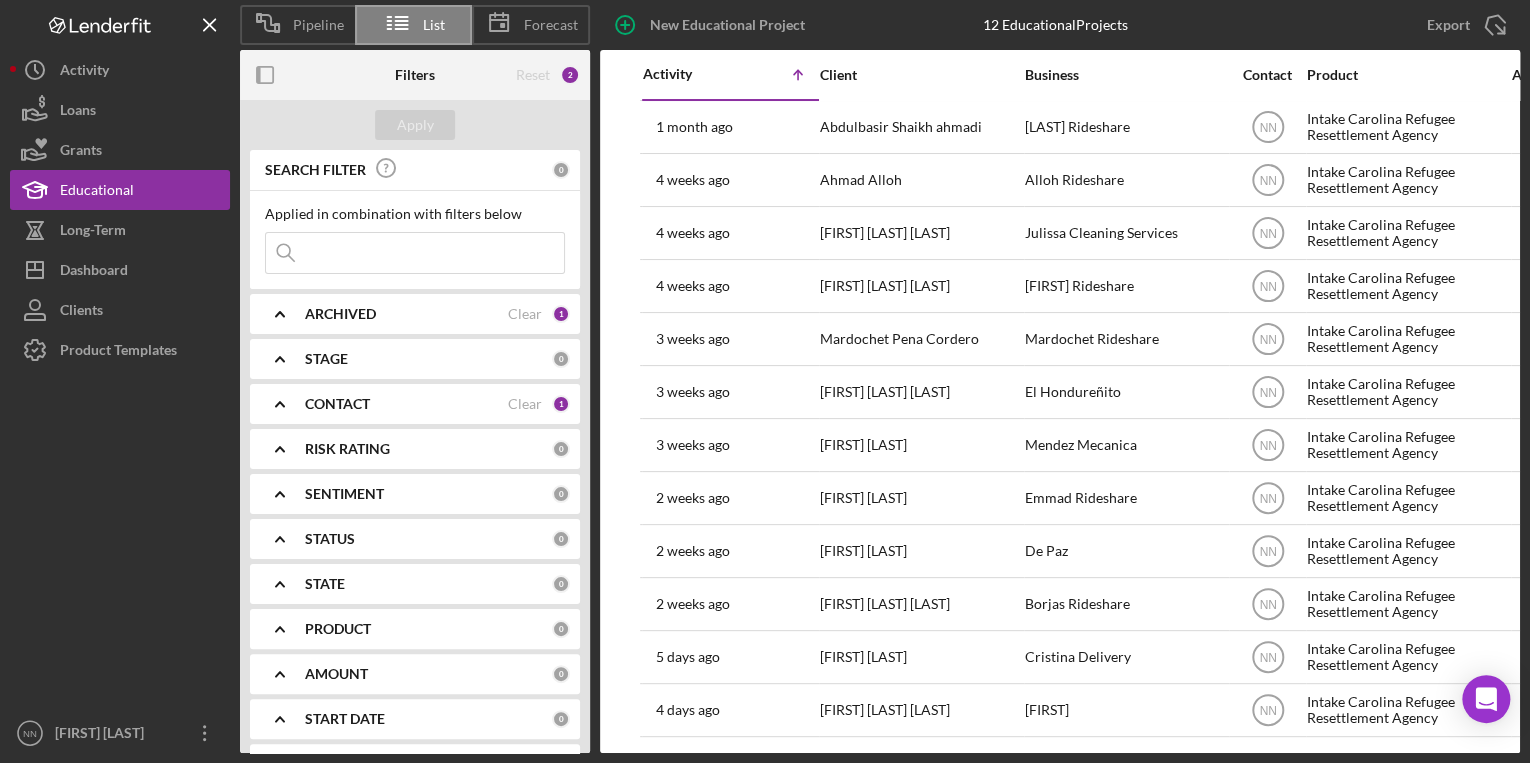 paste on "Italico" 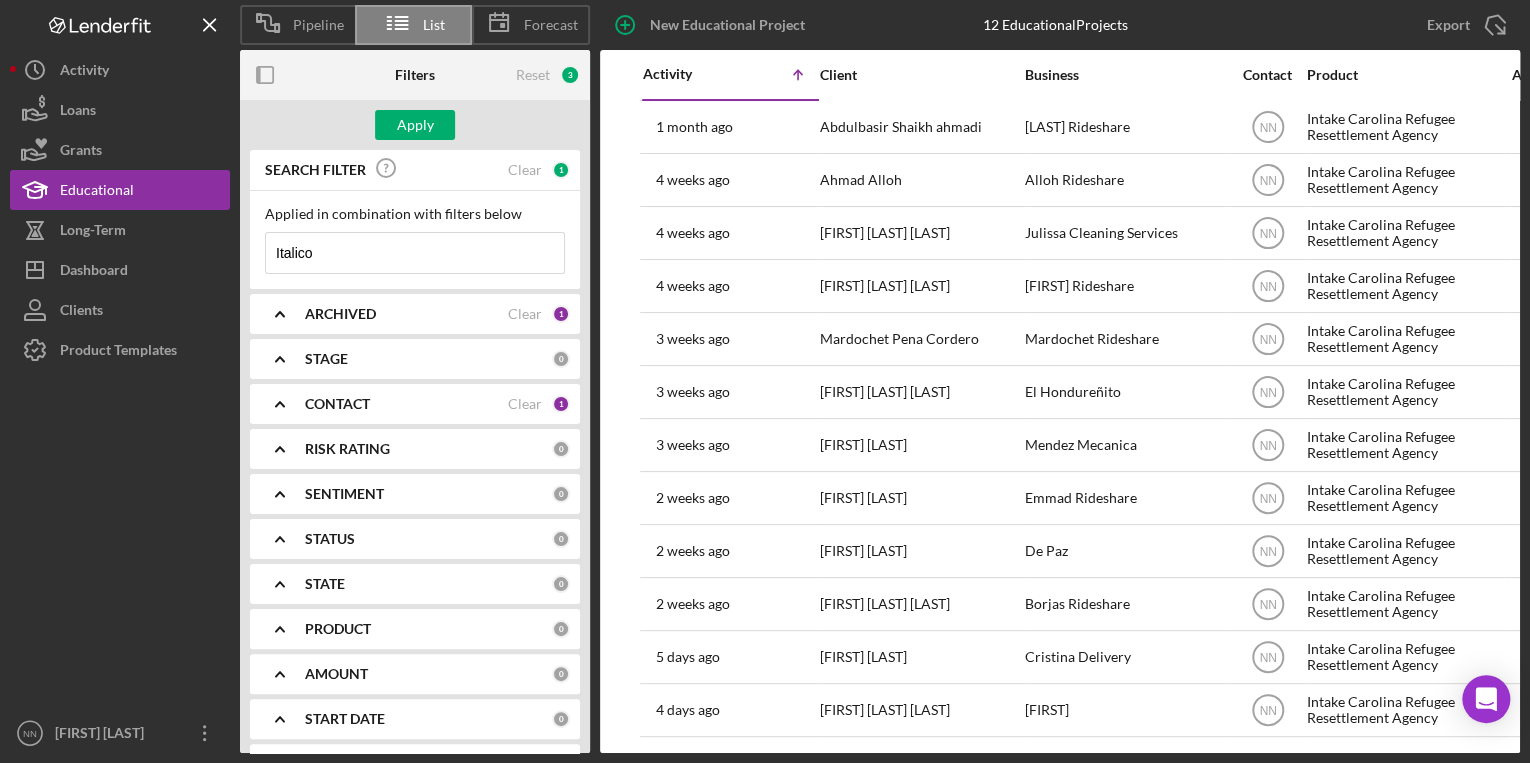click on "Italico" at bounding box center [415, 253] 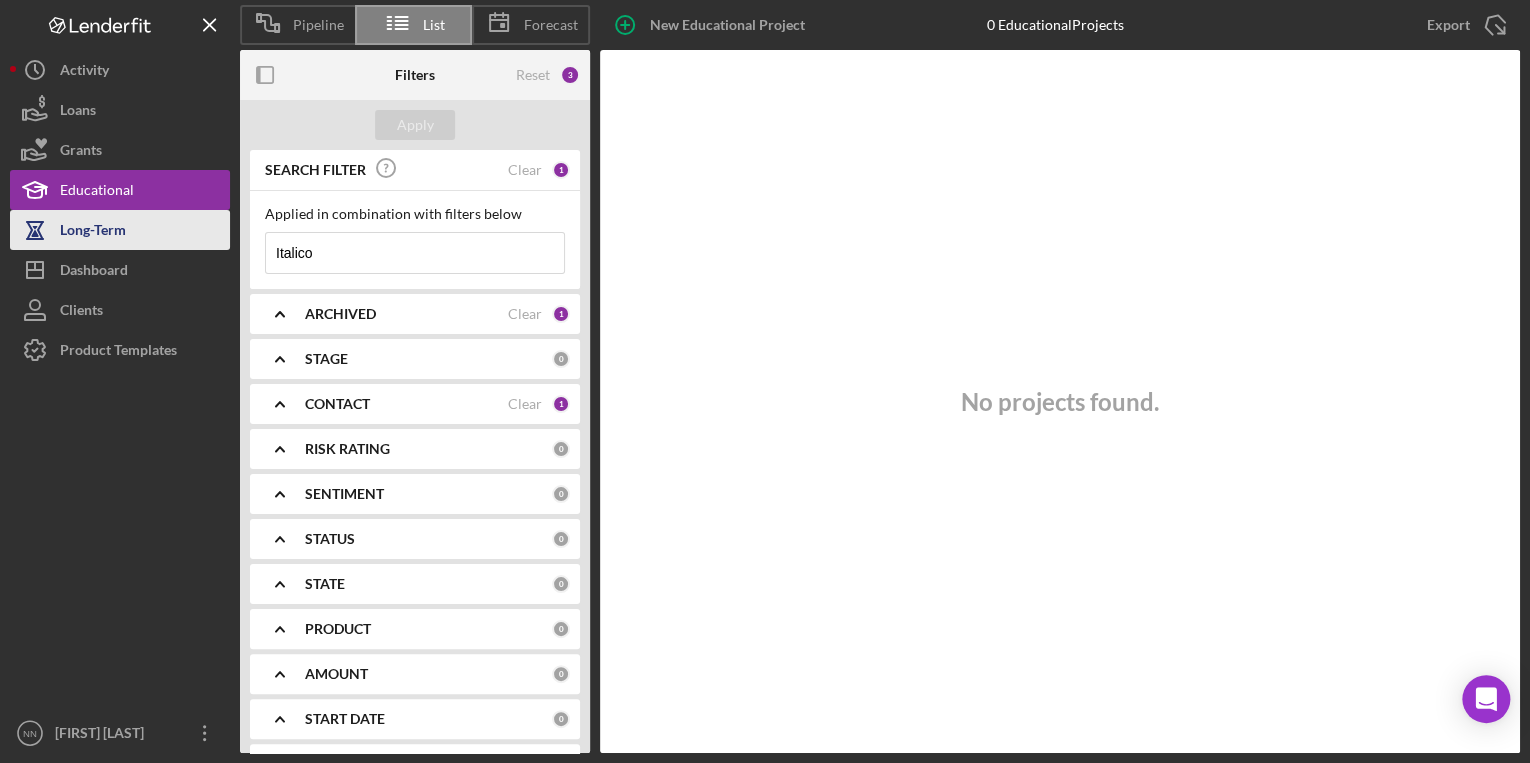 type on "Italico" 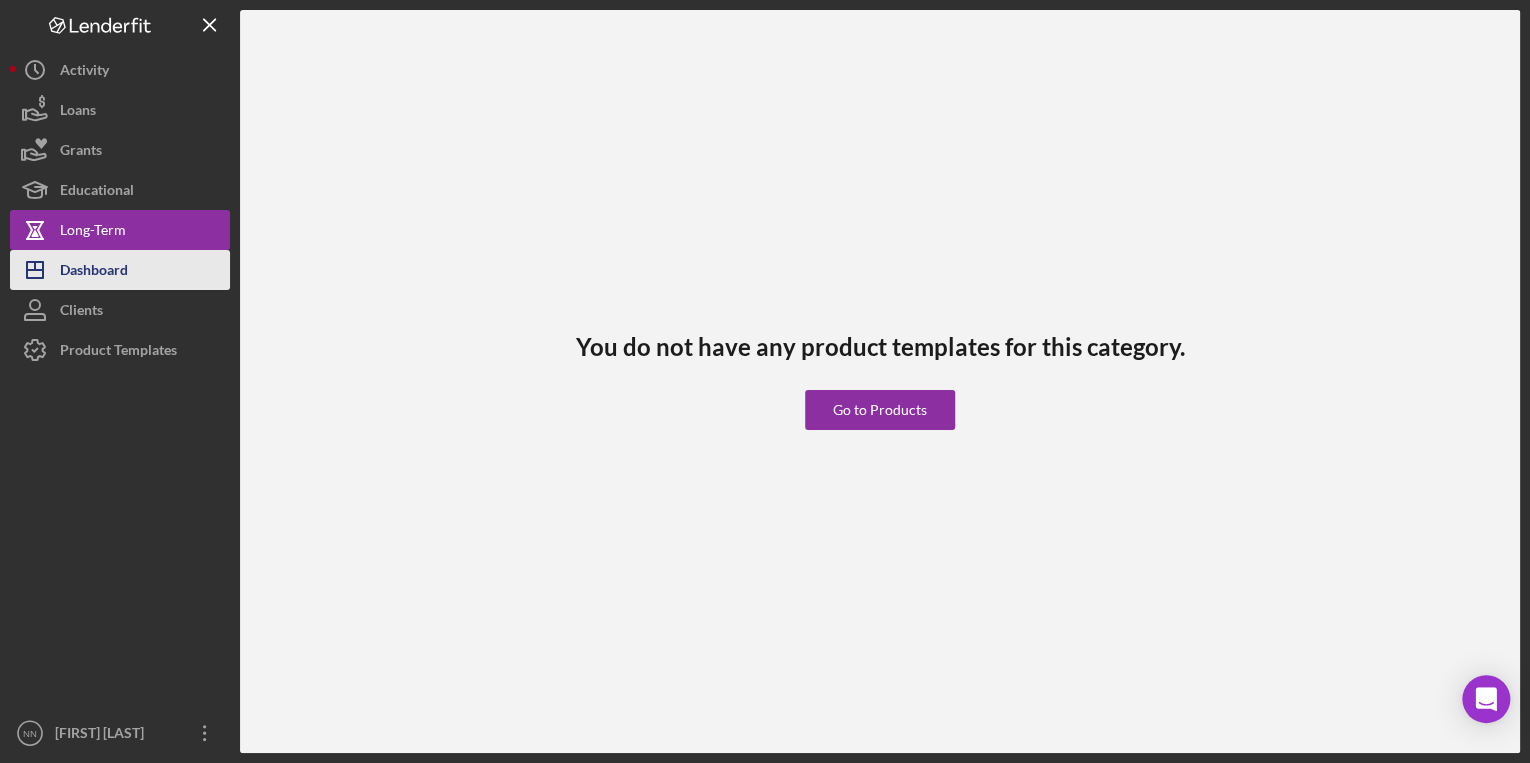 click on "Icon/Dashboard Dashboard" at bounding box center (120, 270) 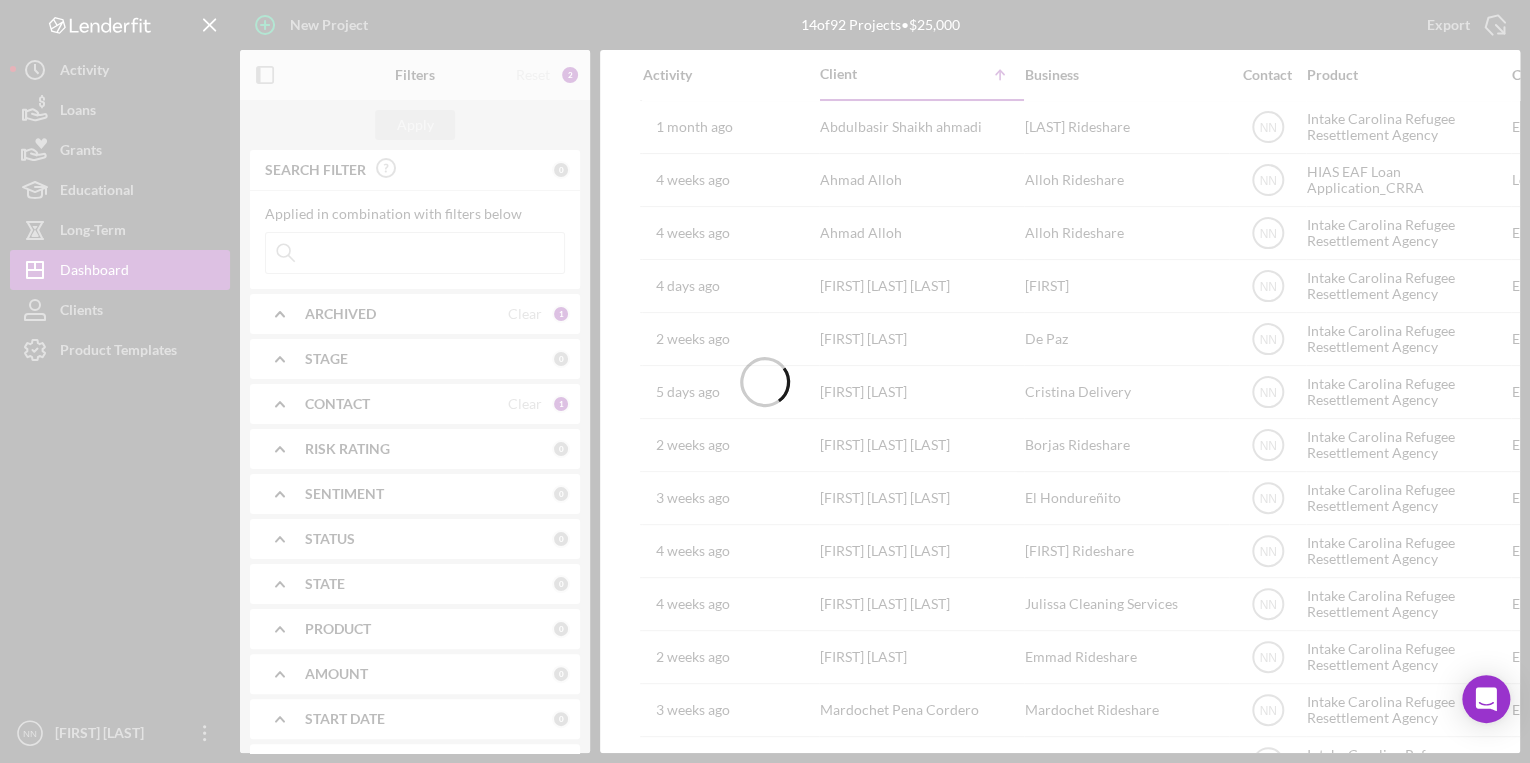 click at bounding box center (765, 381) 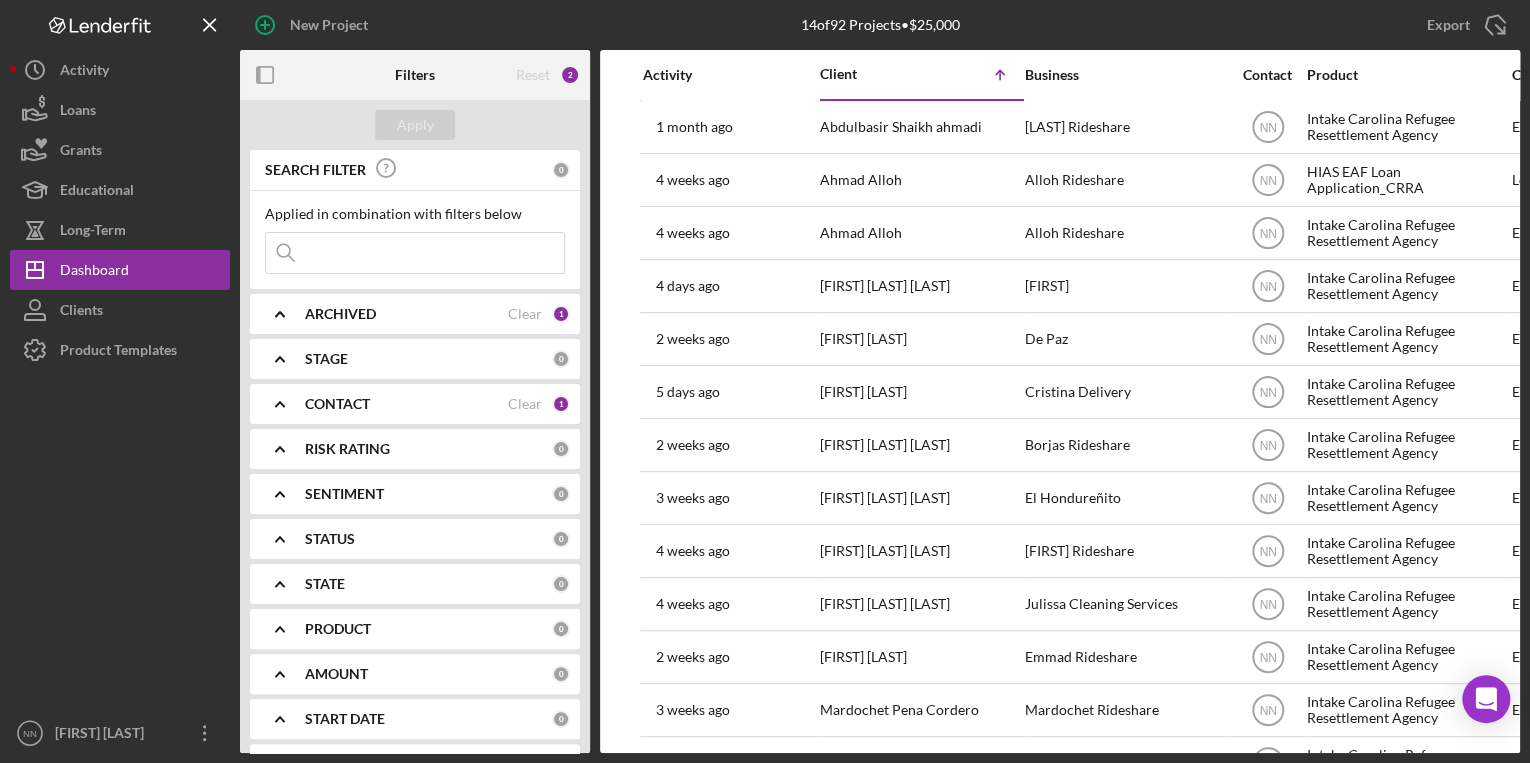 click at bounding box center (415, 253) 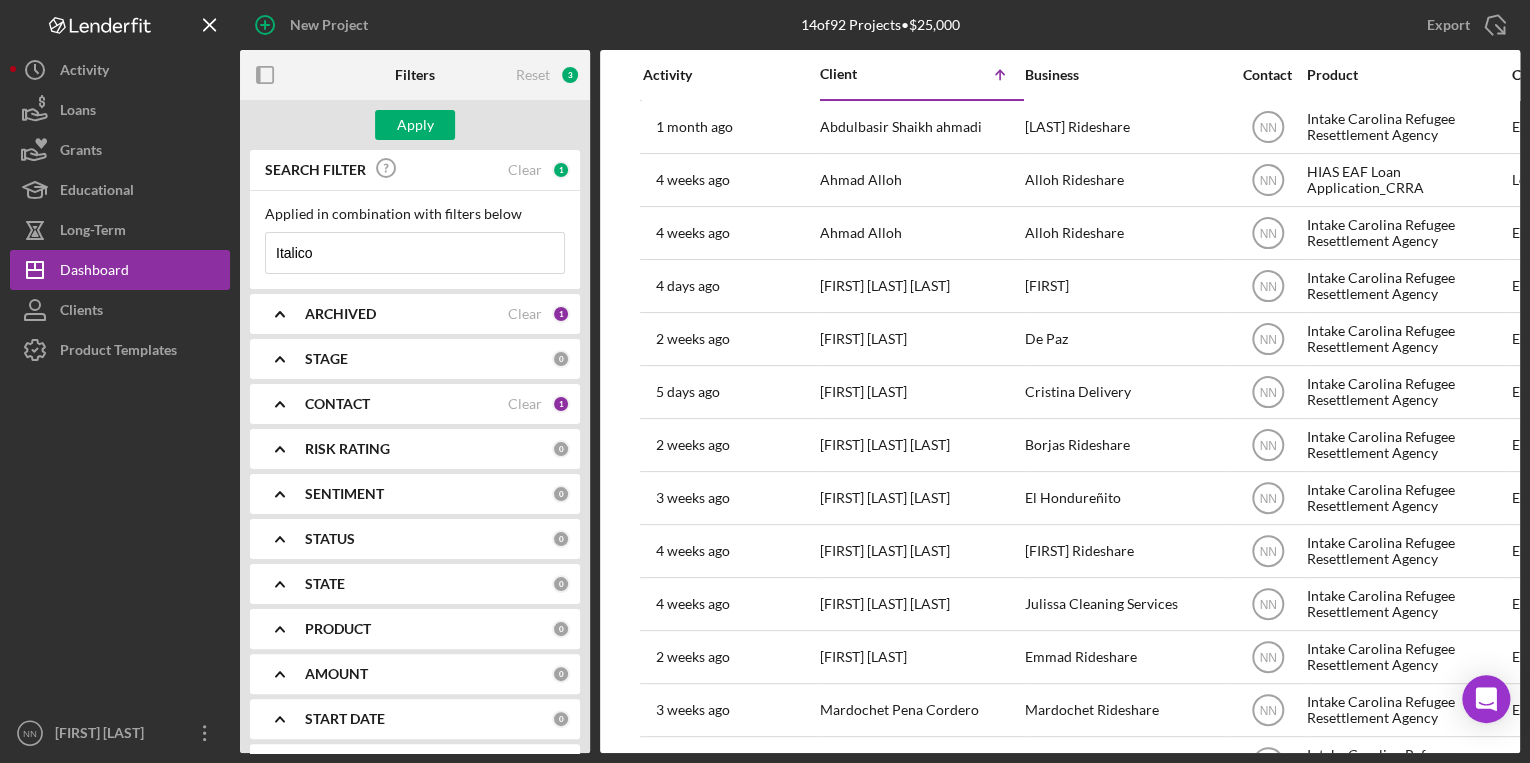 type on "italico" 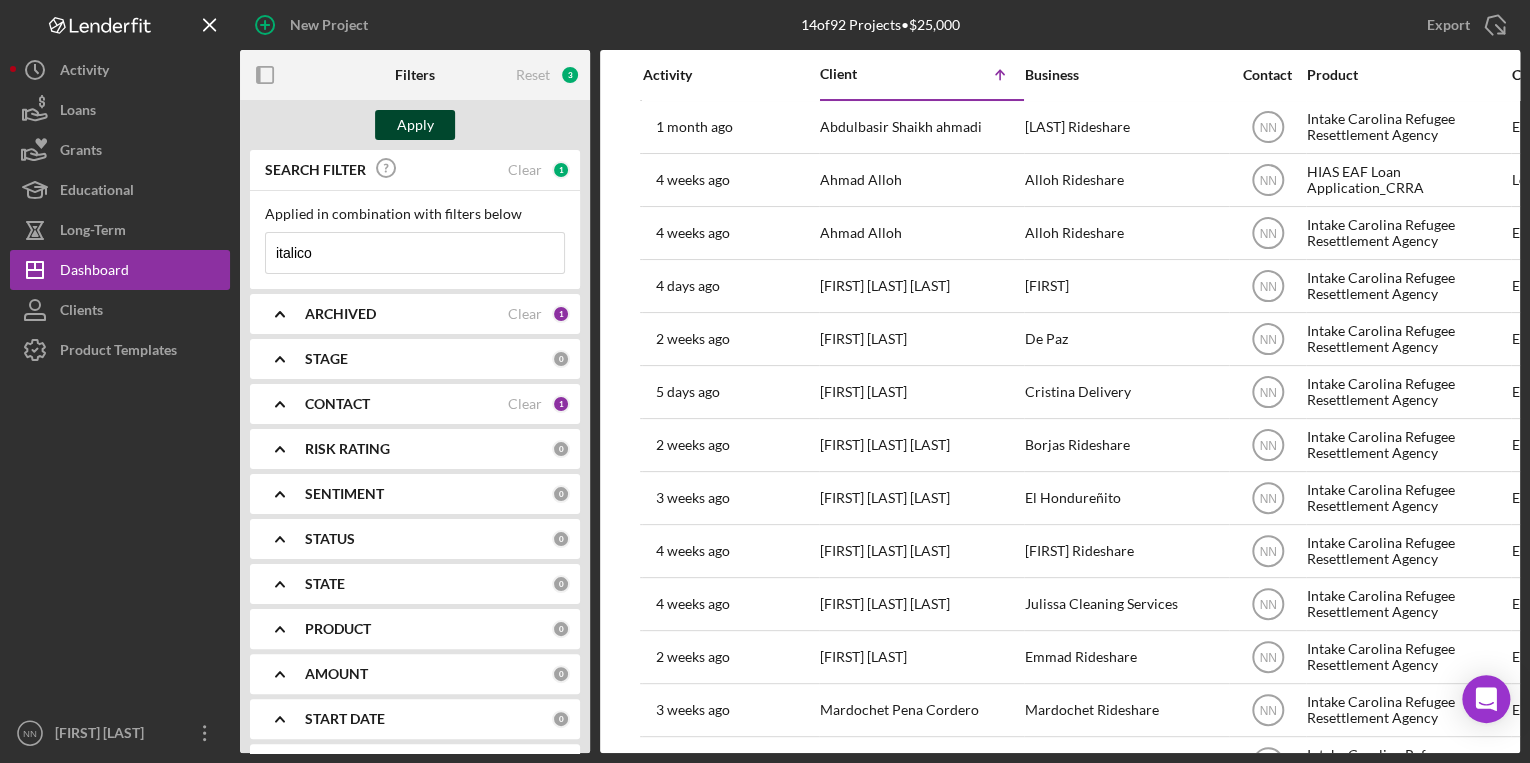 click on "Apply" at bounding box center (415, 125) 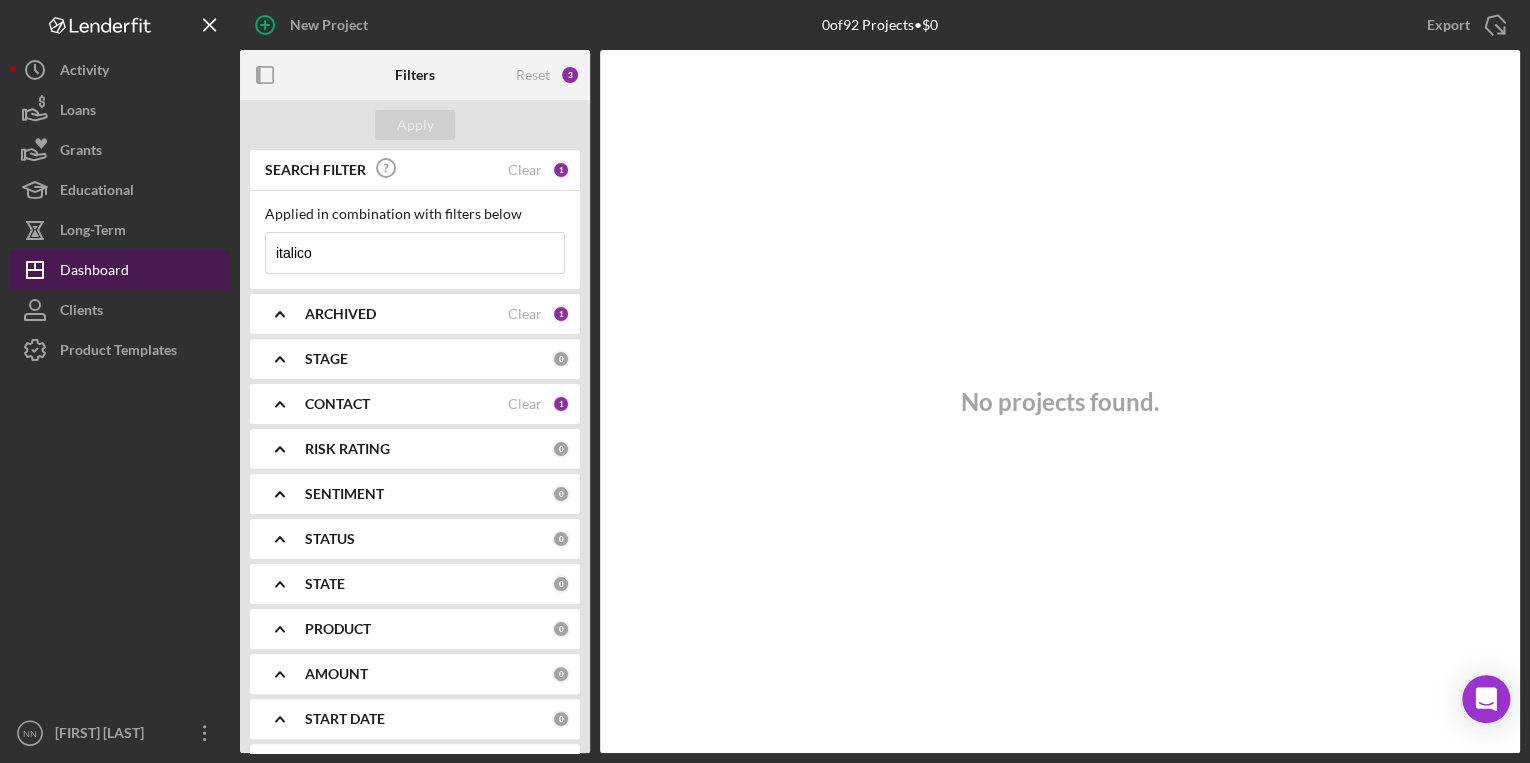 click on "Icon/Dashboard Dashboard" at bounding box center [120, 270] 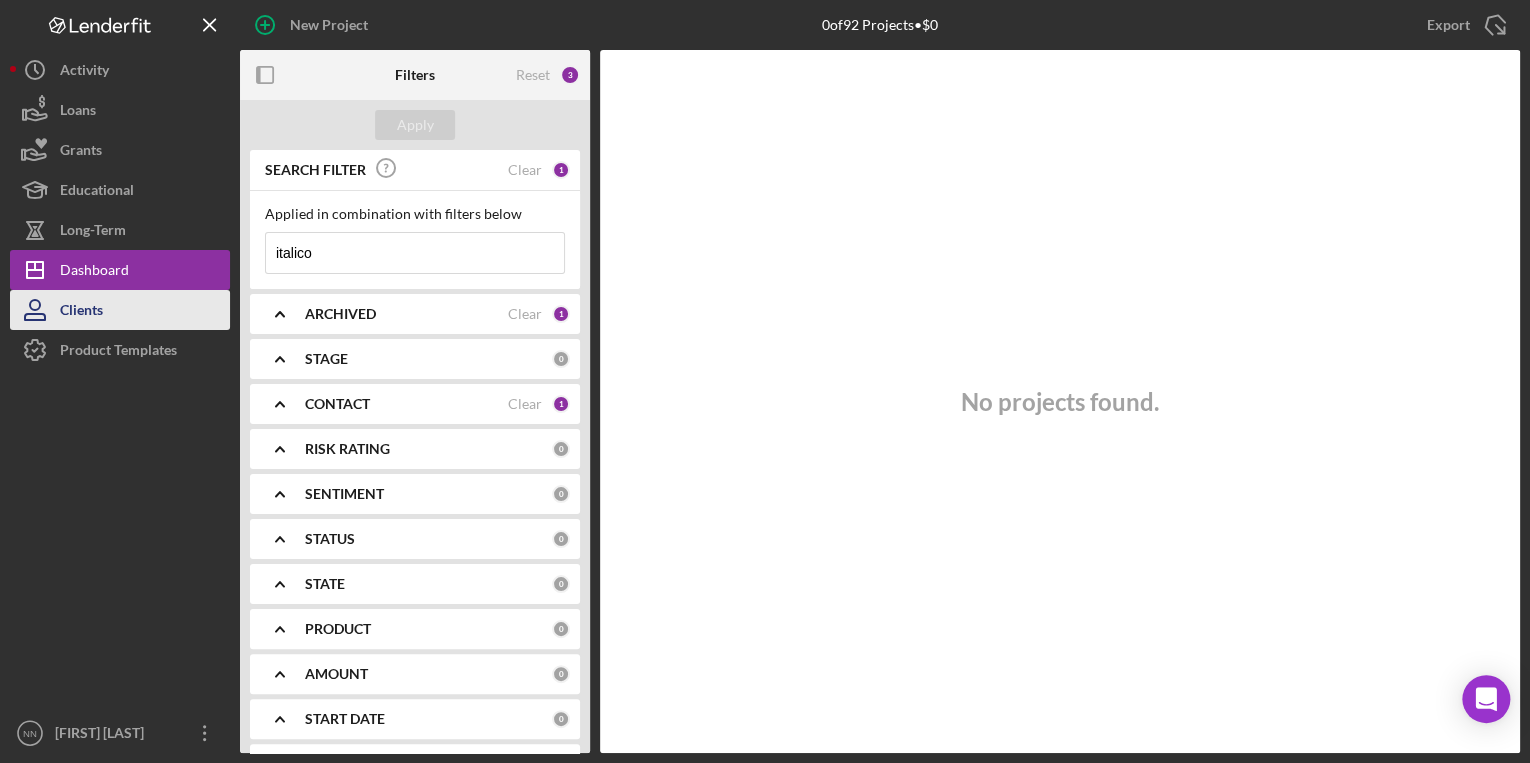 click on "Clients" at bounding box center (120, 310) 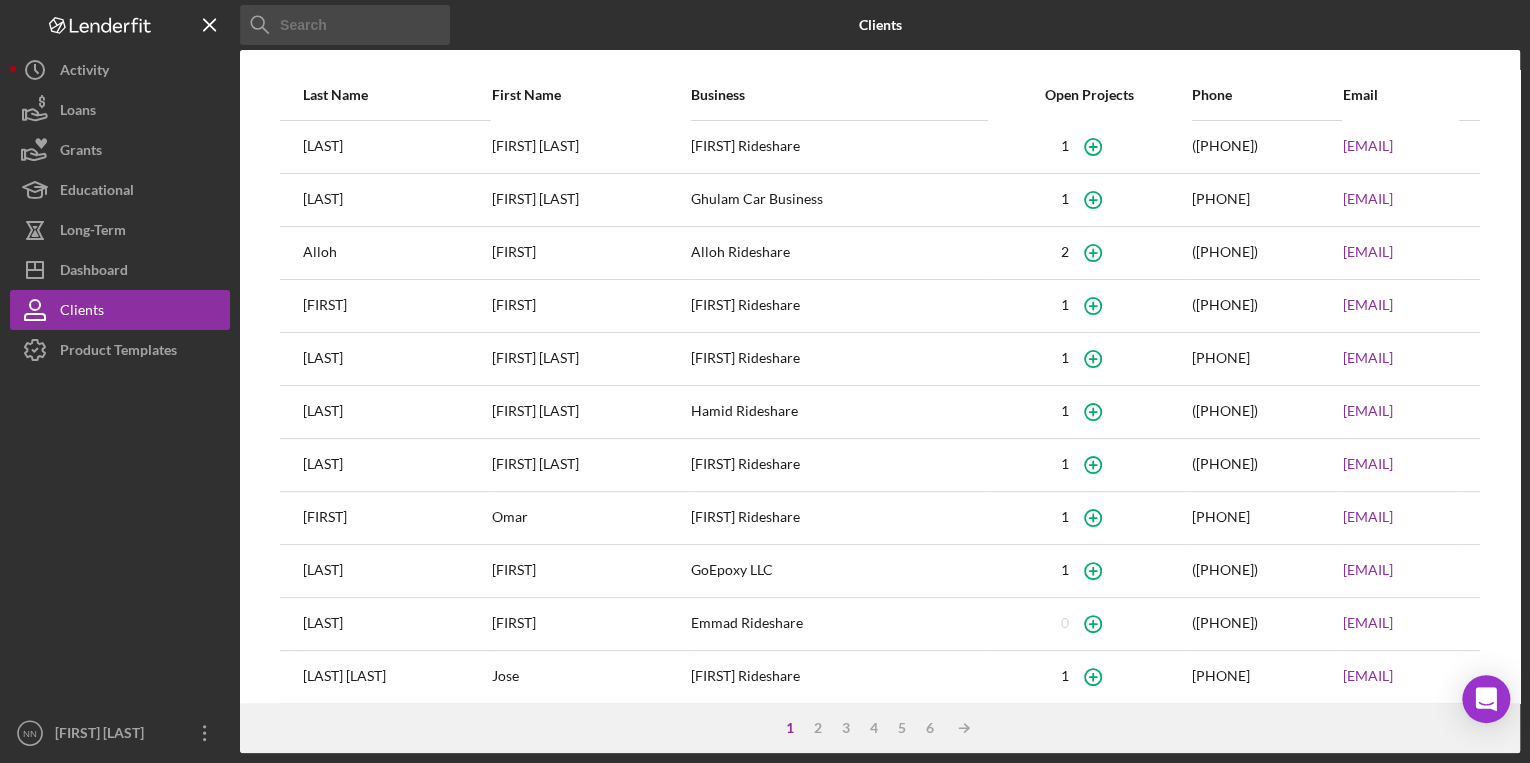 click at bounding box center (345, 25) 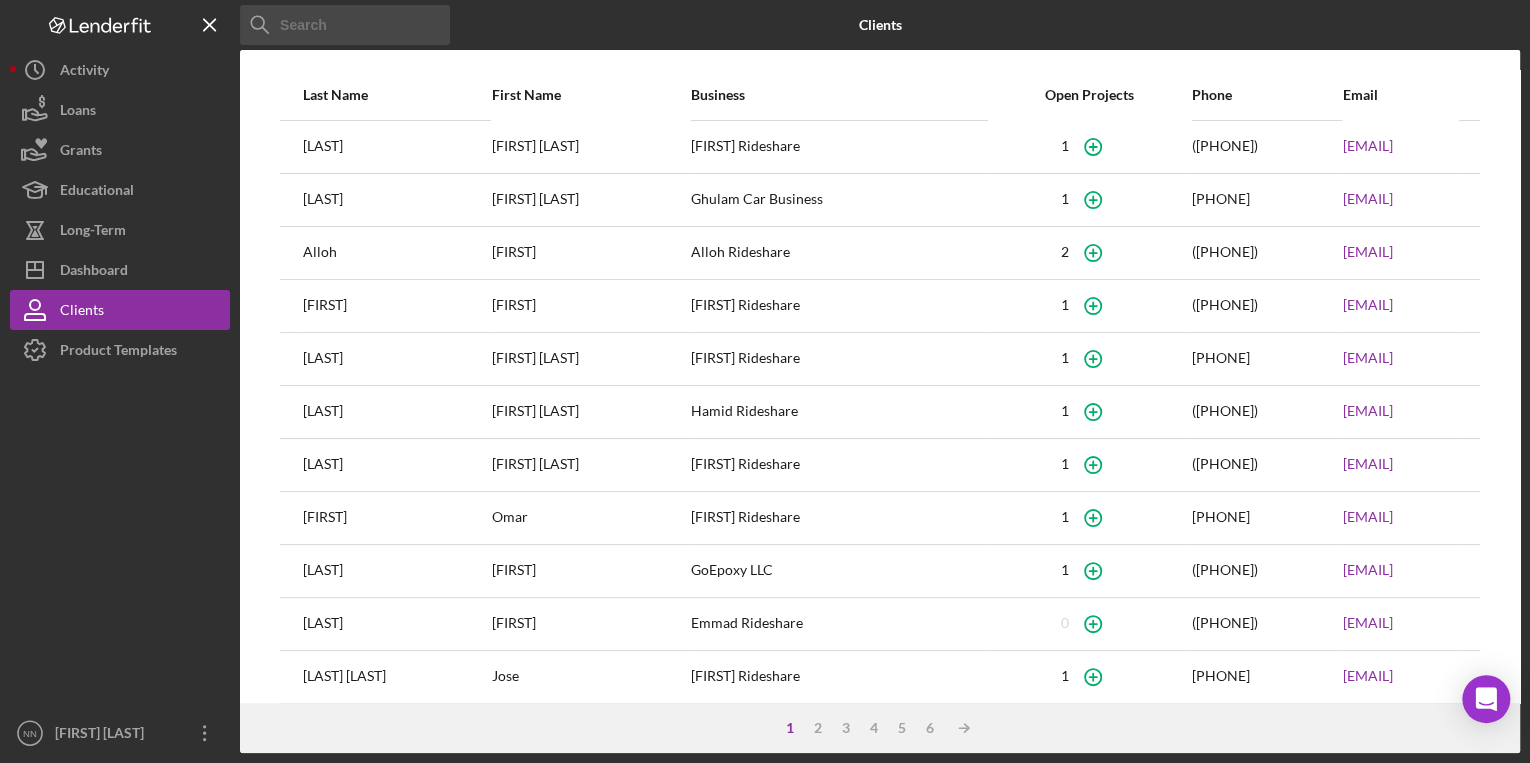paste on "Italico" 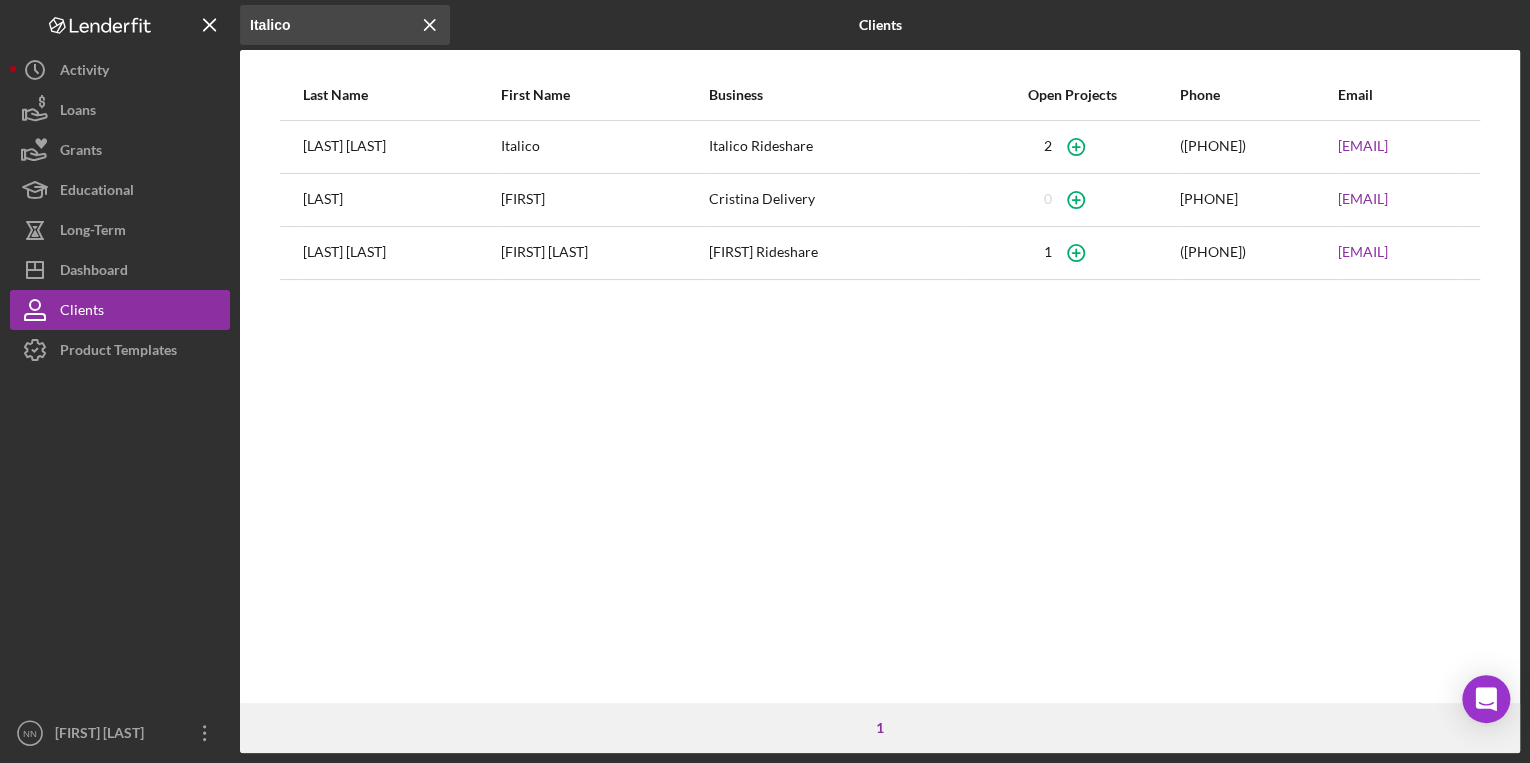 type on "Italico" 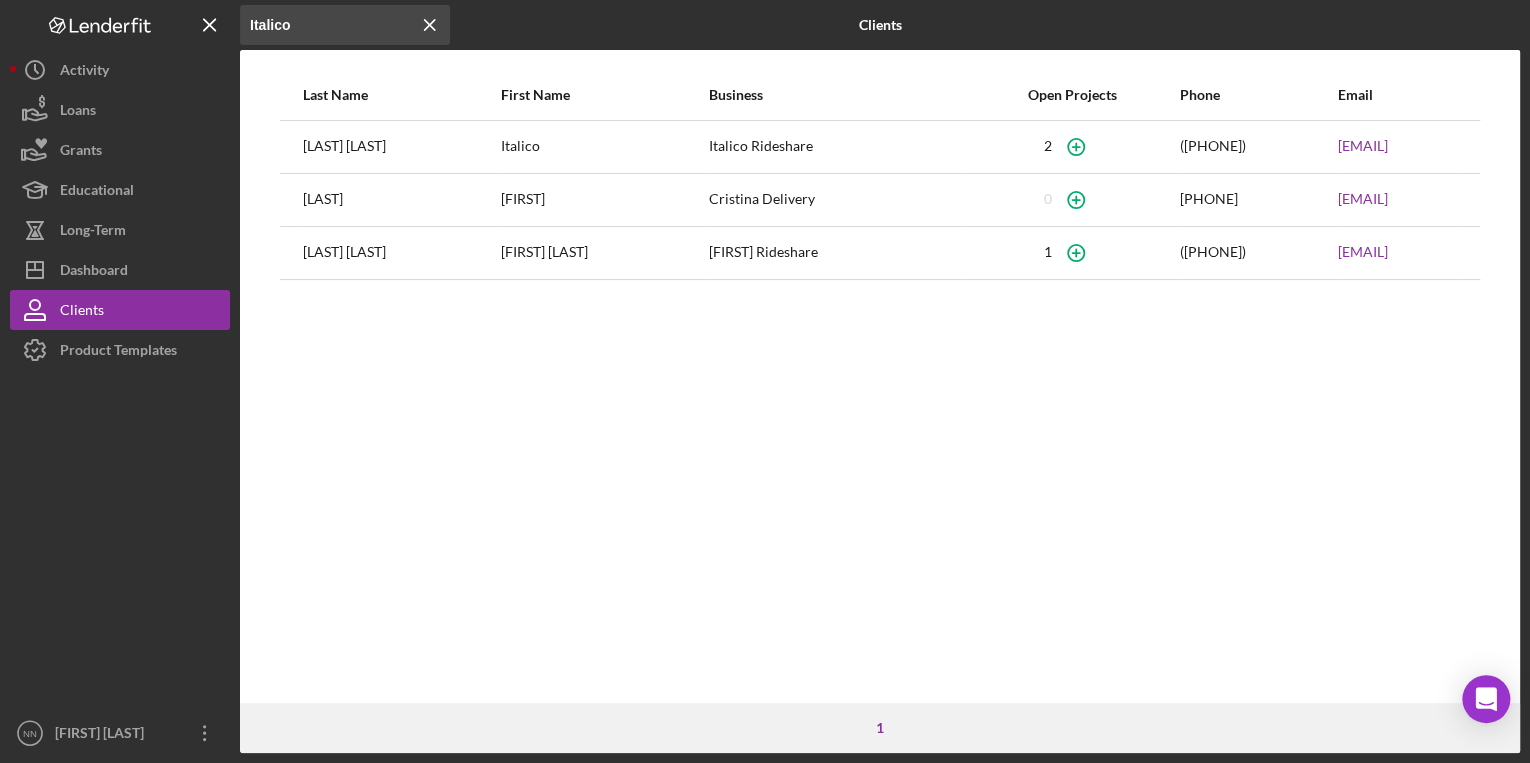 click on "Italico Rideshare" at bounding box center (837, 147) 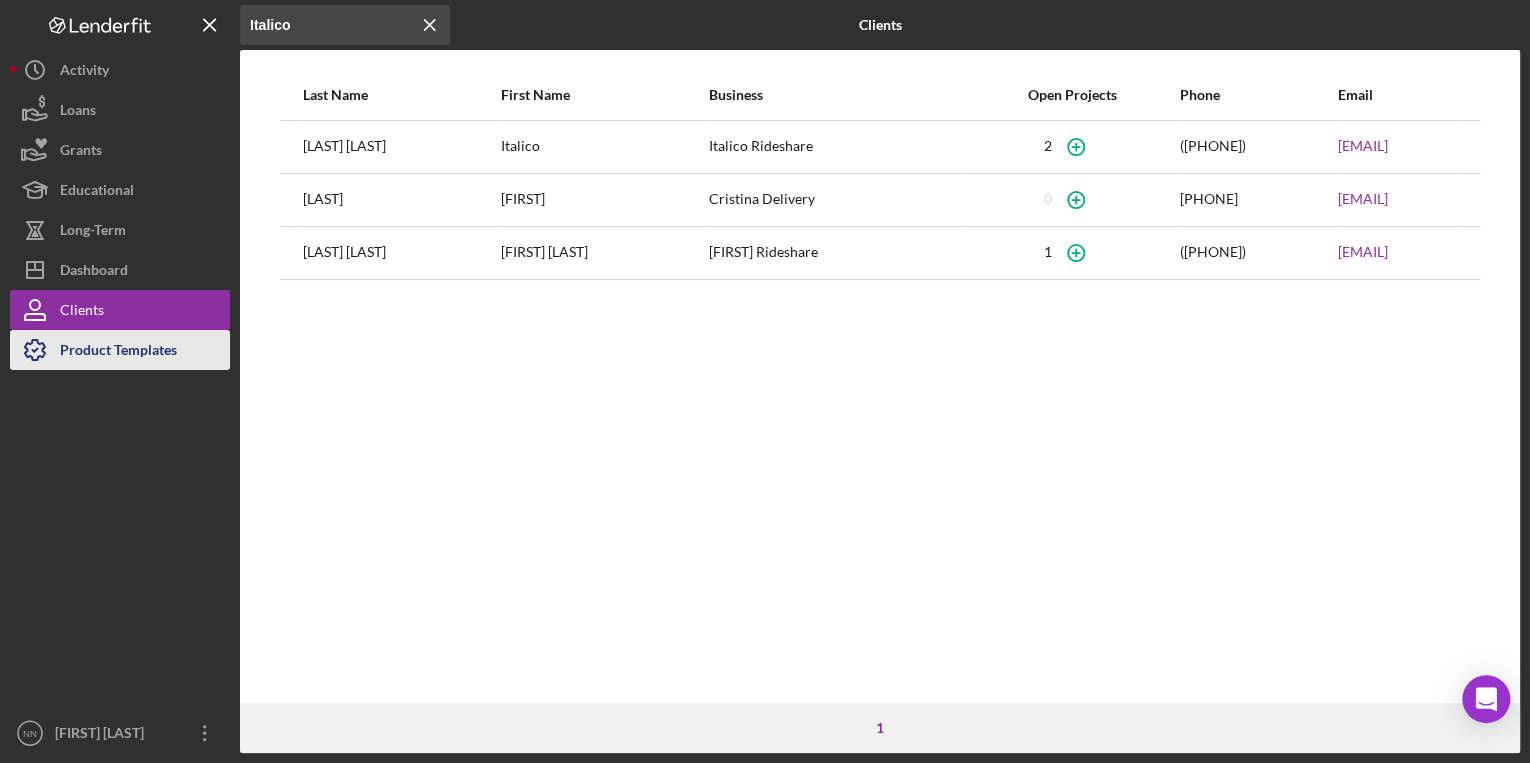 click on "Product Templates" at bounding box center [118, 352] 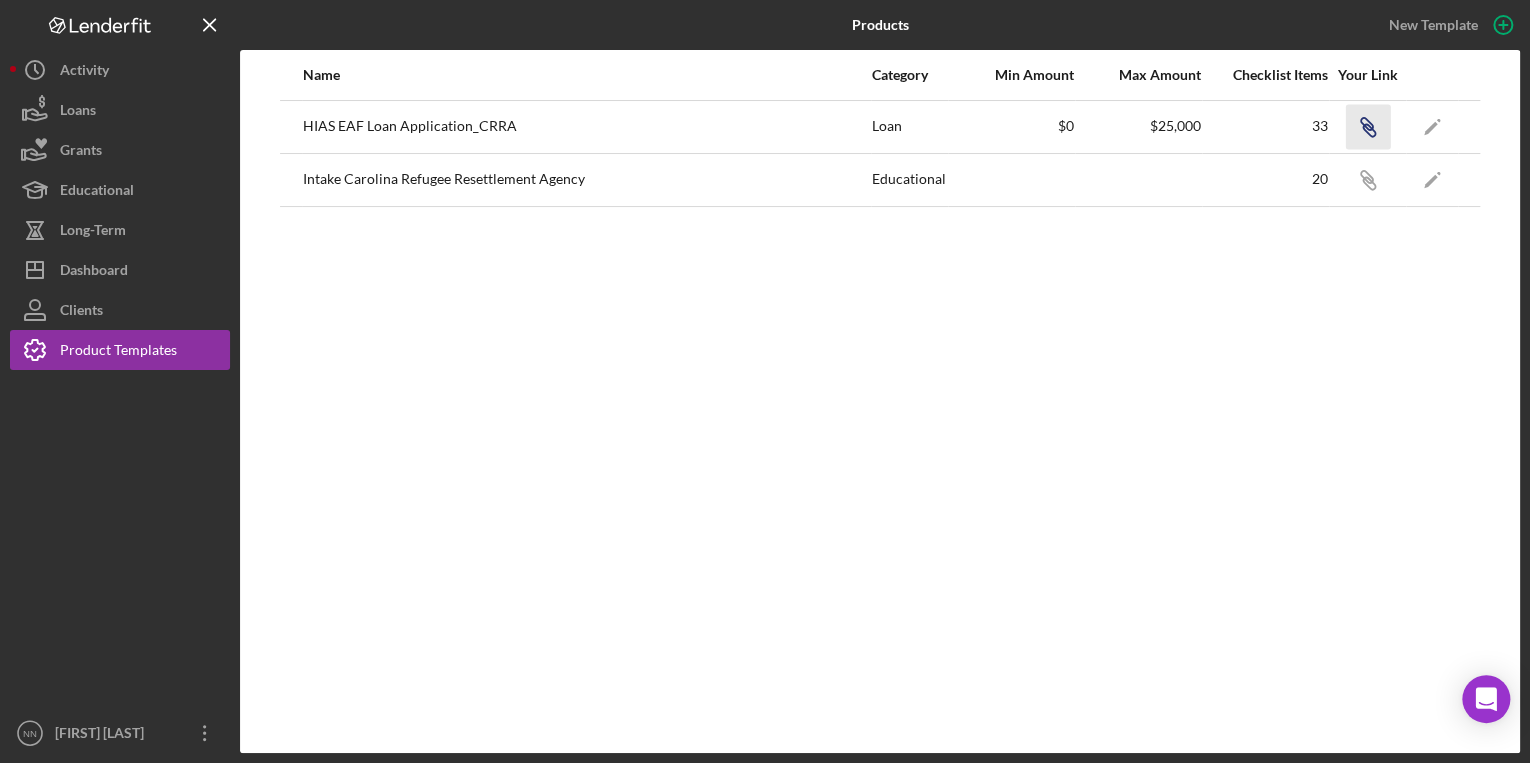 click on "Icon/Link" 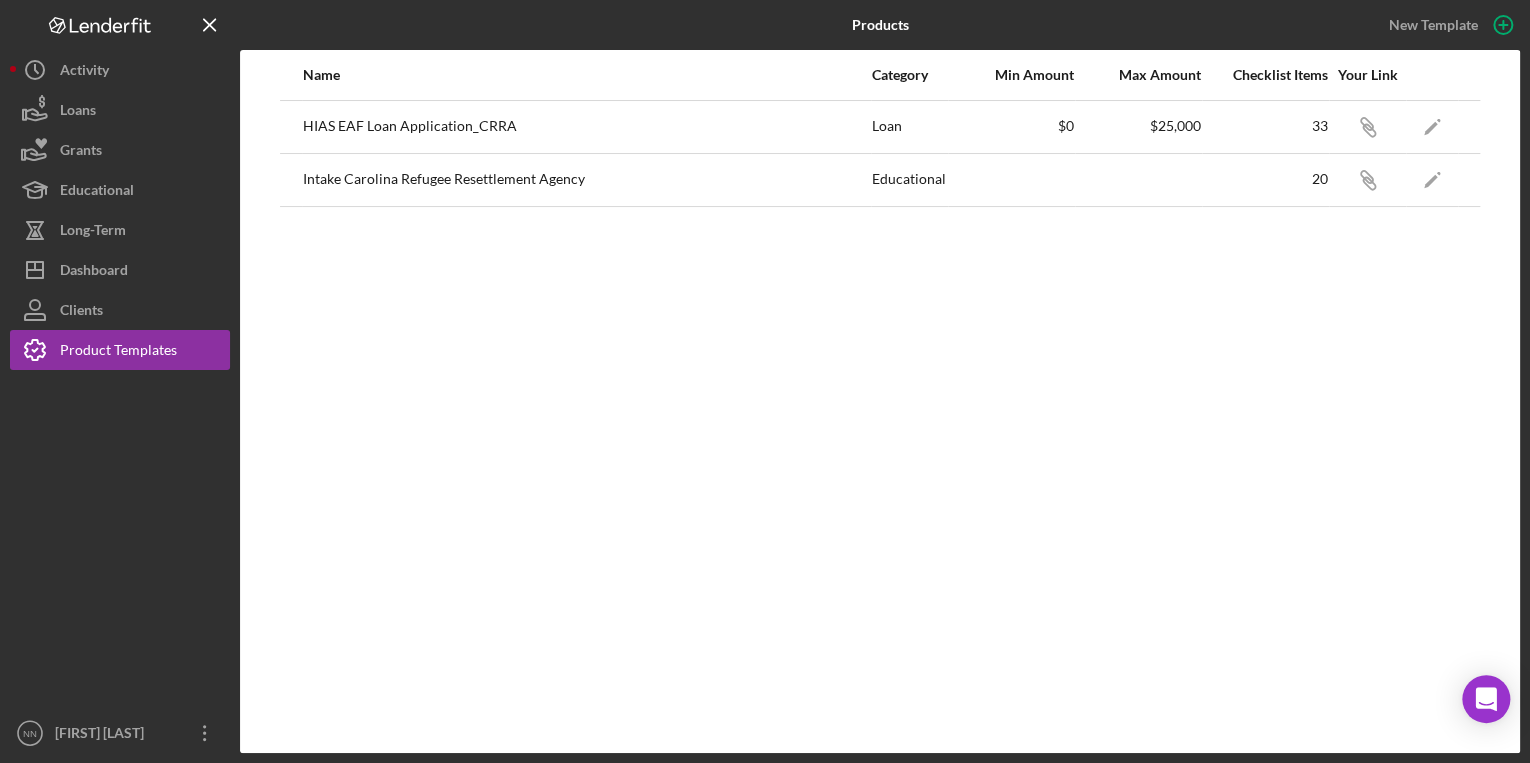 drag, startPoint x: 1373, startPoint y: 176, endPoint x: 1104, endPoint y: 262, distance: 282.4128 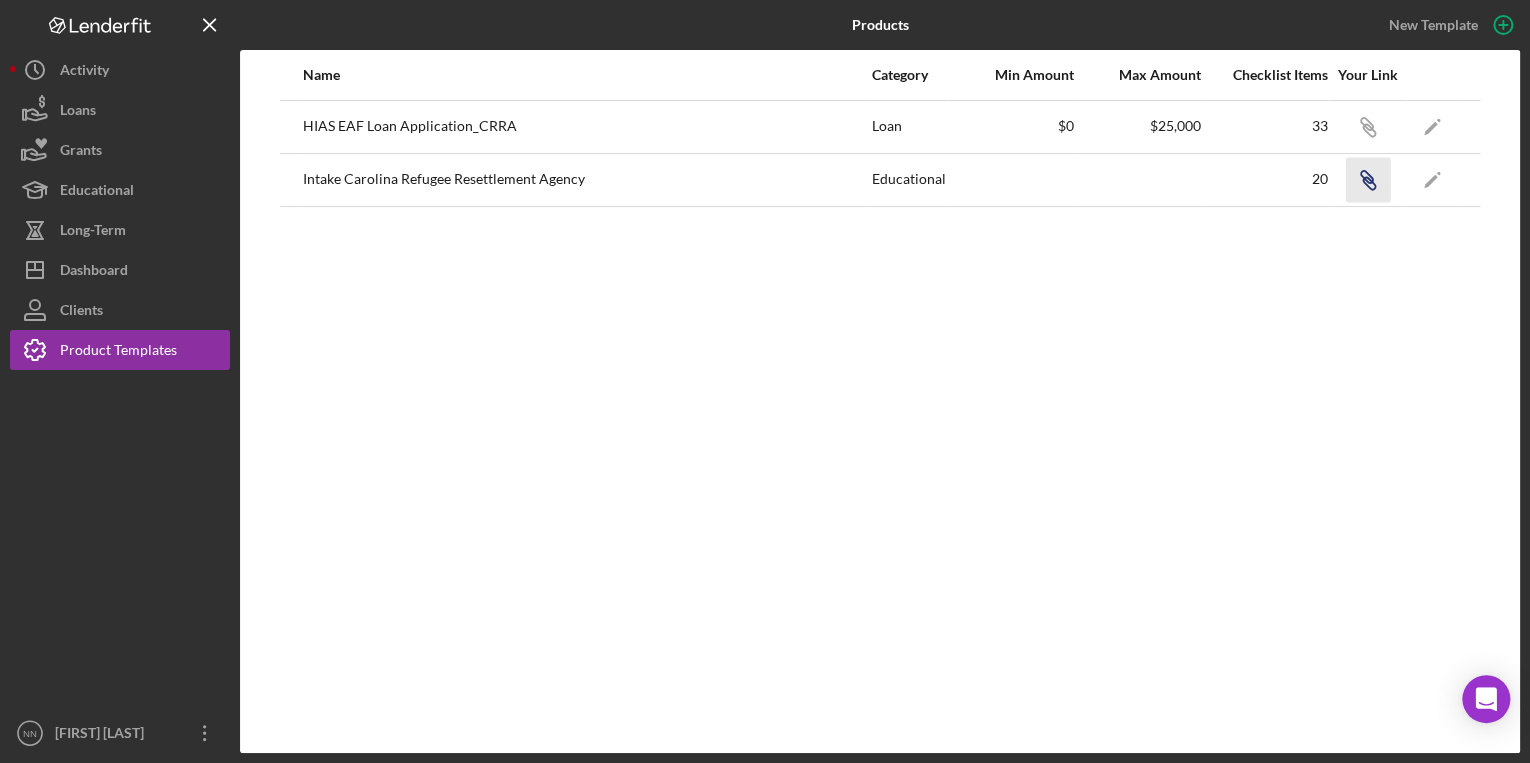 click 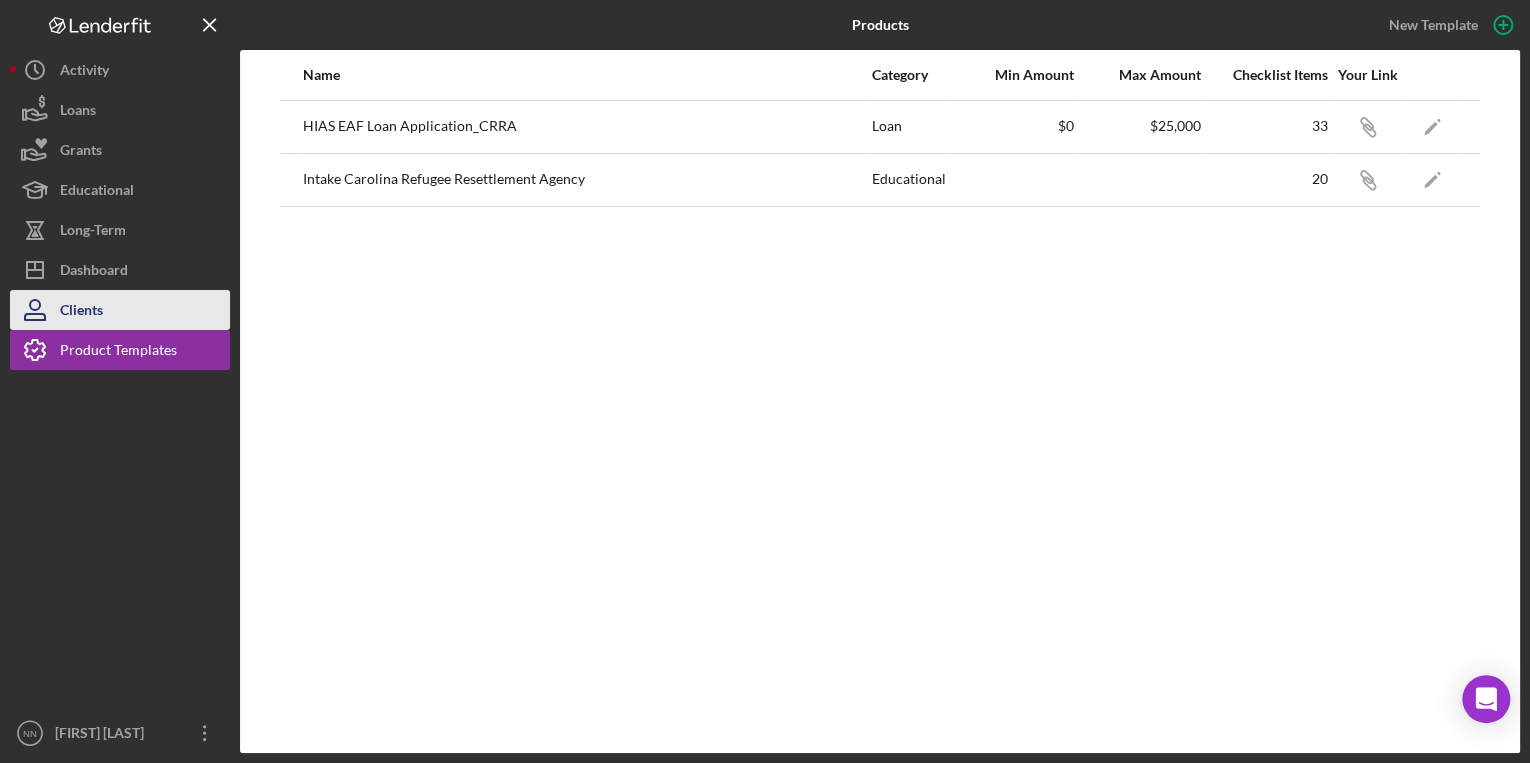 click on "Clients" at bounding box center [120, 310] 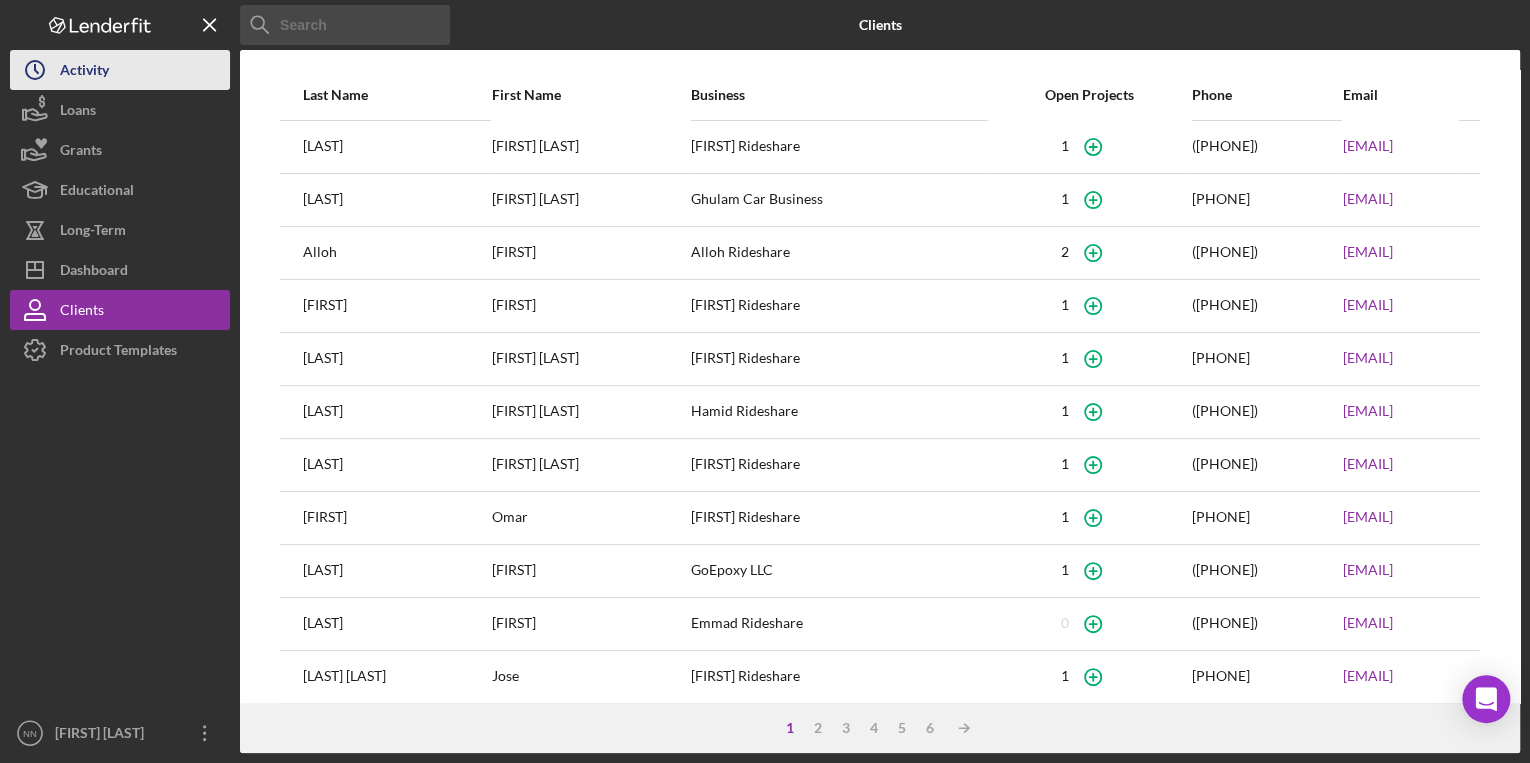 click on "Activity" at bounding box center [84, 72] 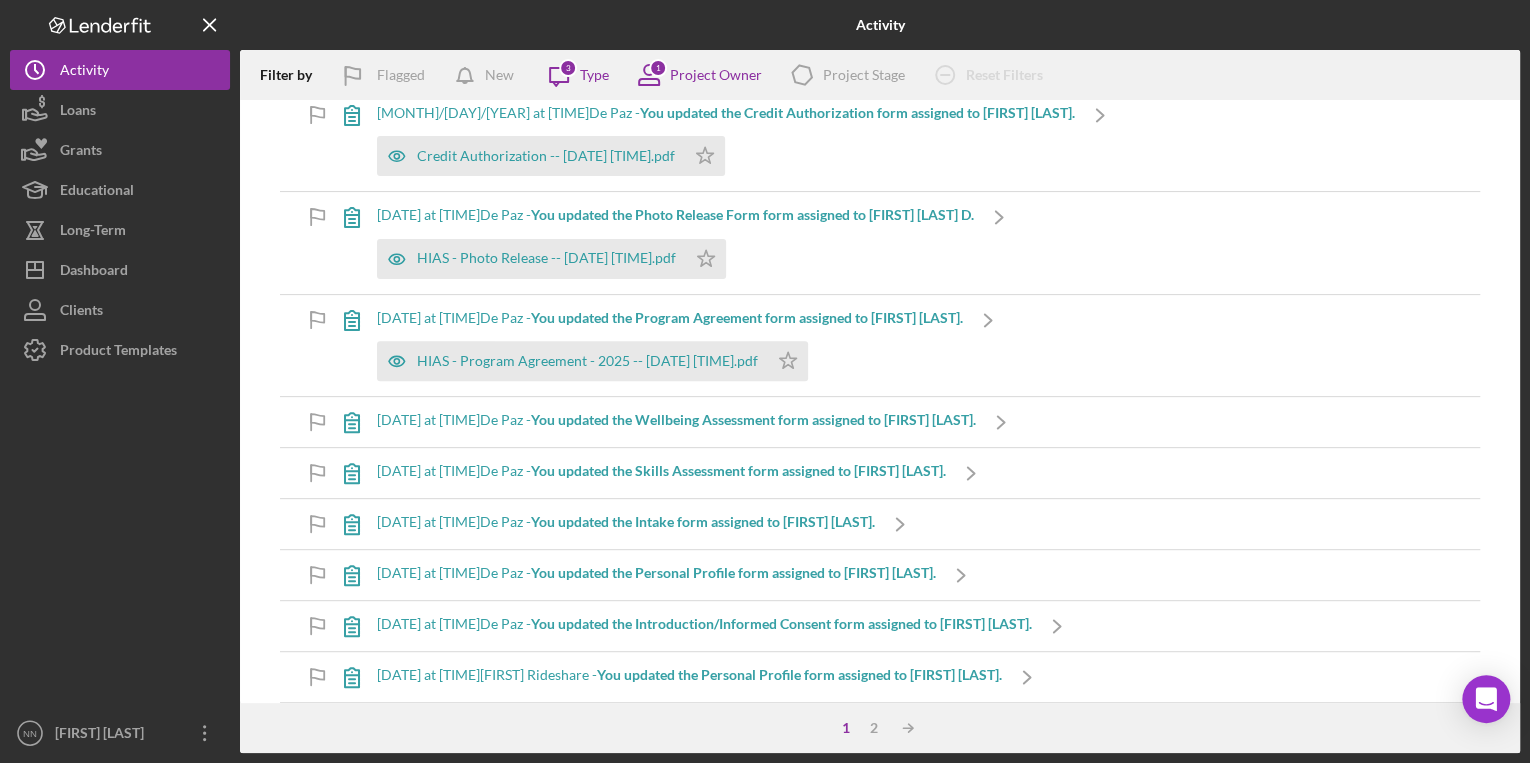 scroll, scrollTop: 4400, scrollLeft: 0, axis: vertical 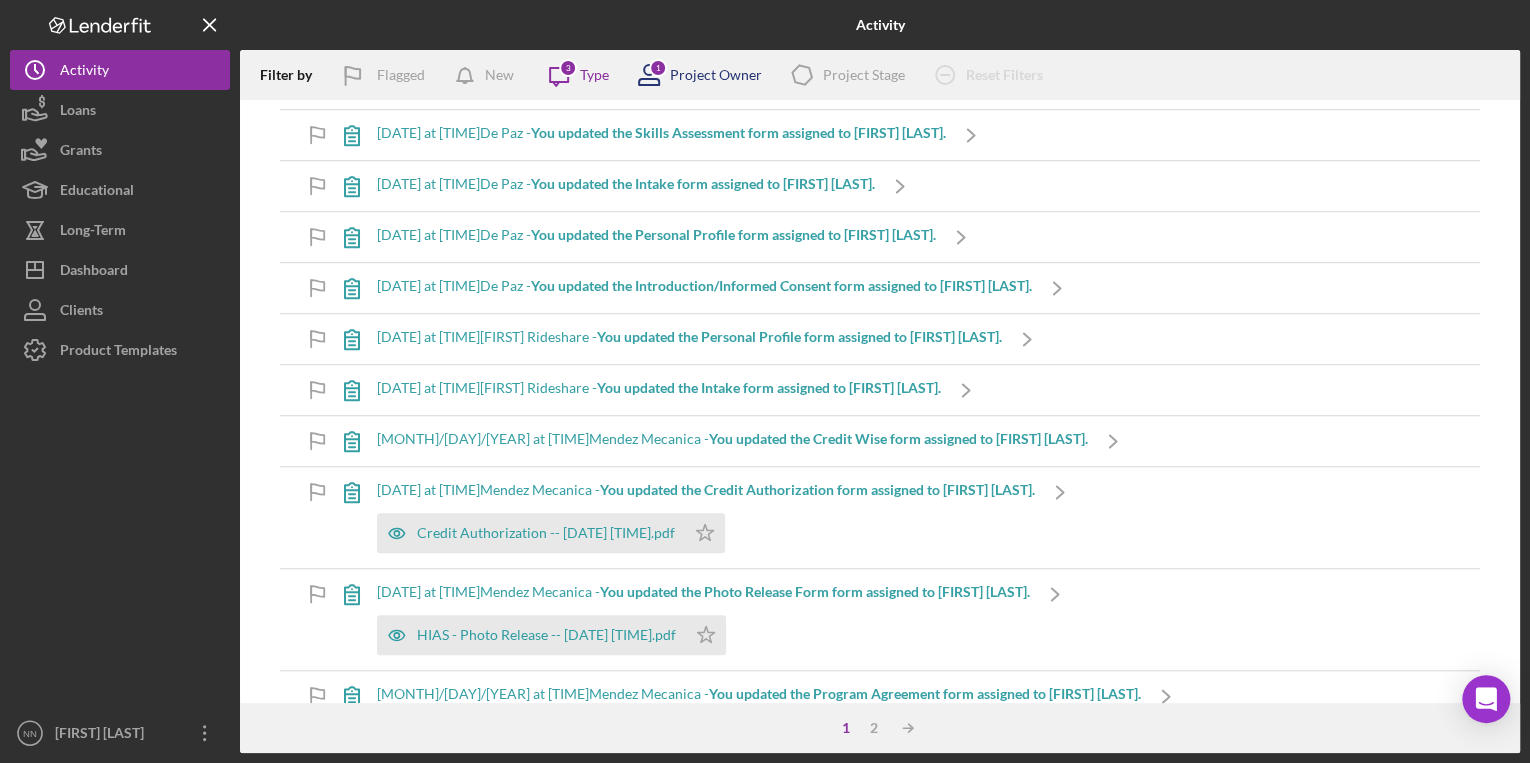 click 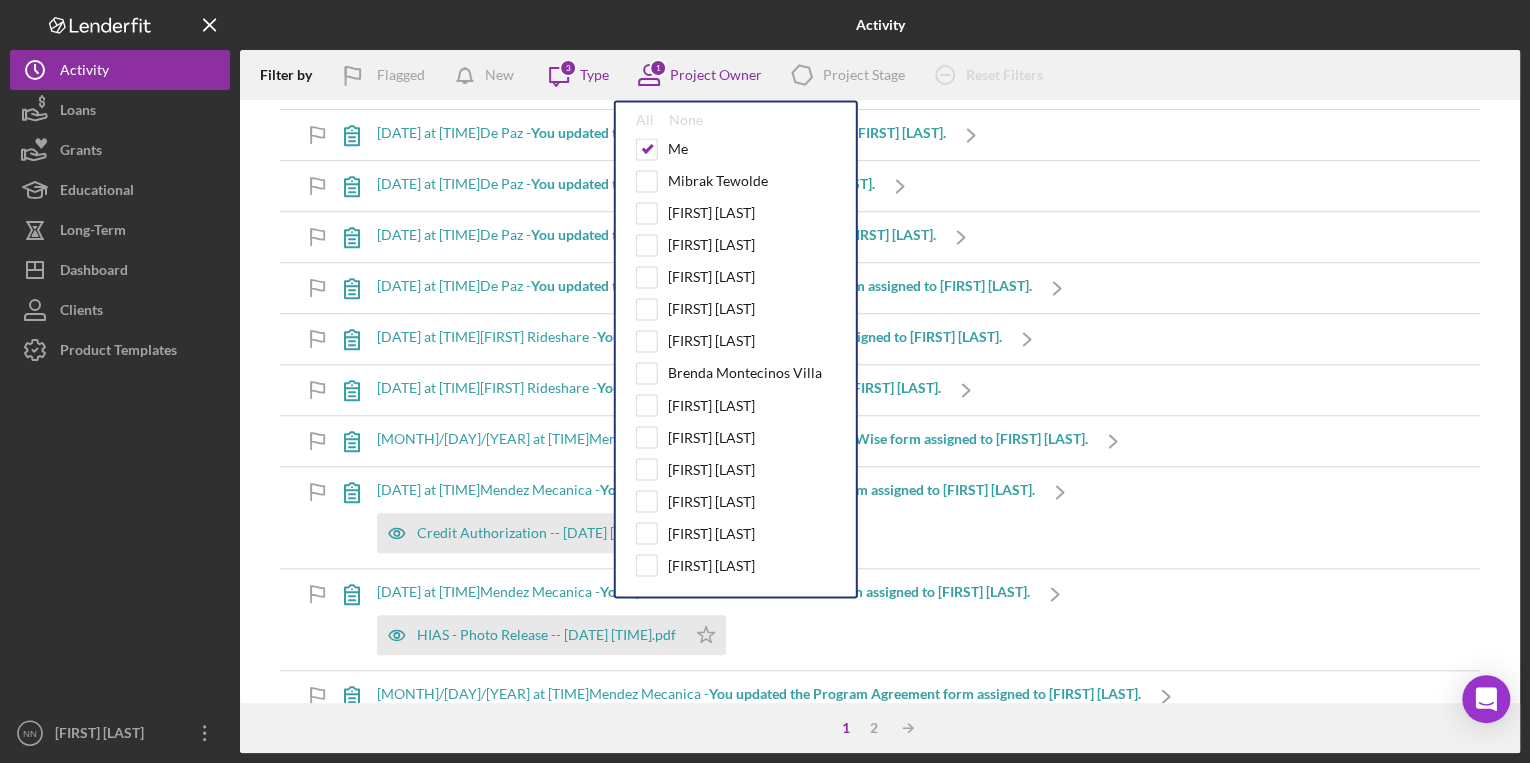 click at bounding box center (120, 541) 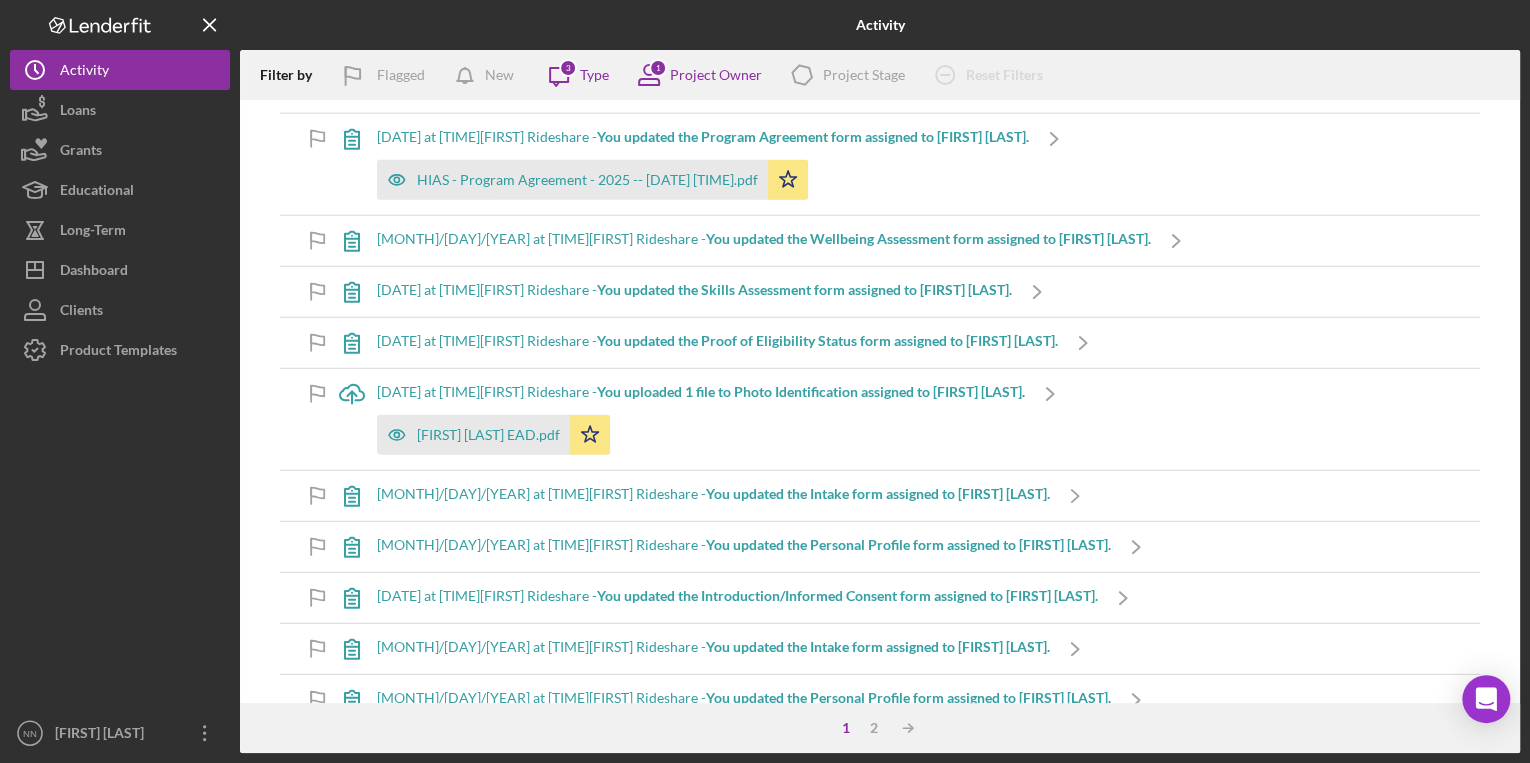scroll, scrollTop: 6500, scrollLeft: 0, axis: vertical 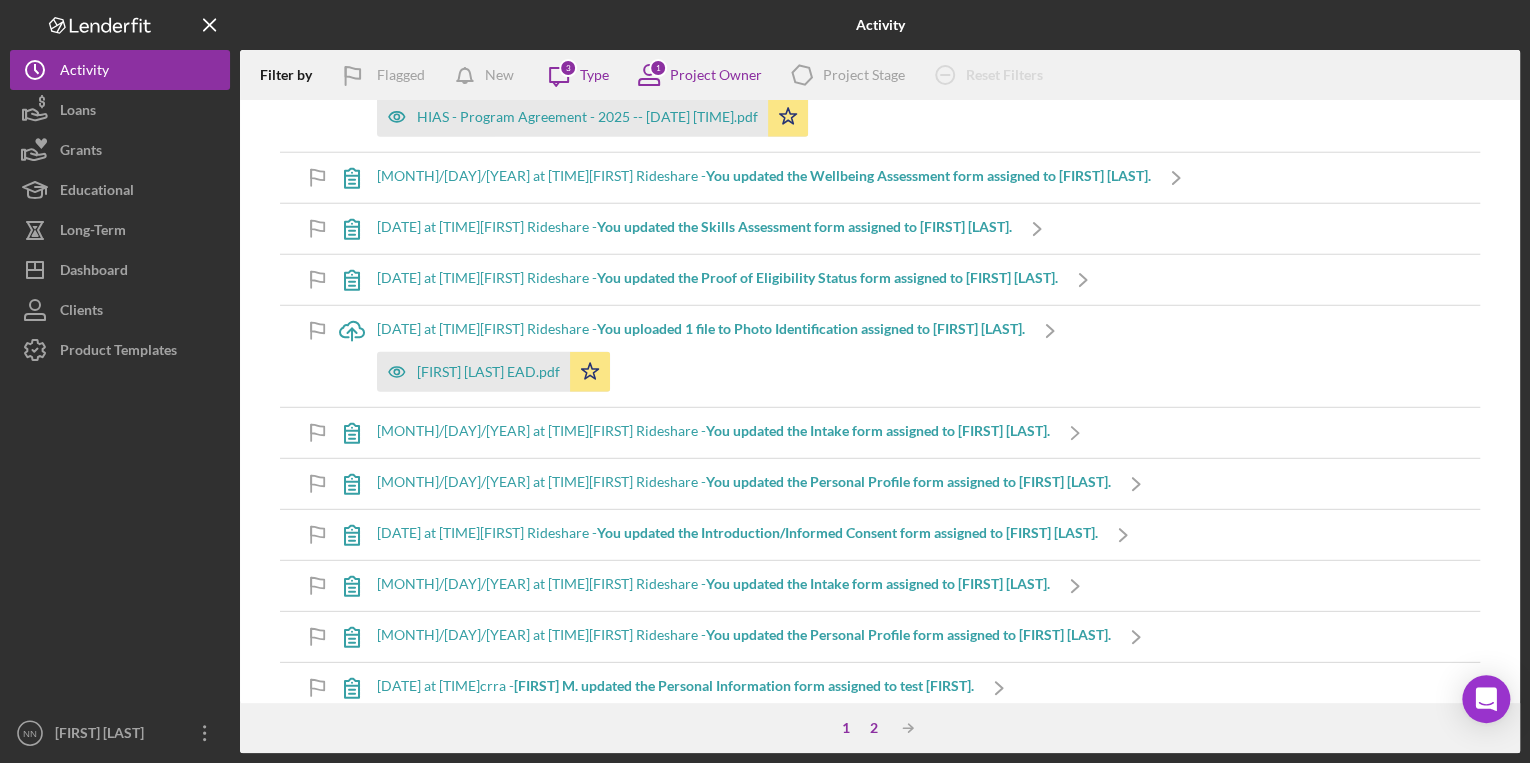 click on "2" at bounding box center [874, 728] 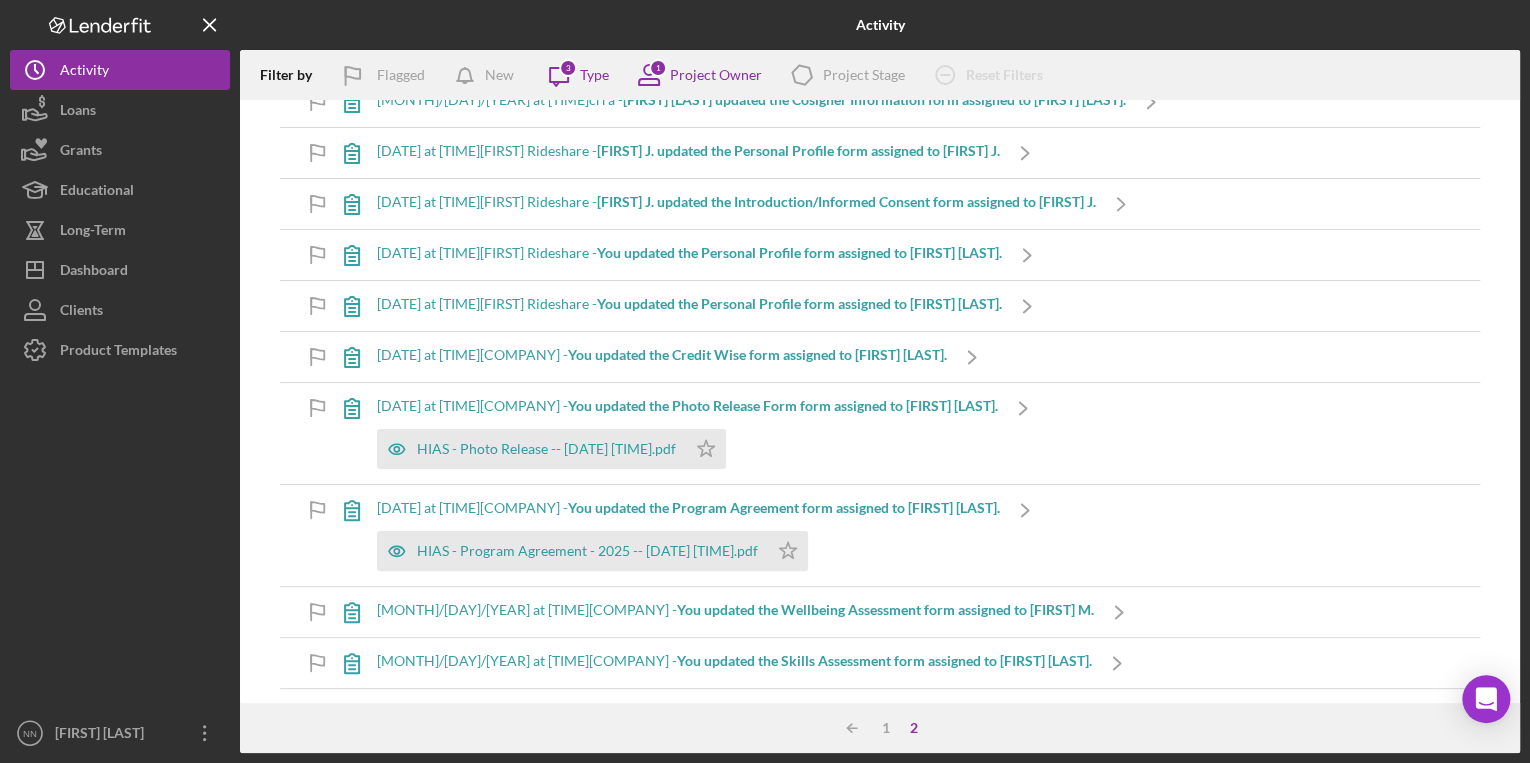 scroll, scrollTop: 0, scrollLeft: 0, axis: both 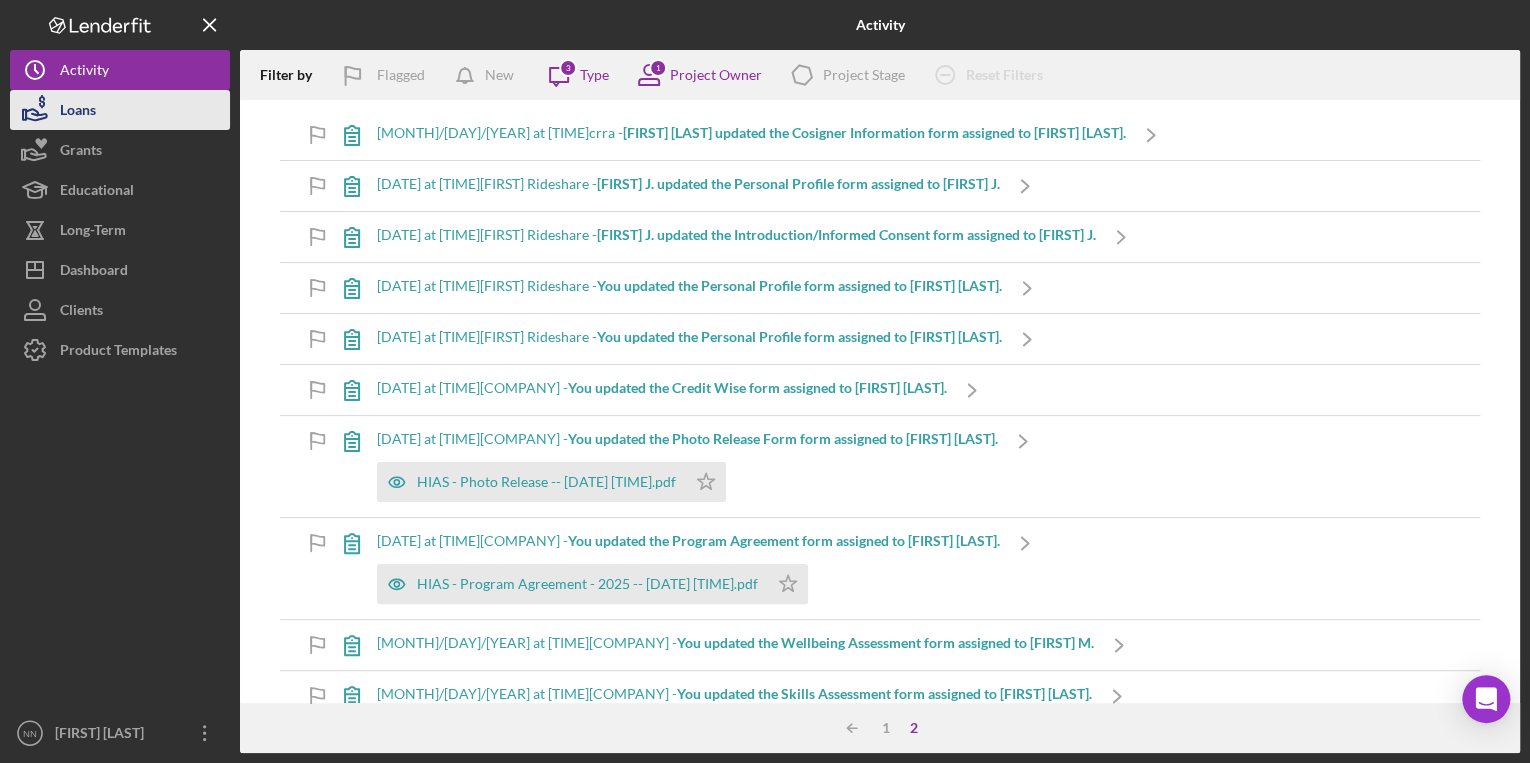 click on "Loans" at bounding box center (120, 110) 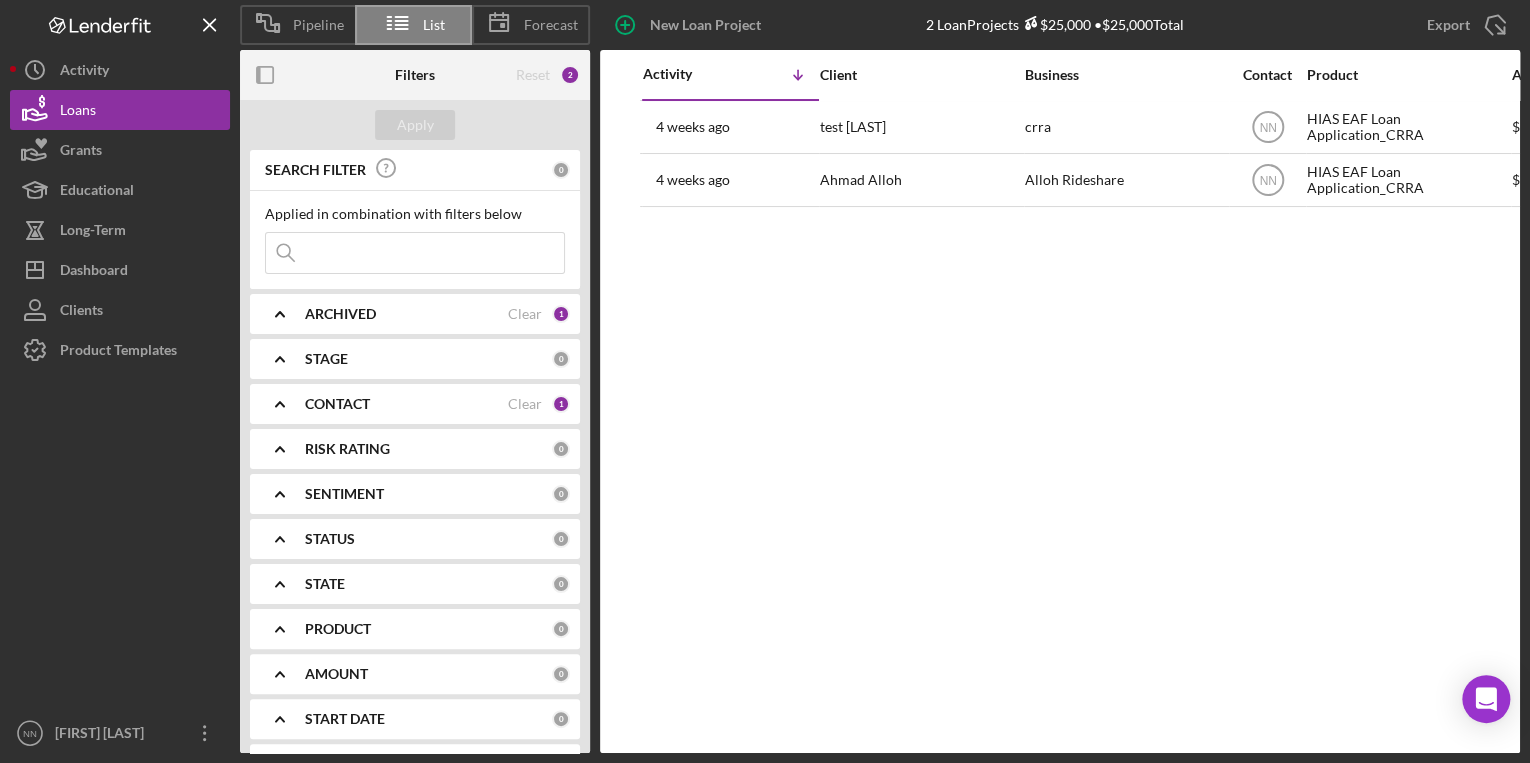 click at bounding box center (415, 253) 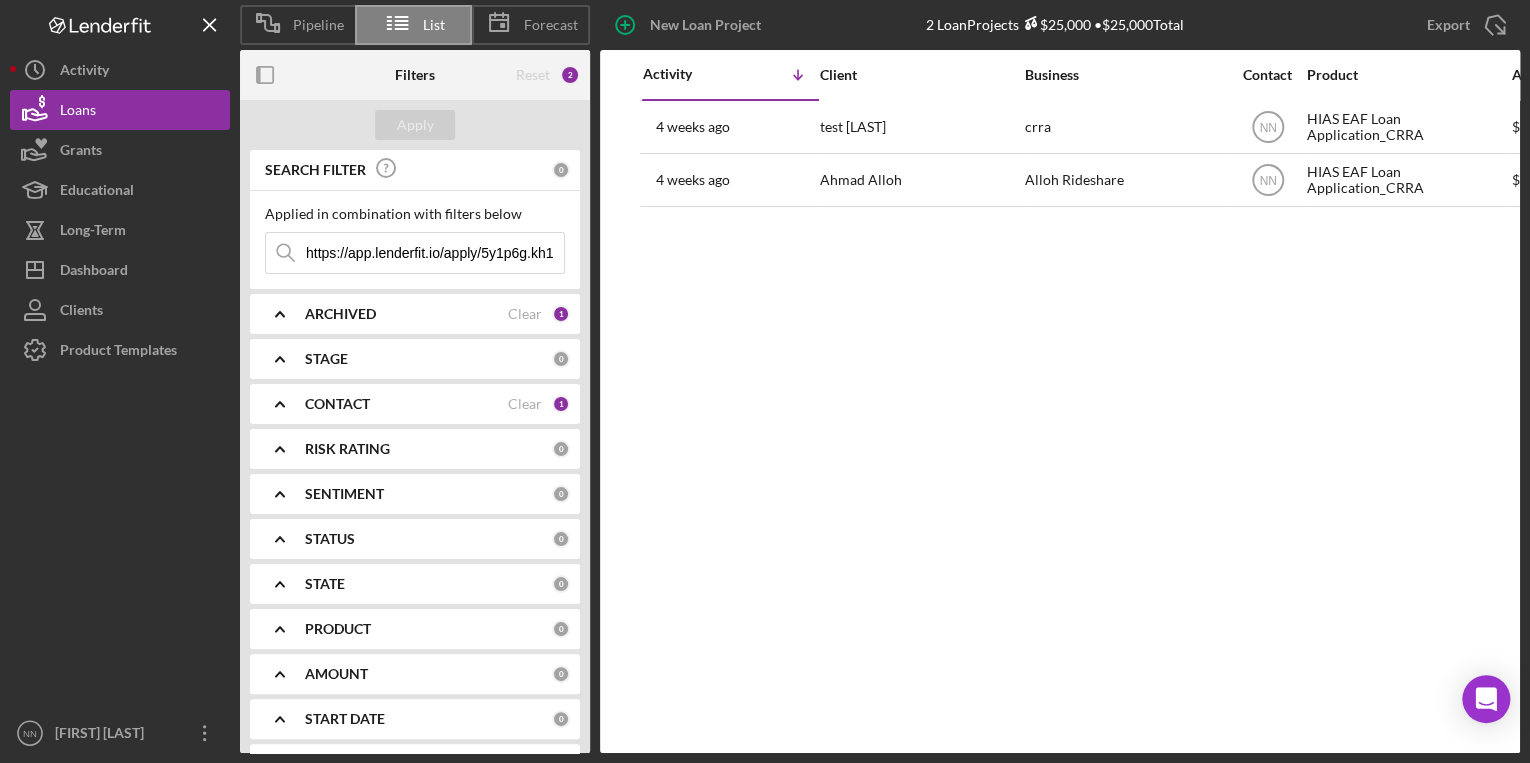 scroll, scrollTop: 0, scrollLeft: 4, axis: horizontal 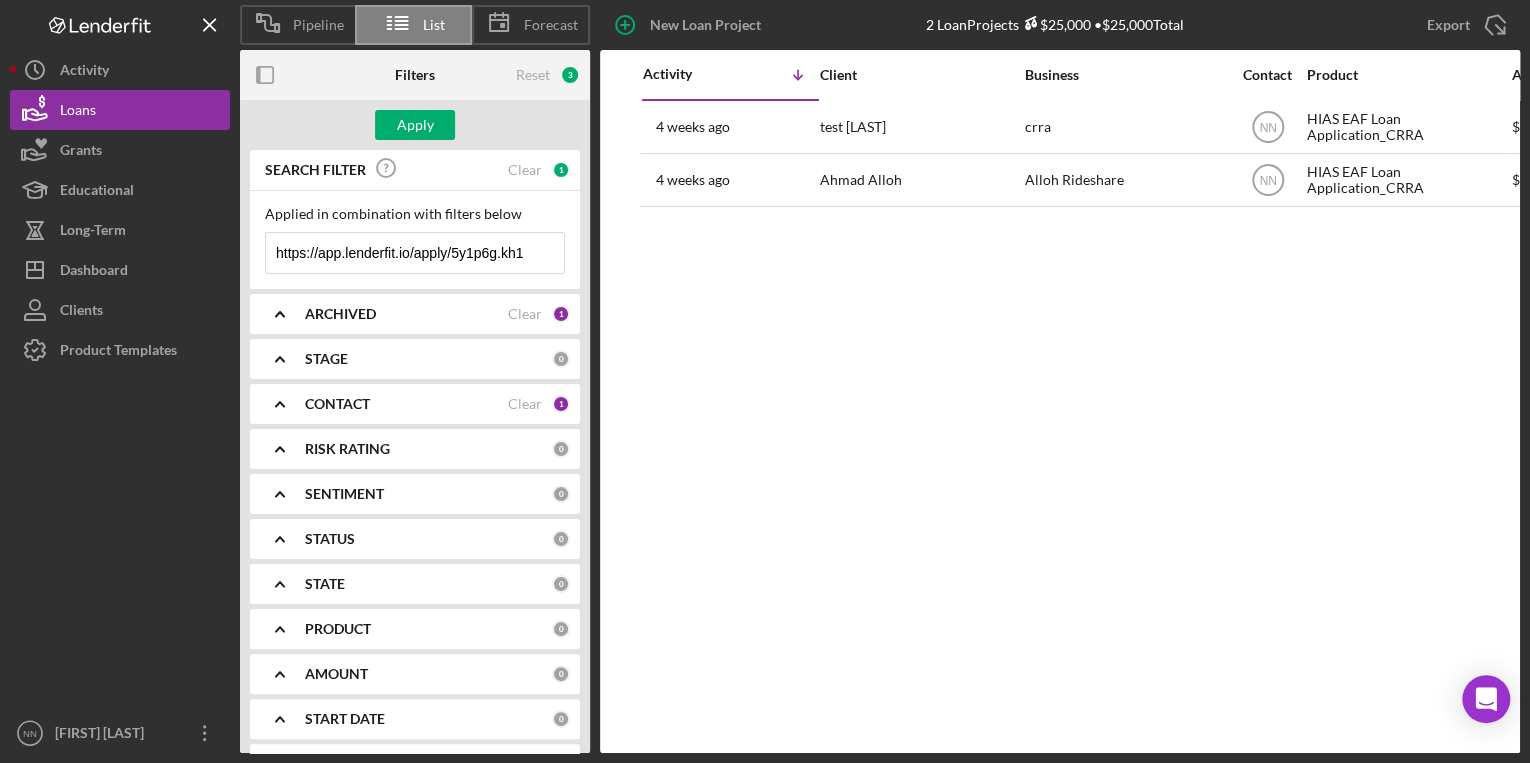 drag, startPoint x: 546, startPoint y: 257, endPoint x: 319, endPoint y: 240, distance: 227.63568 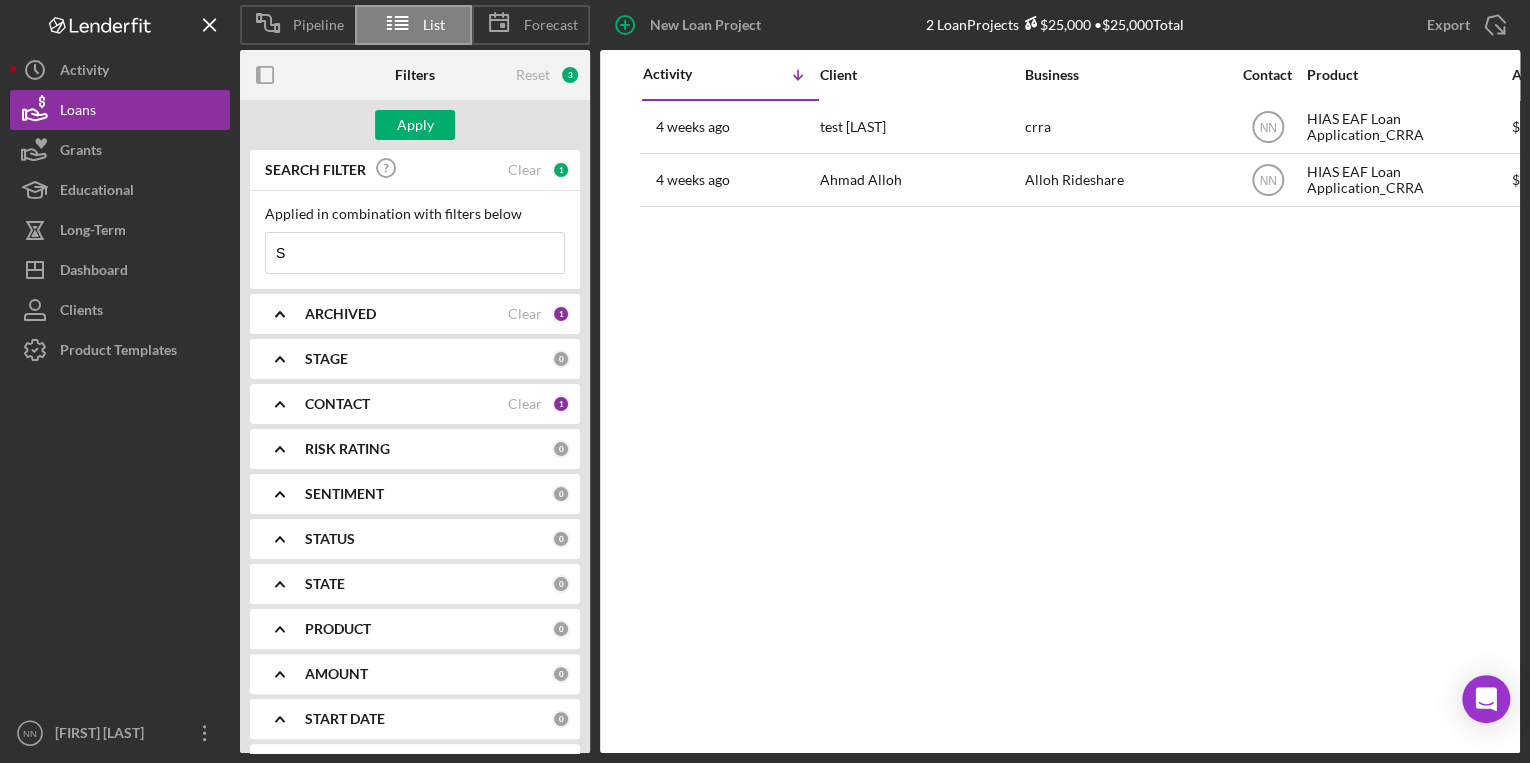 scroll, scrollTop: 0, scrollLeft: 0, axis: both 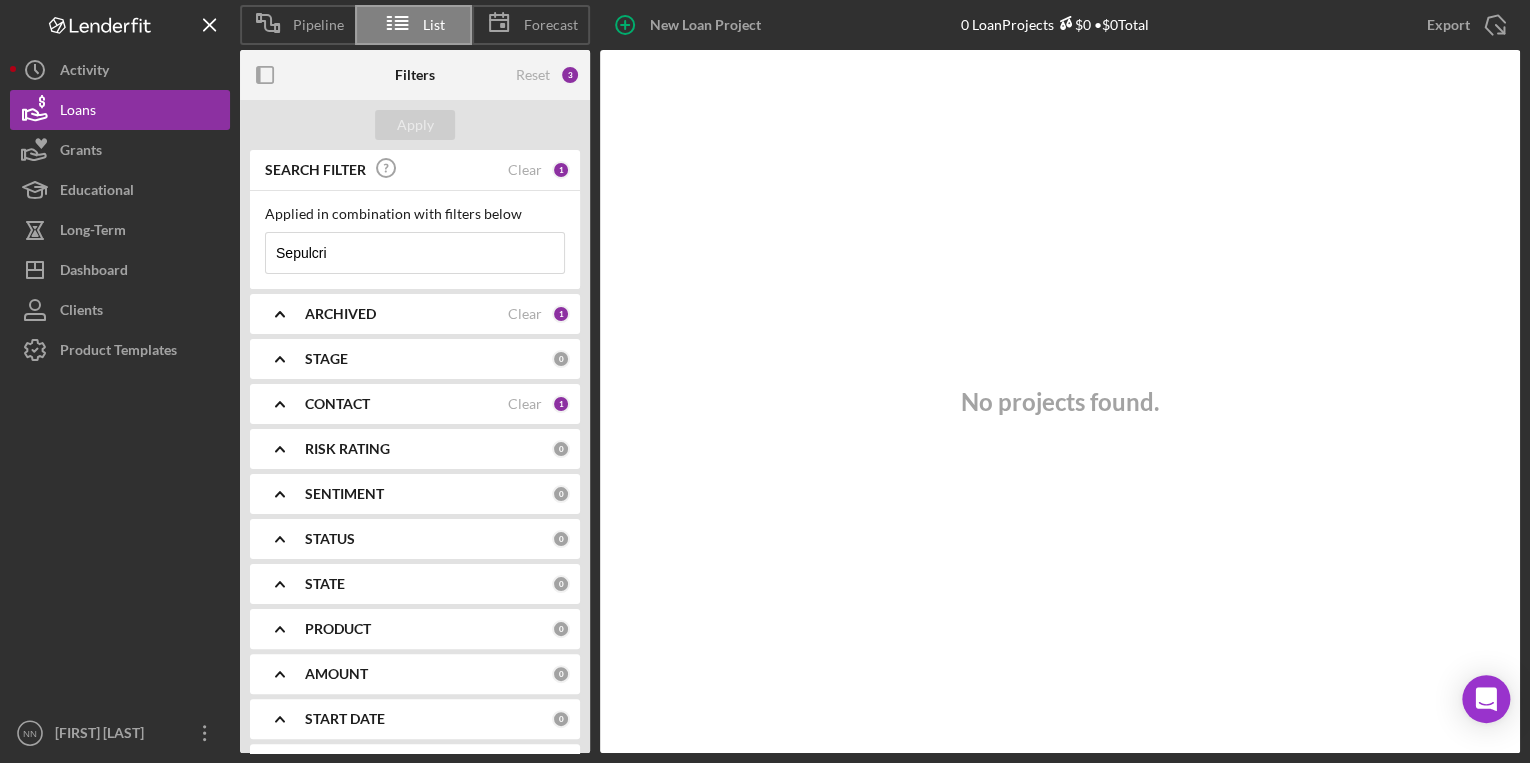 drag, startPoint x: 428, startPoint y: 254, endPoint x: 252, endPoint y: 261, distance: 176.13914 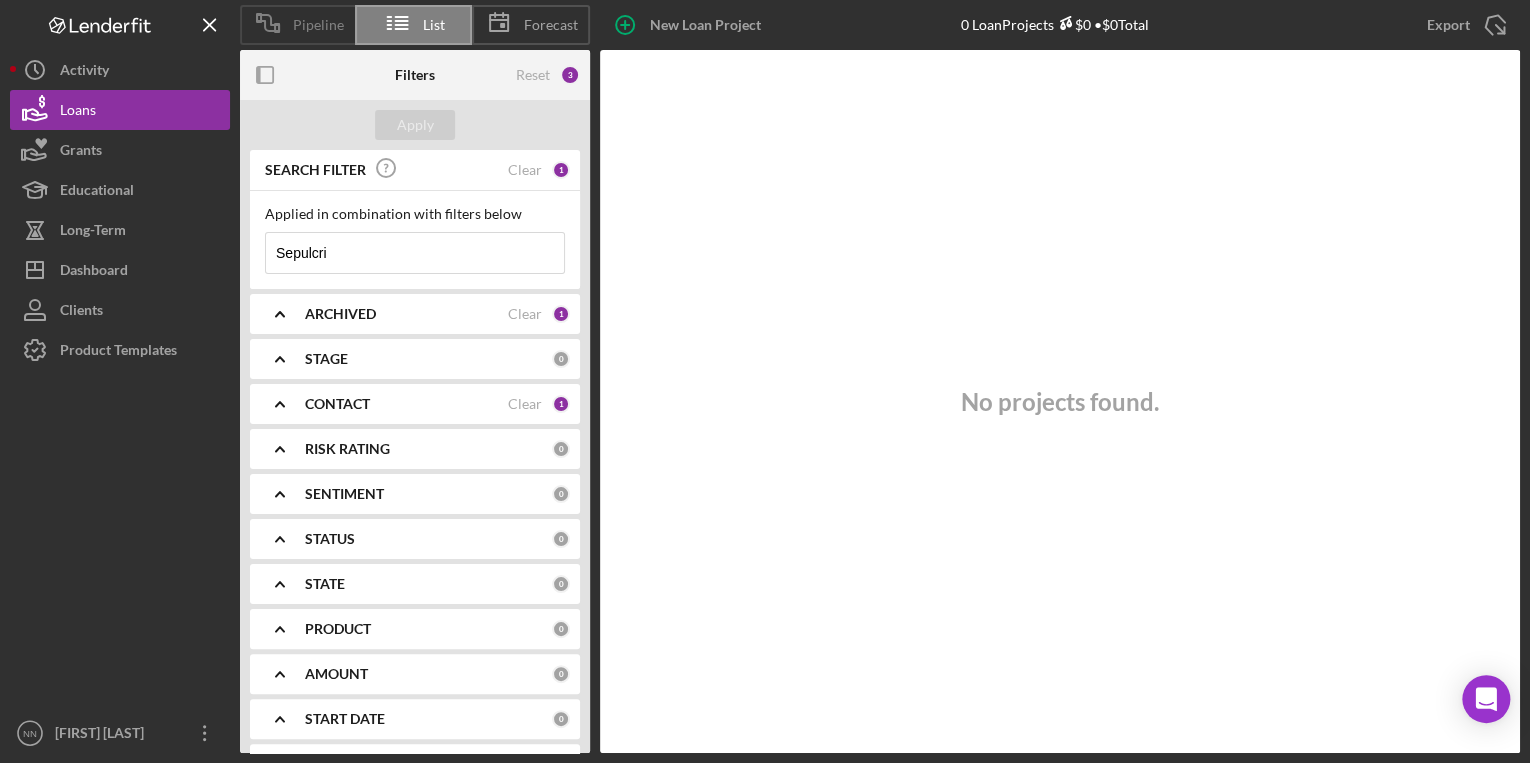 type on "Sepulcri" 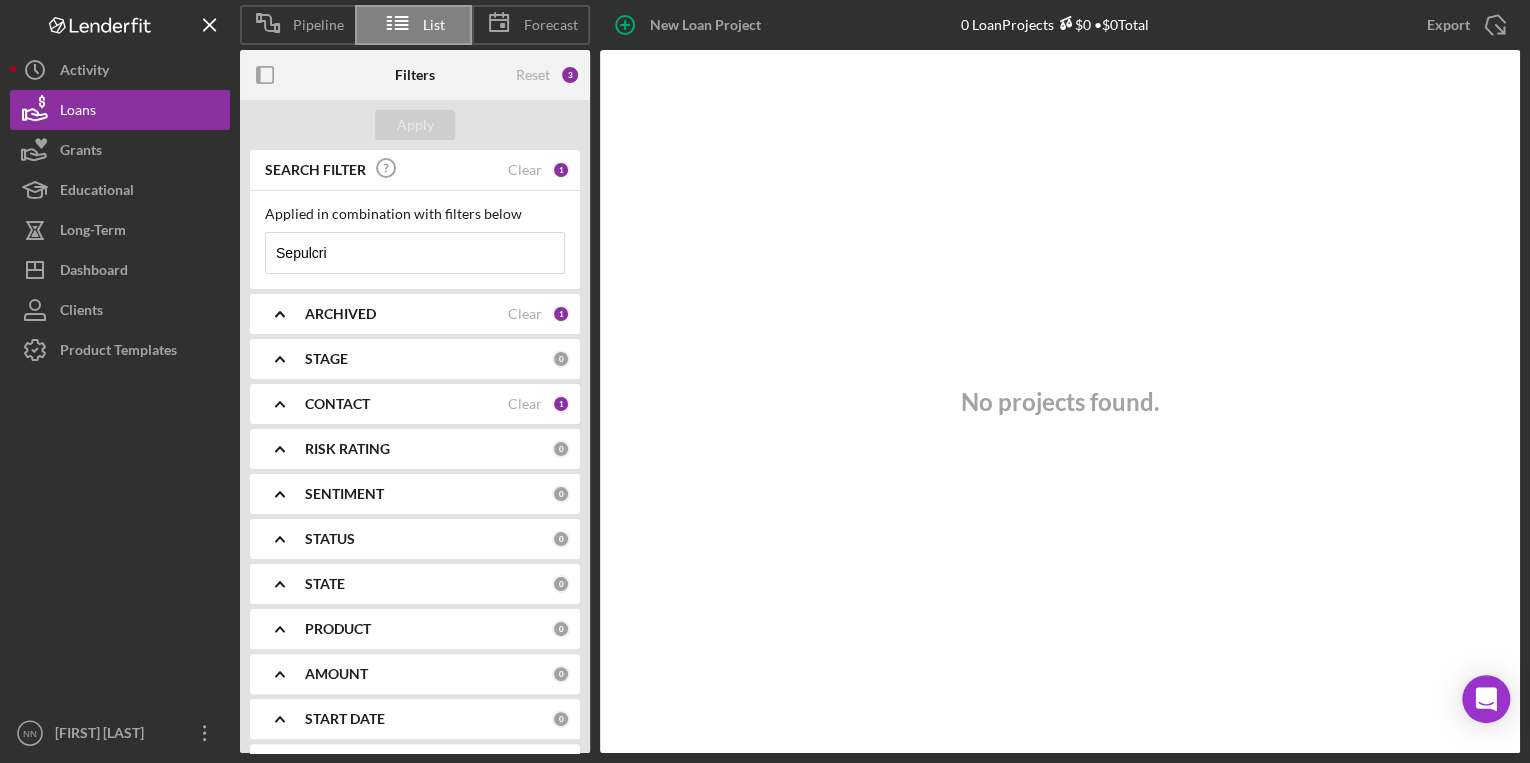click on "Pipeline" at bounding box center (297, 25) 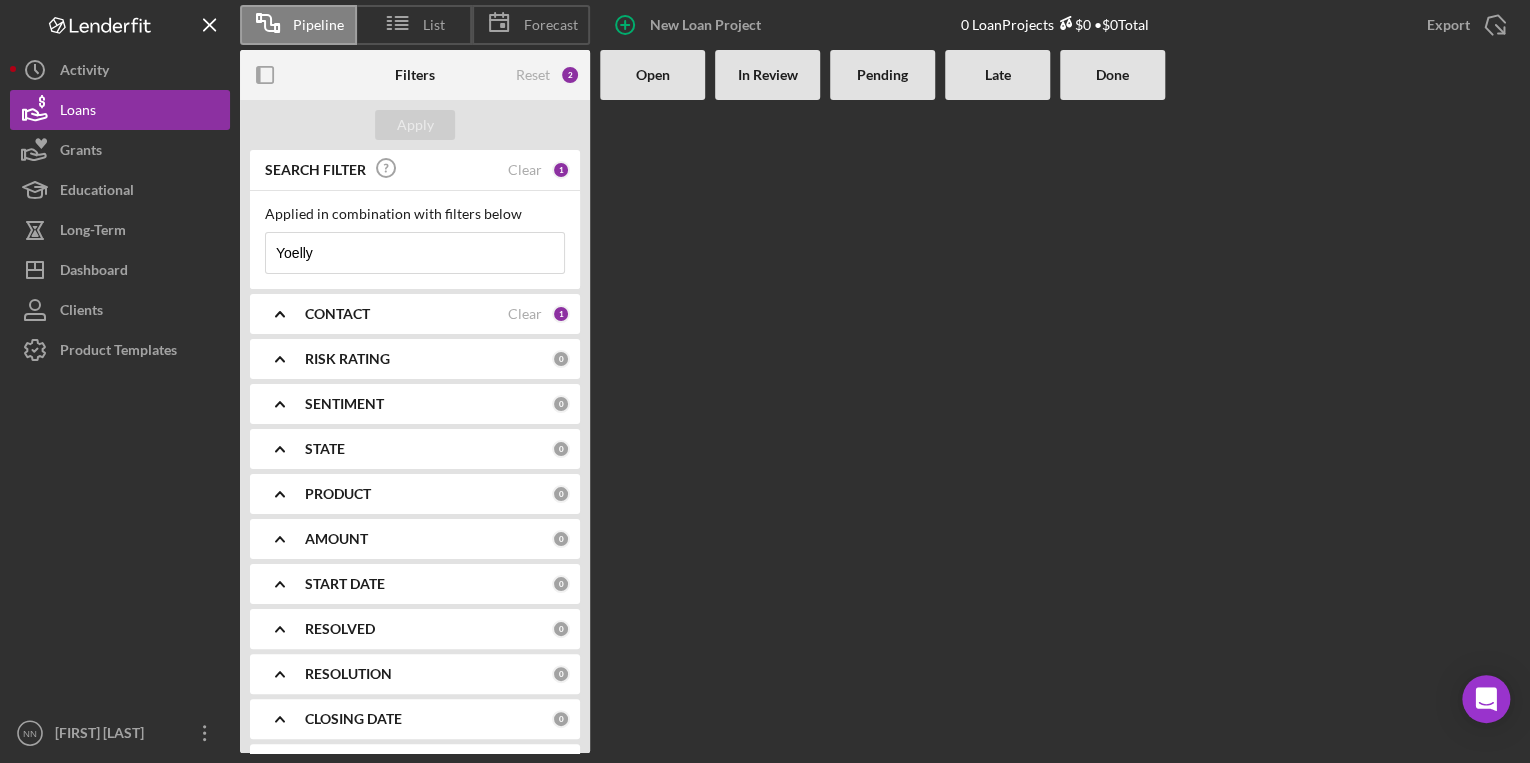 drag, startPoint x: 352, startPoint y: 244, endPoint x: 232, endPoint y: 243, distance: 120.004166 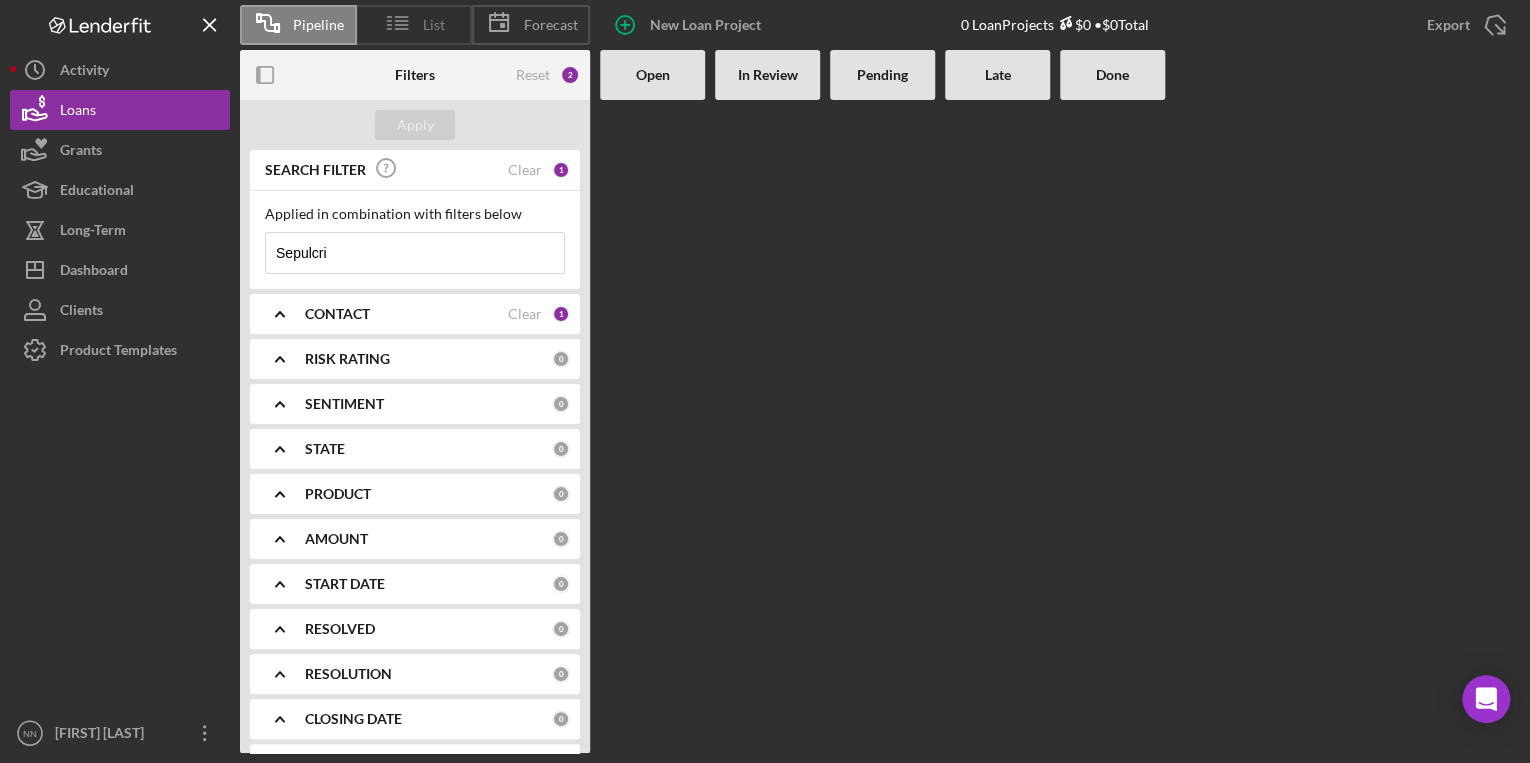 type on "Sepulcri" 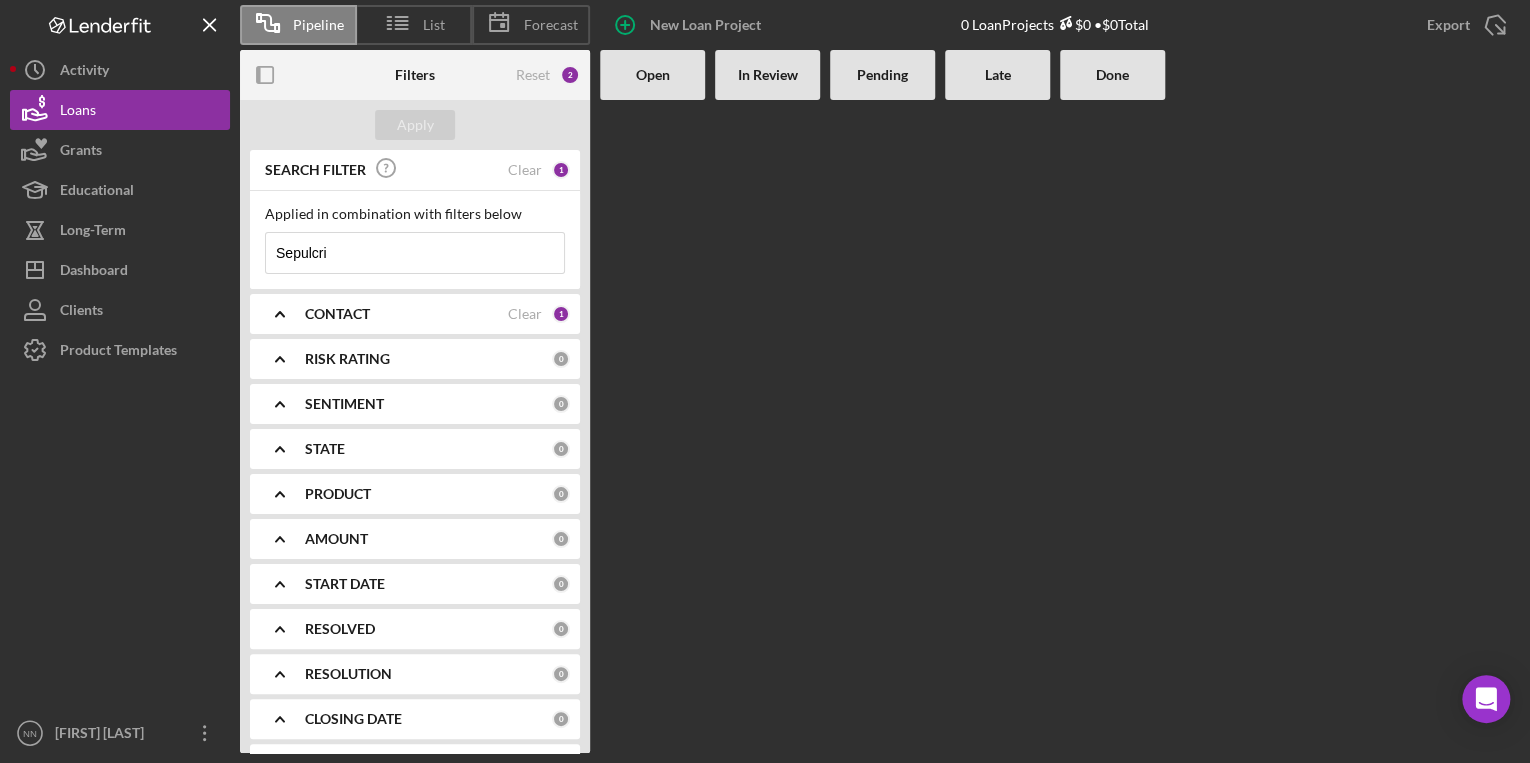 drag, startPoint x: 98, startPoint y: 540, endPoint x: 132, endPoint y: 475, distance: 73.3553 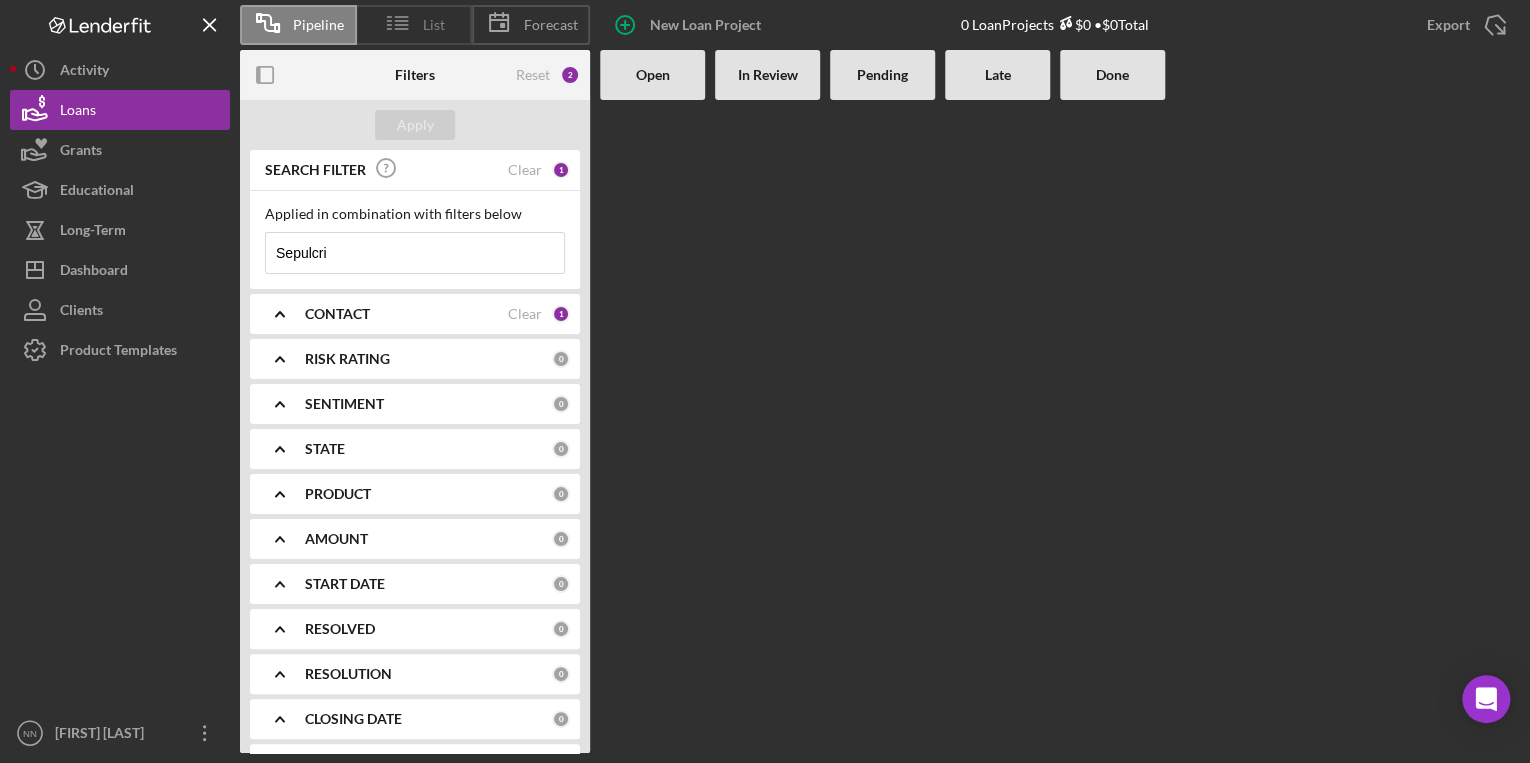 click on "List" at bounding box center [434, 25] 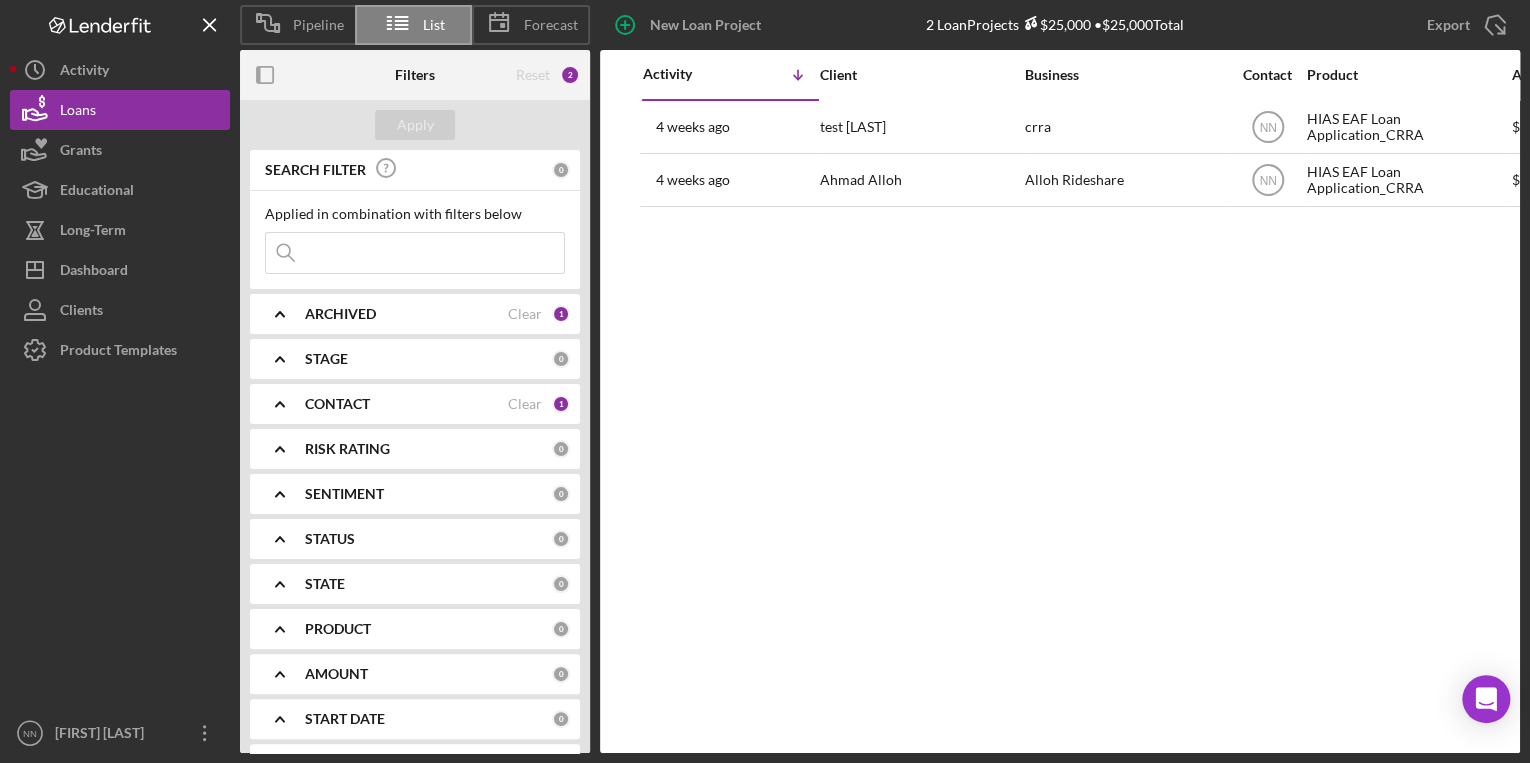 click at bounding box center [415, 253] 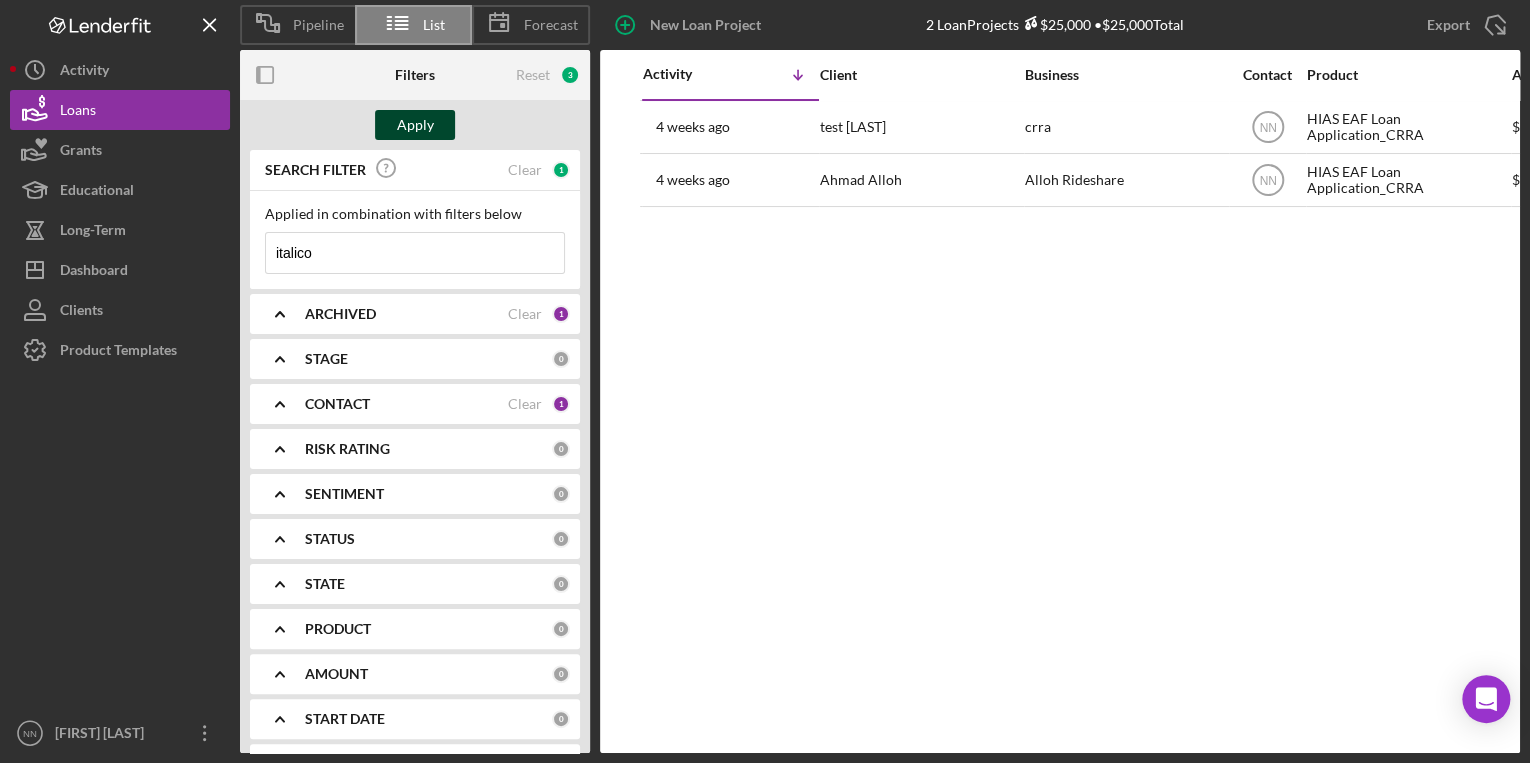 click on "Apply" at bounding box center (415, 125) 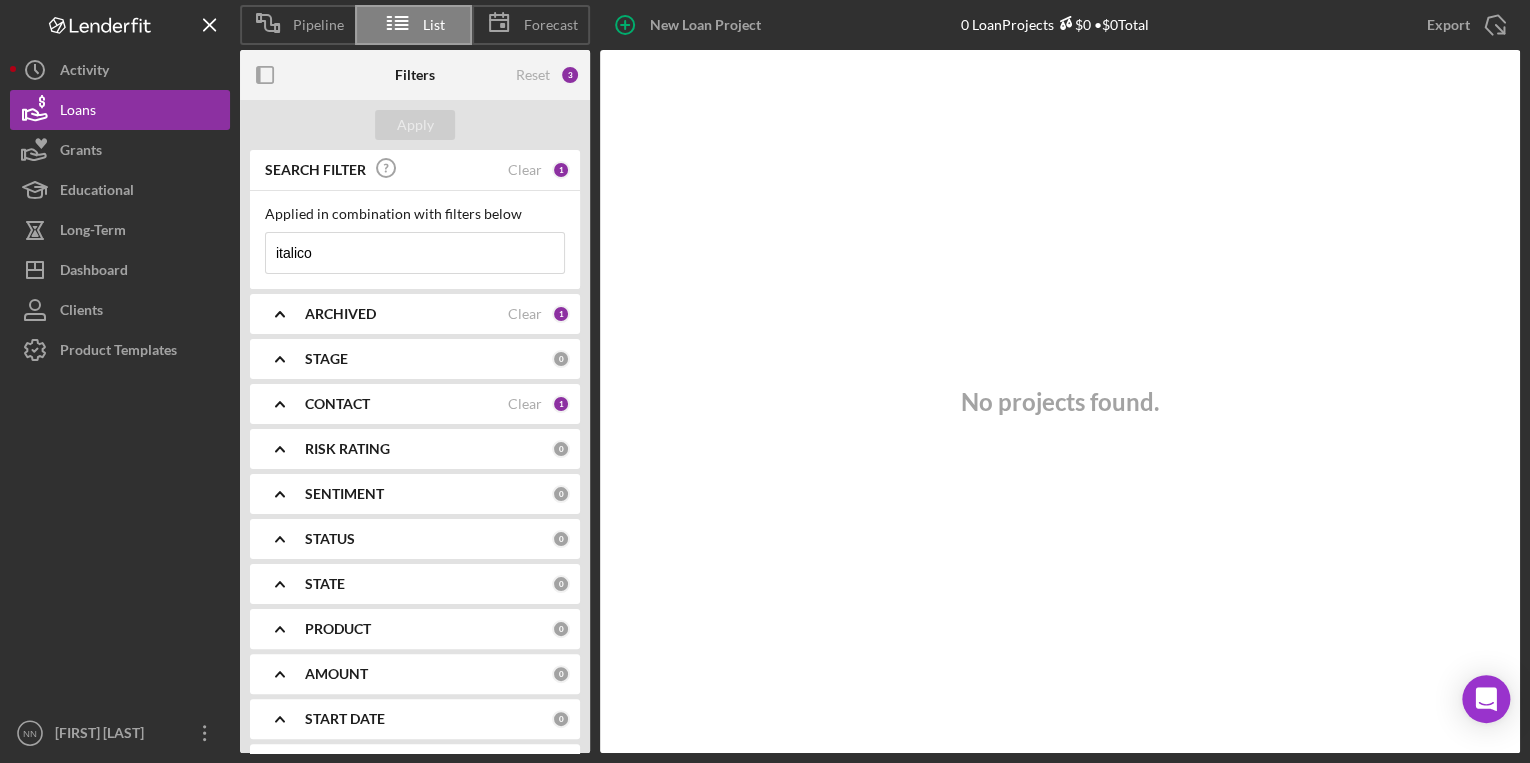 click on "Forecast" at bounding box center (551, 25) 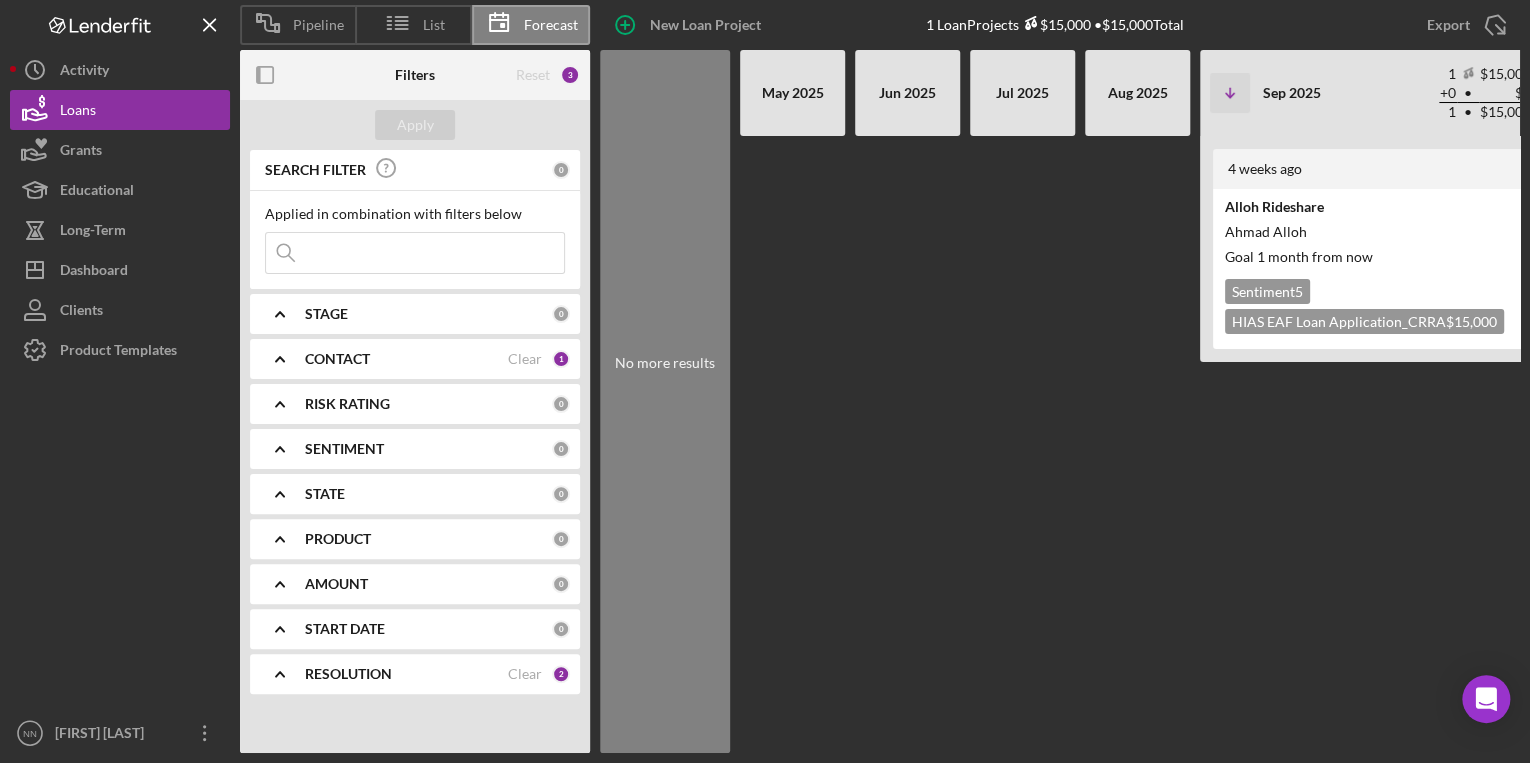 scroll, scrollTop: 0, scrollLeft: 280, axis: horizontal 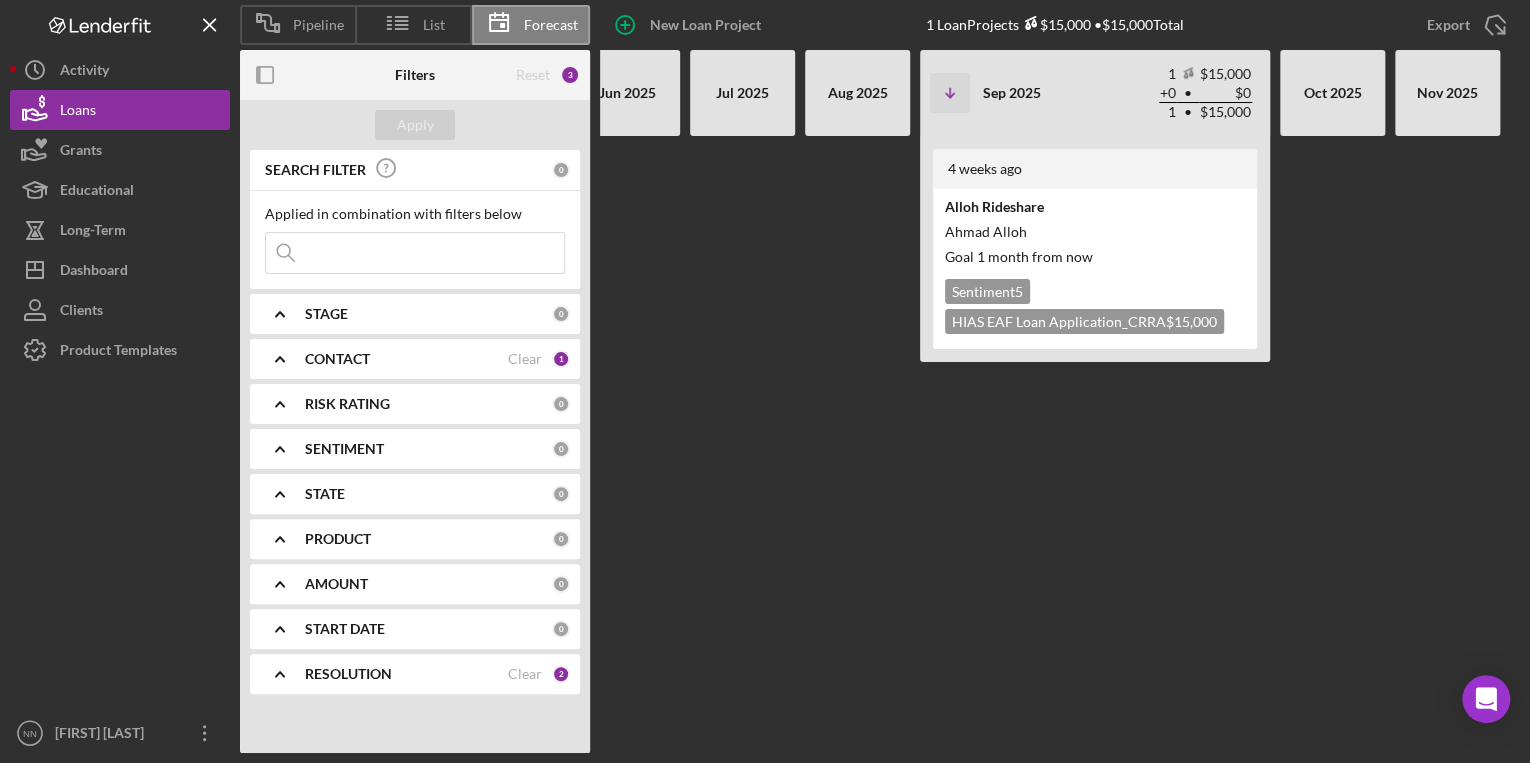 click at bounding box center [415, 253] 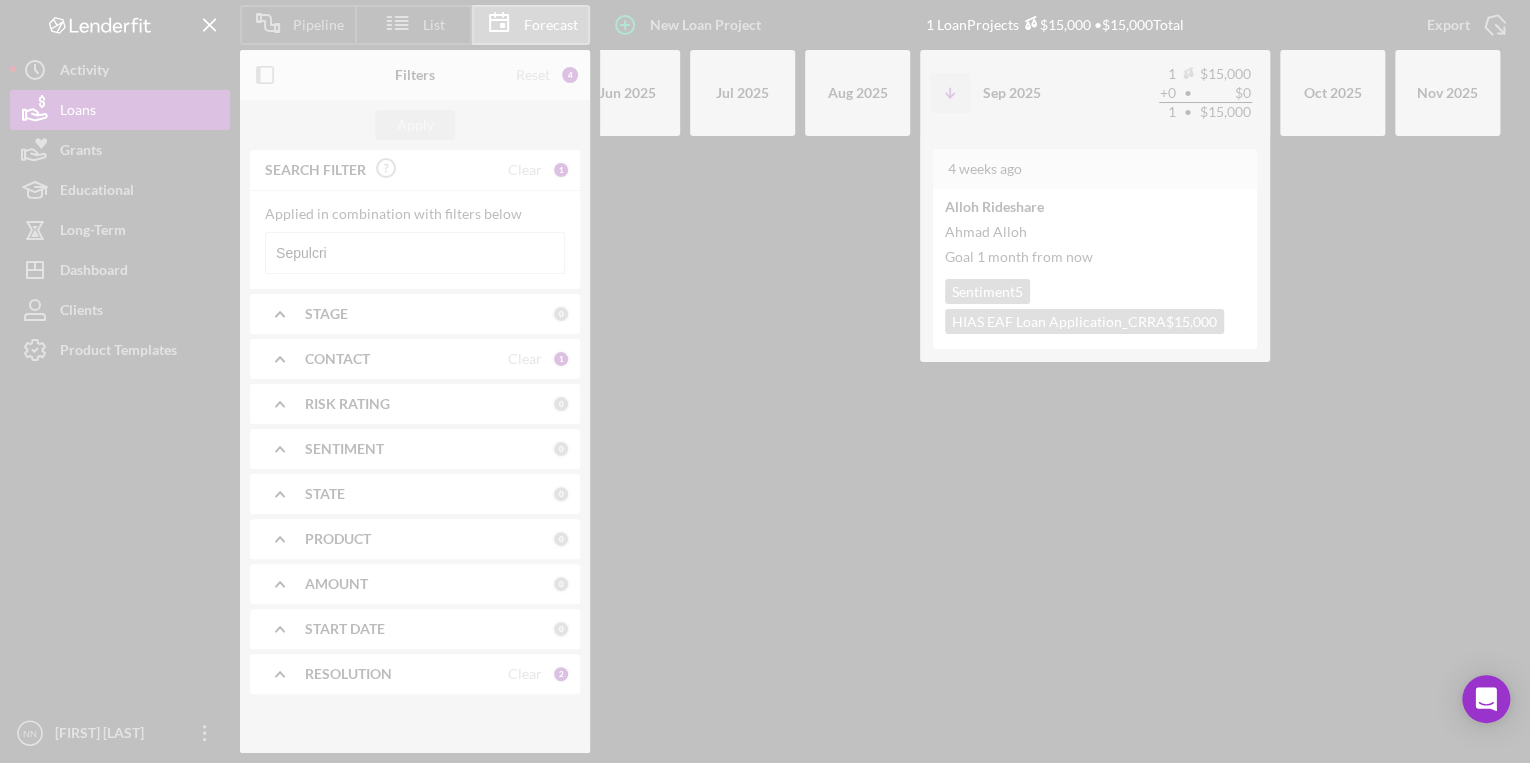 scroll, scrollTop: 0, scrollLeft: 35, axis: horizontal 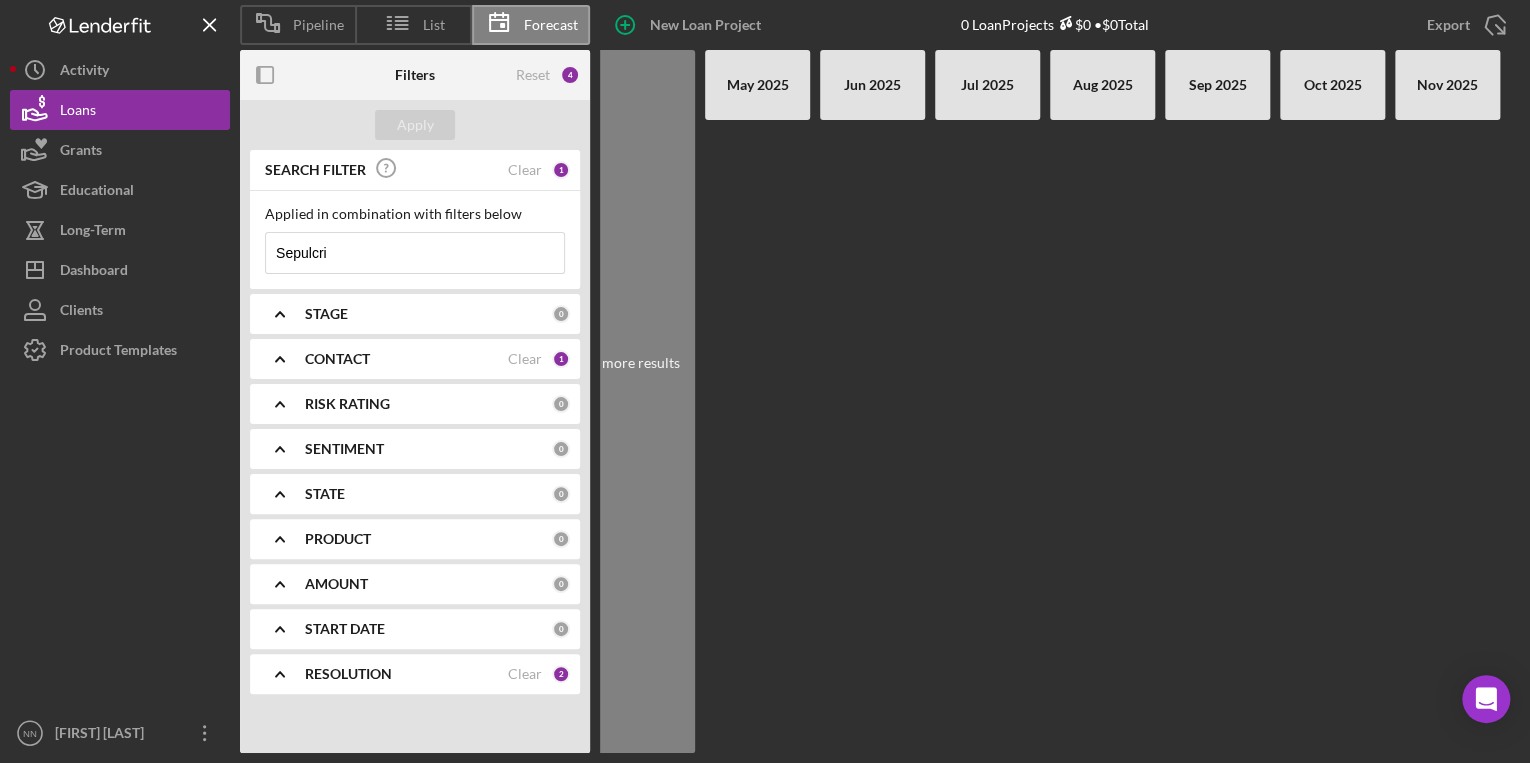 type on "Sepulcri" 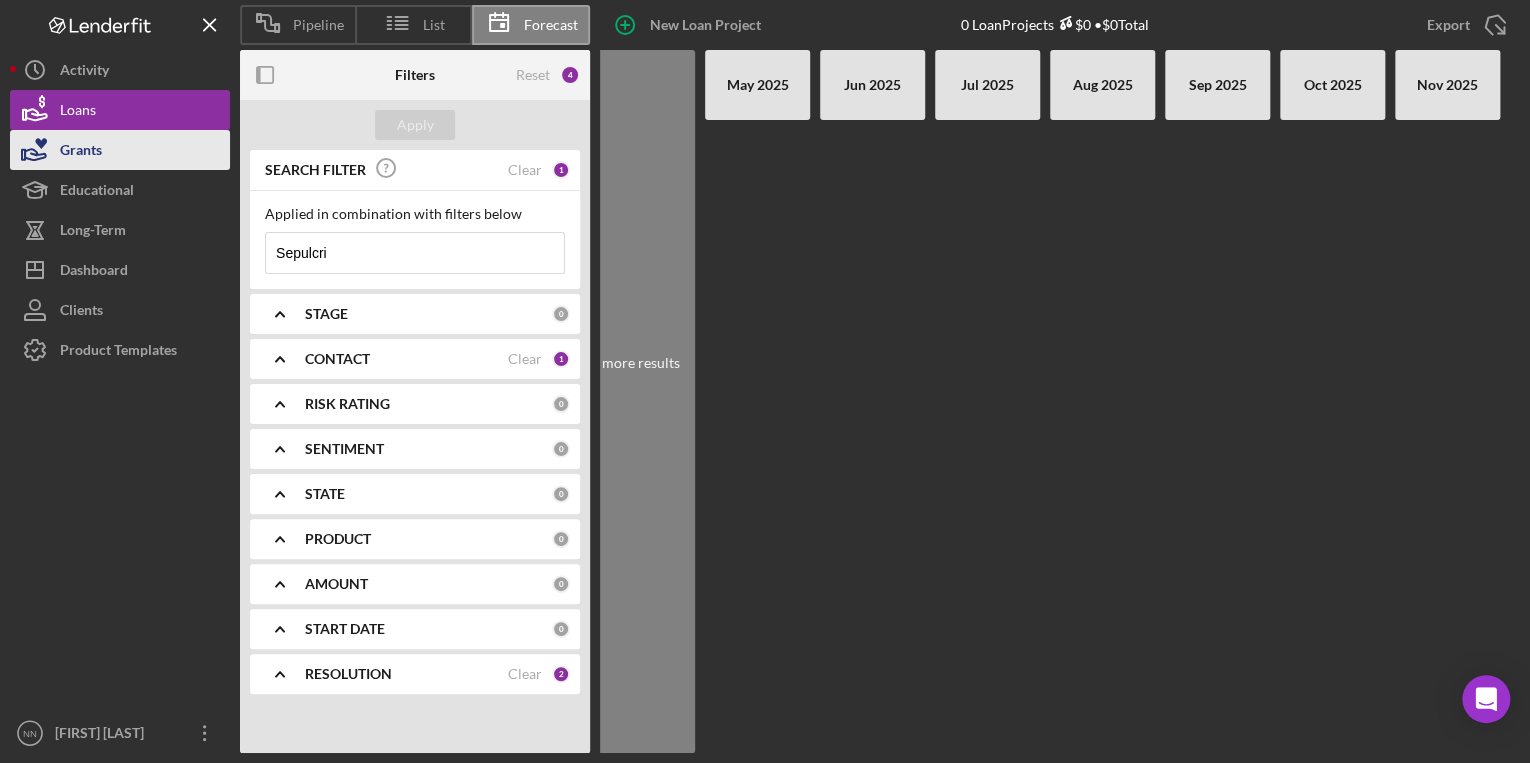 click on "Grants" at bounding box center (120, 150) 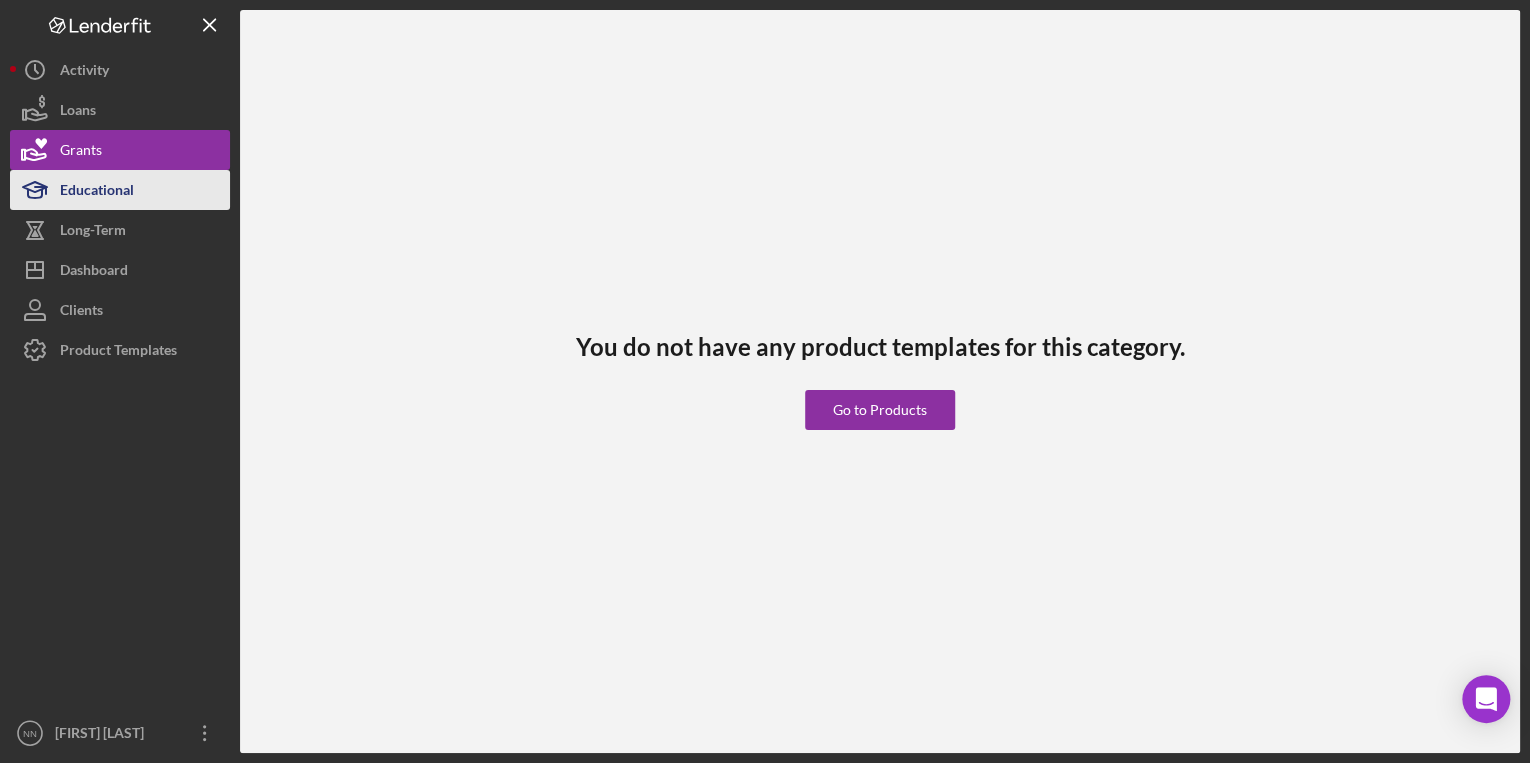 click on "Educational" at bounding box center (120, 190) 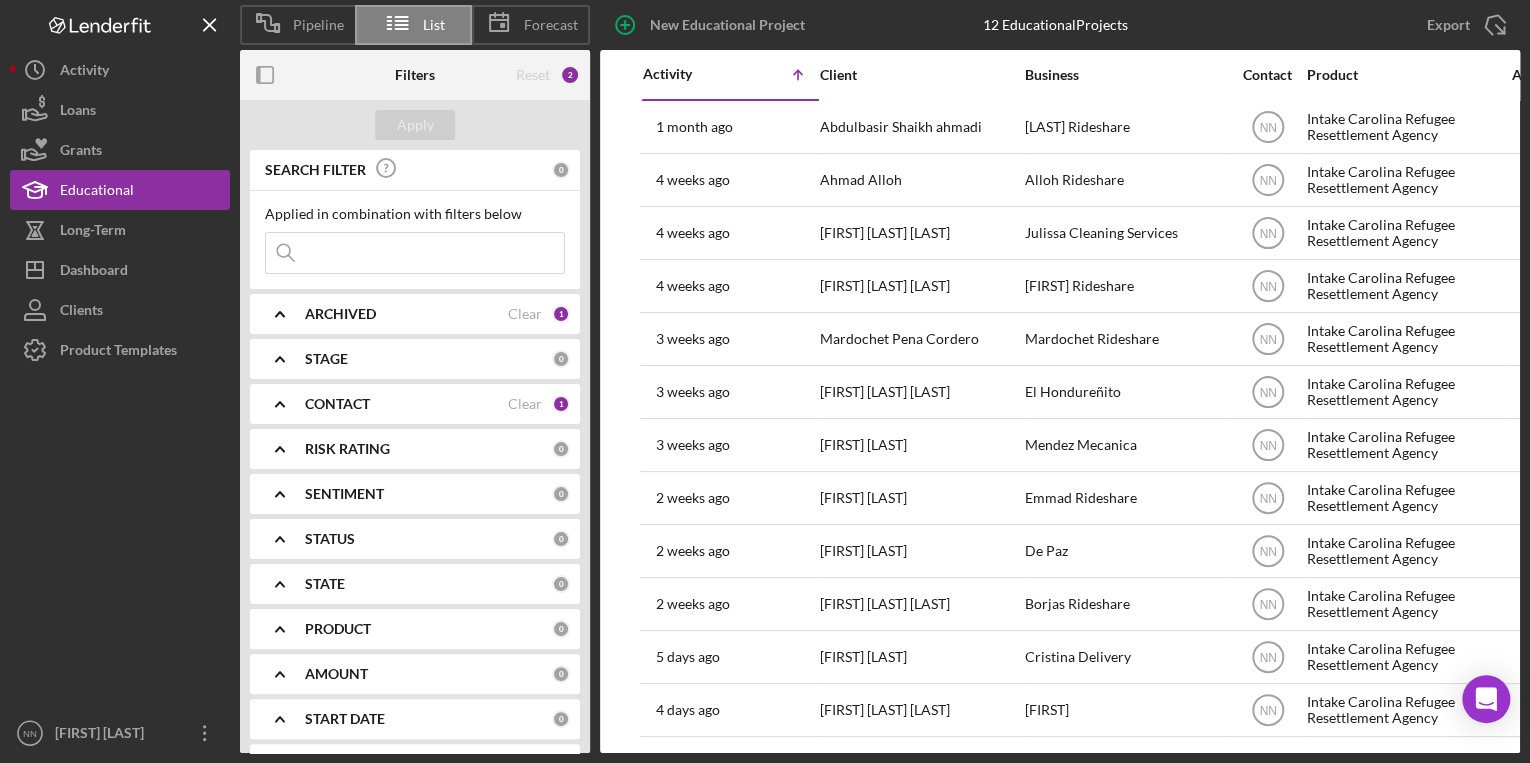 click at bounding box center (415, 253) 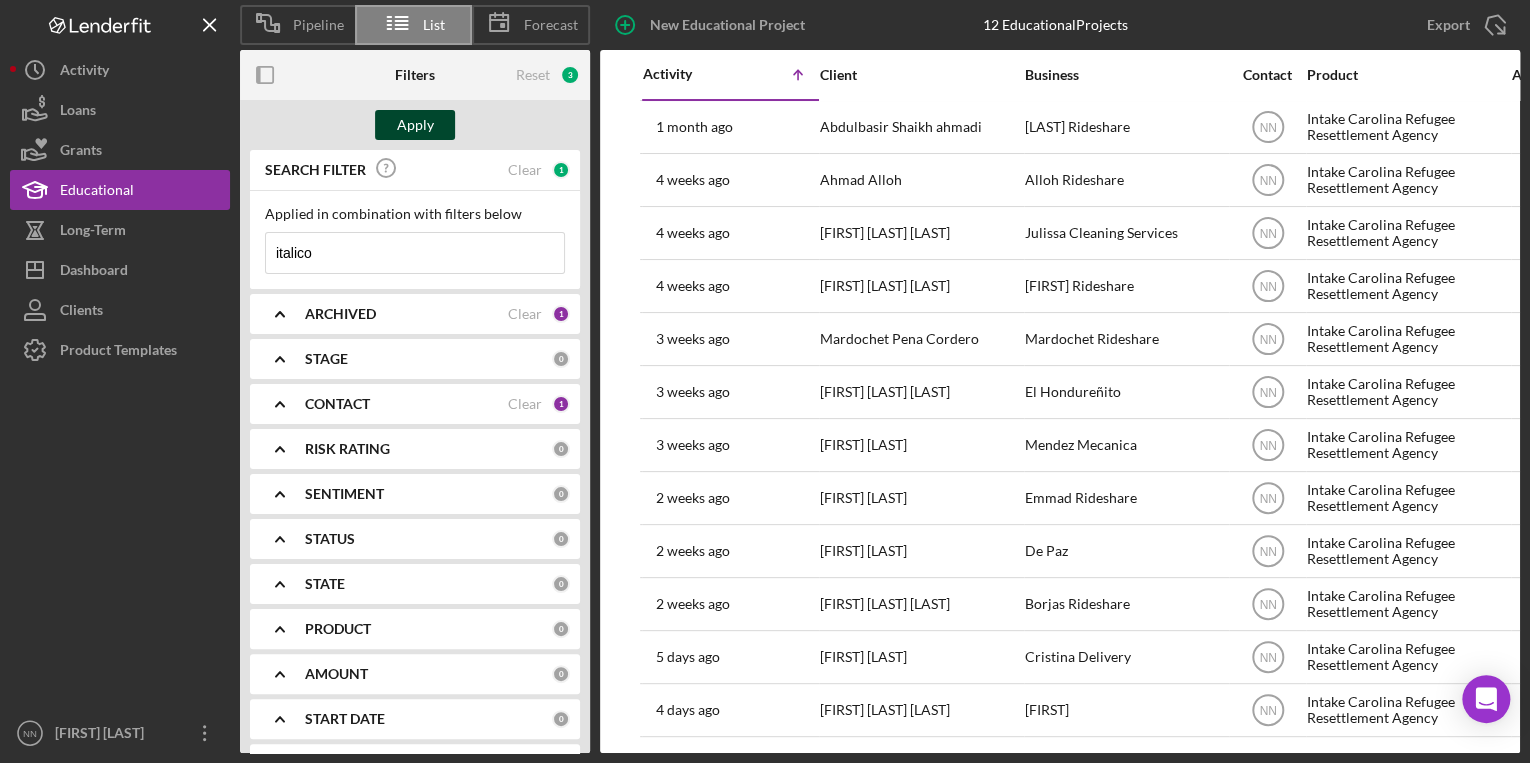 click on "Apply" at bounding box center (415, 125) 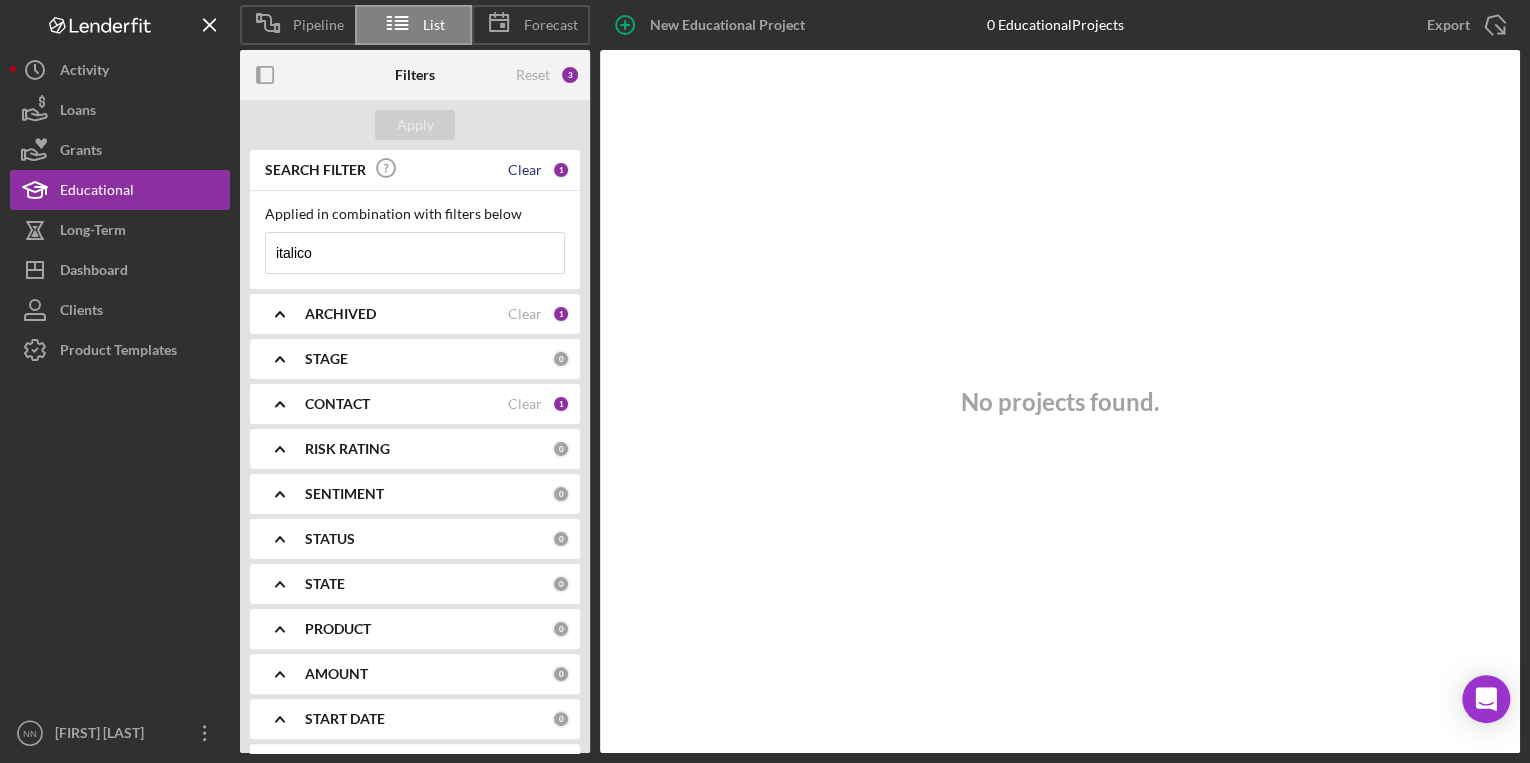 click on "Clear" at bounding box center [525, 170] 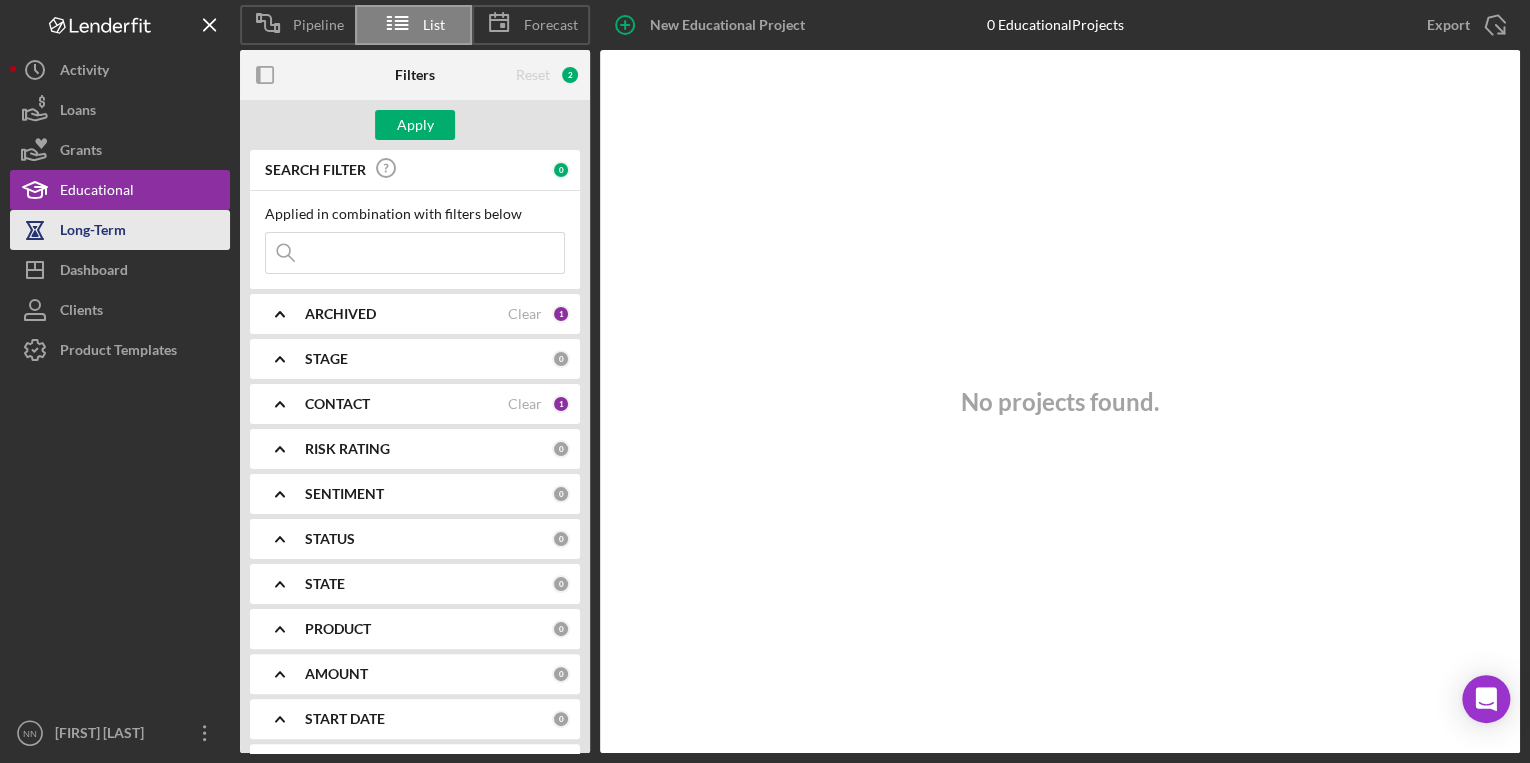 click on "Long-Term" at bounding box center (120, 230) 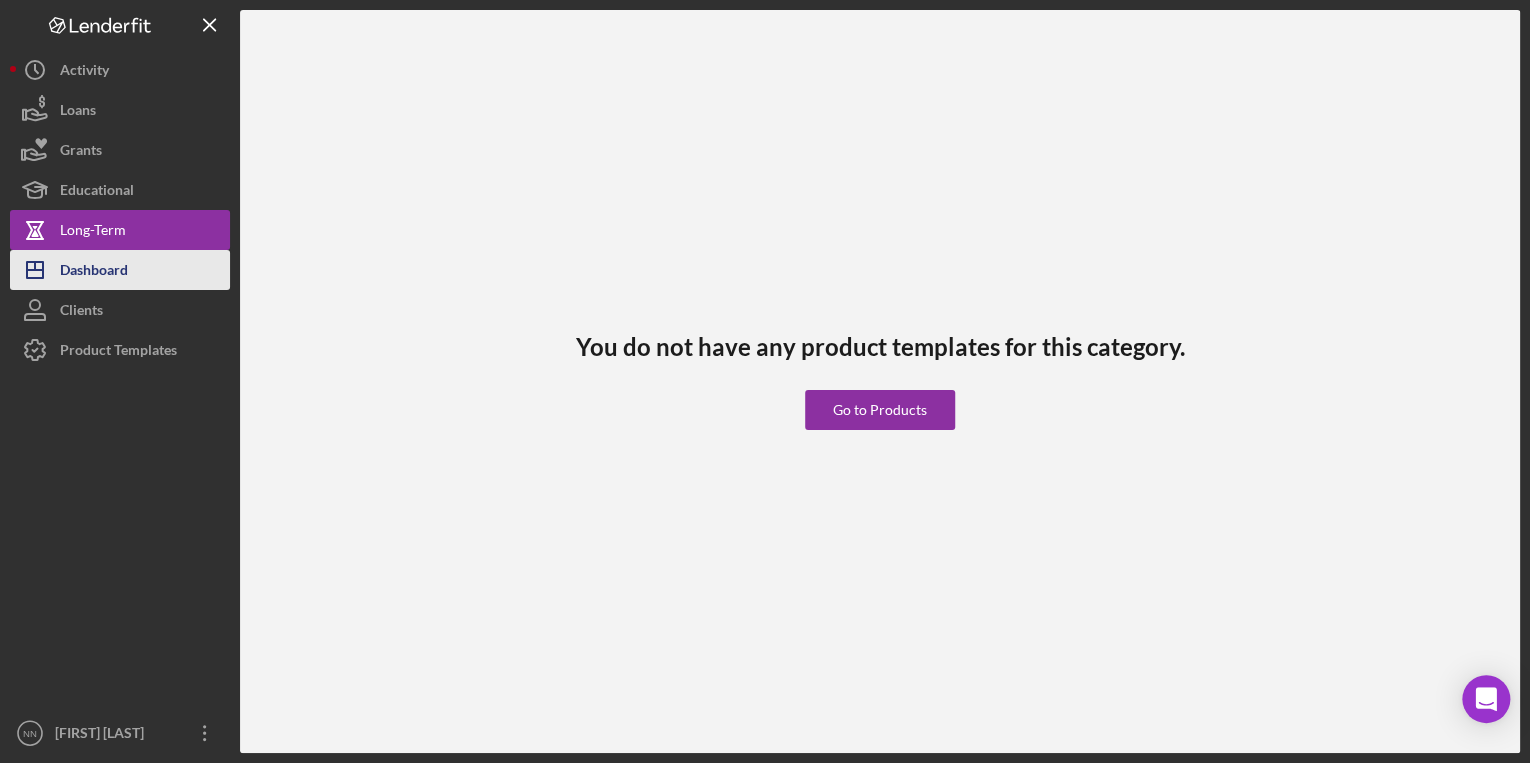 click on "Icon/Dashboard Dashboard" at bounding box center (120, 270) 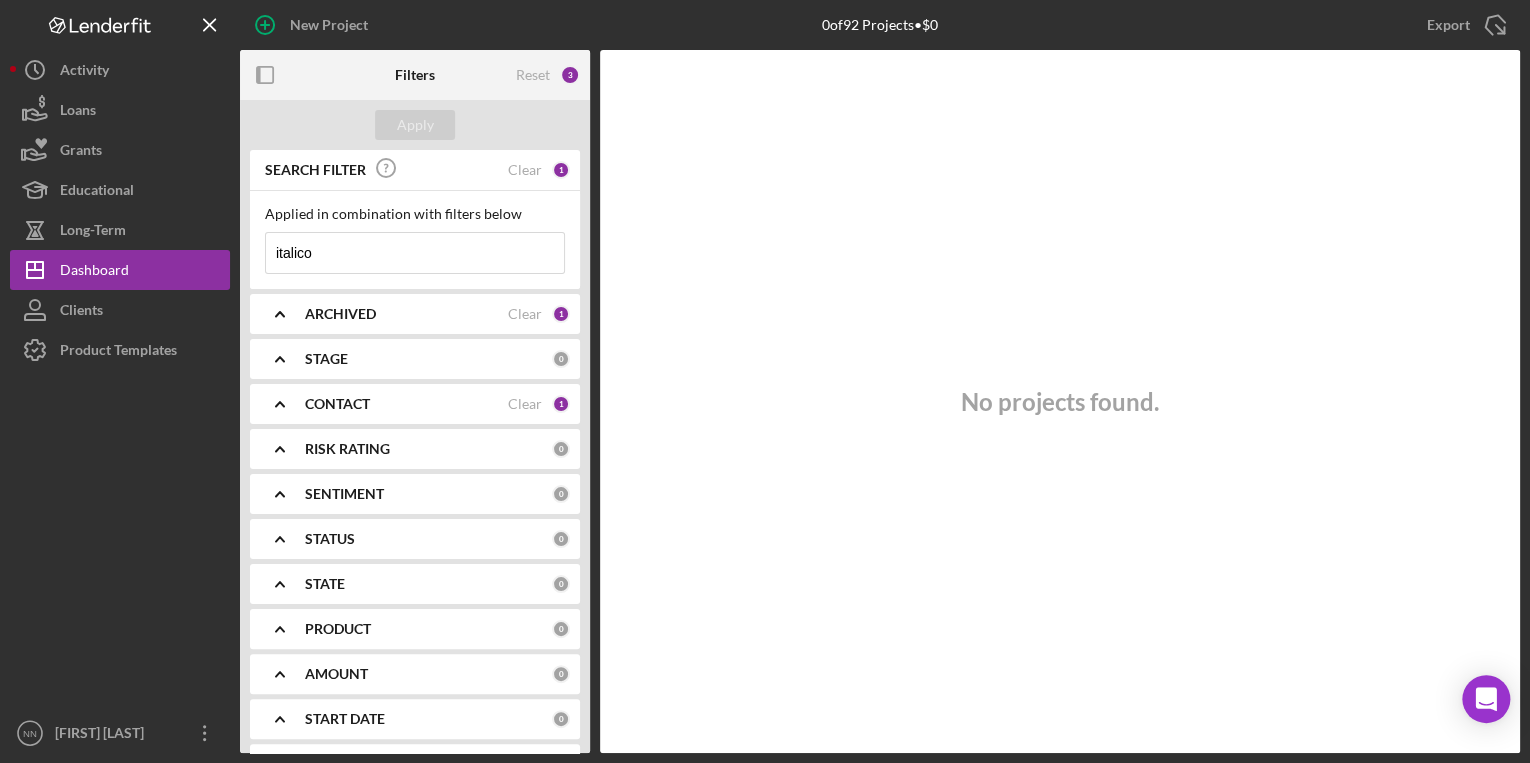 type 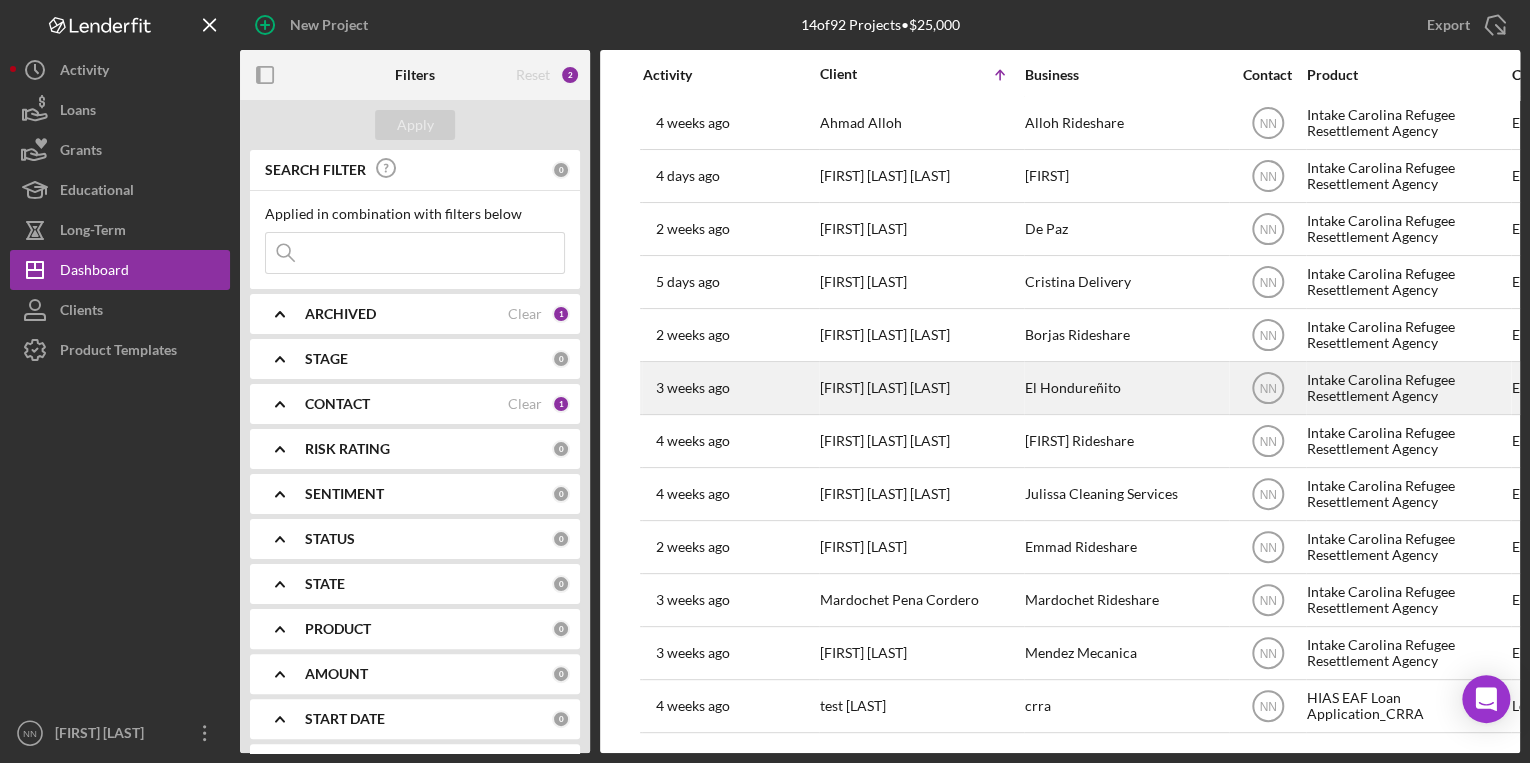 scroll, scrollTop: 0, scrollLeft: 0, axis: both 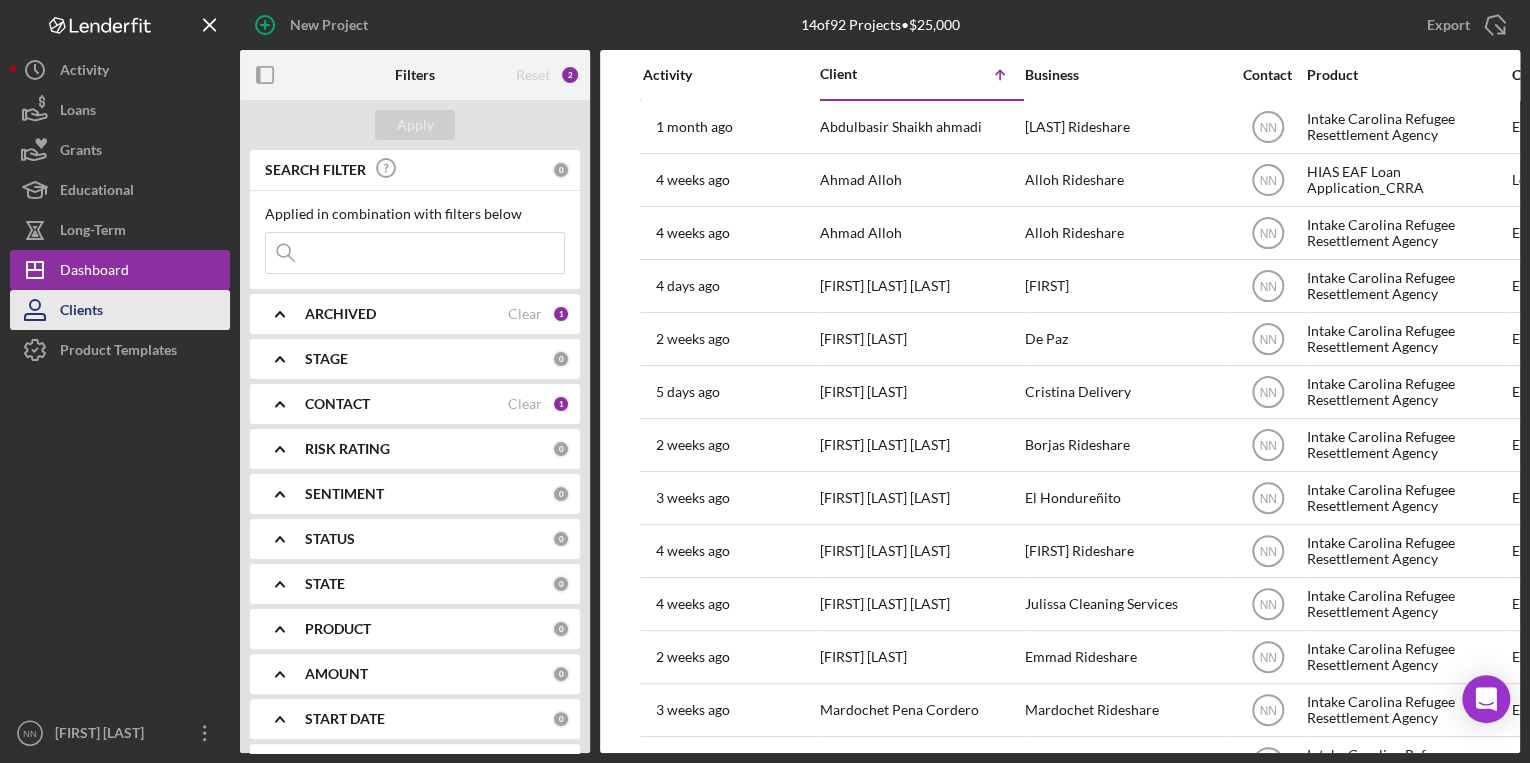 click on "Clients" at bounding box center (120, 310) 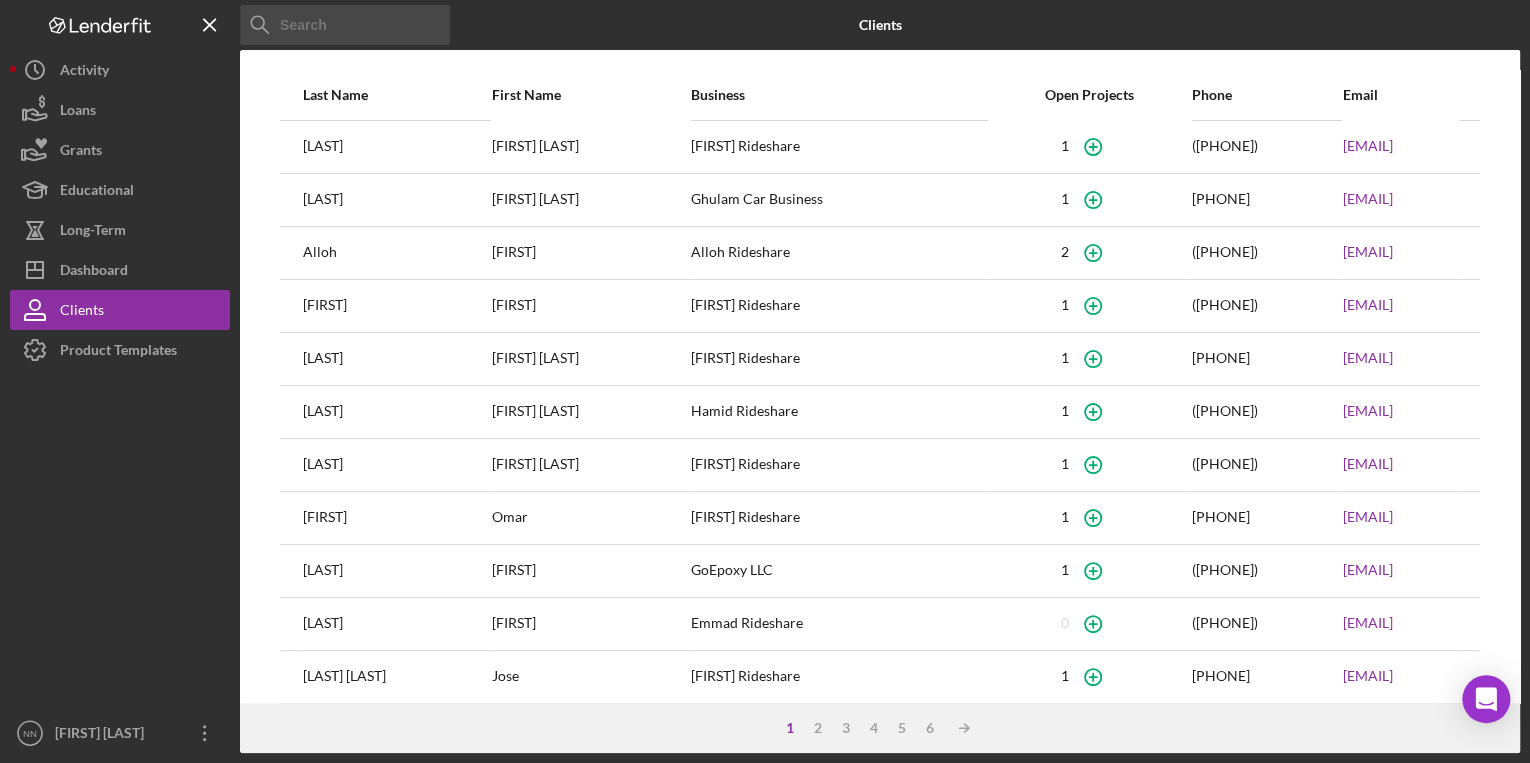 click on "[LAST] [LAST]" at bounding box center [396, 677] 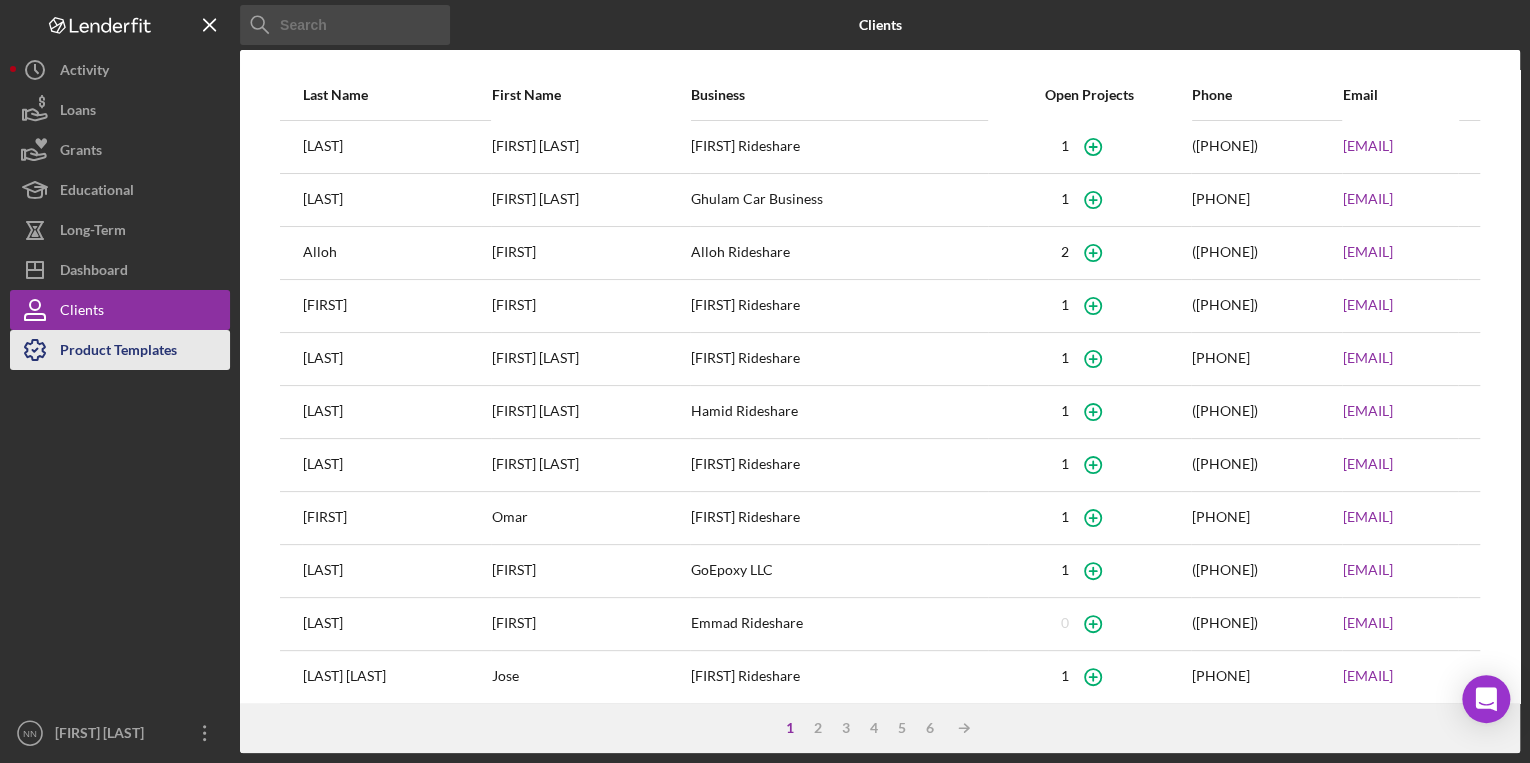 click on "Product Templates" at bounding box center (120, 350) 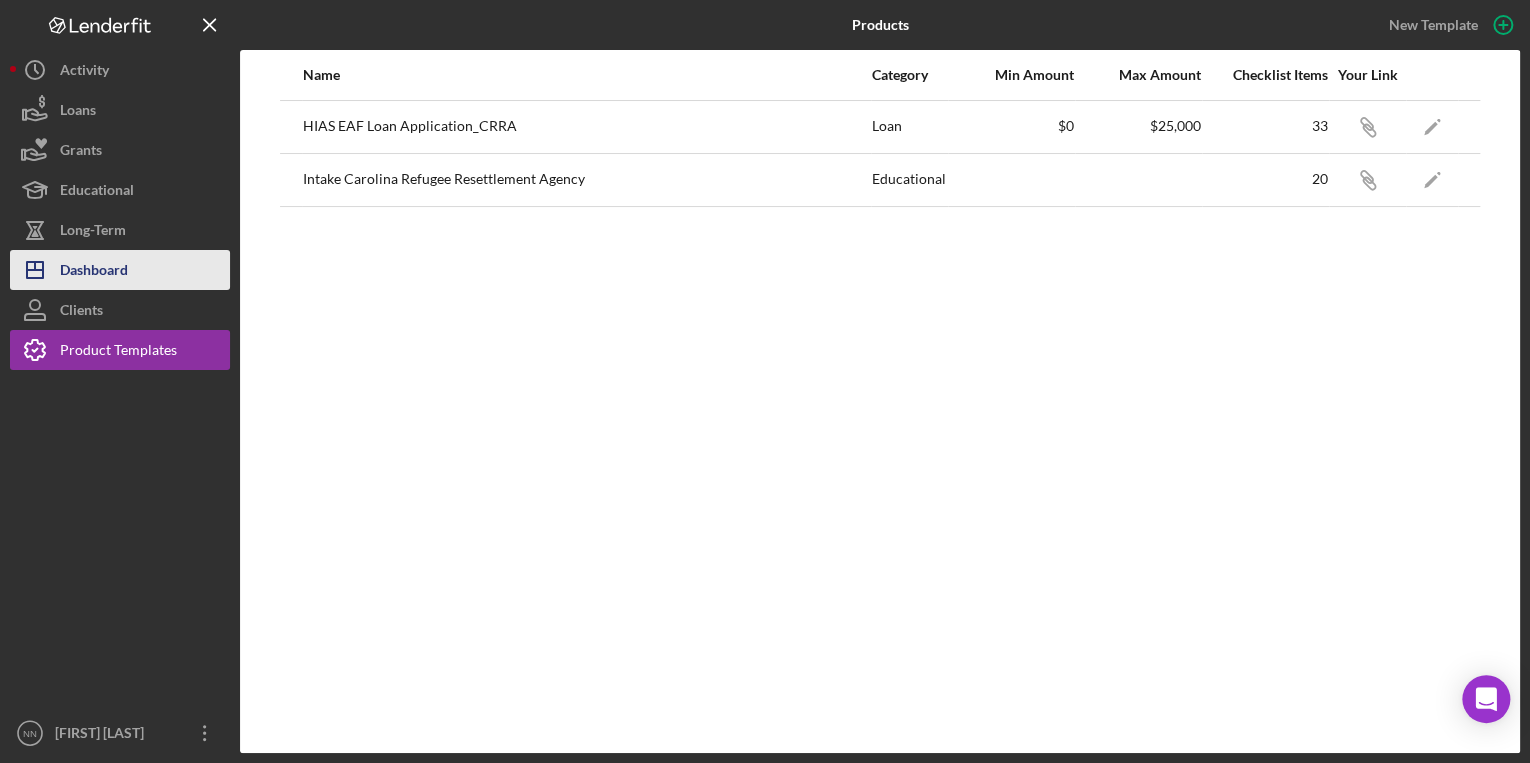 click on "Icon/Dashboard Dashboard" at bounding box center (120, 270) 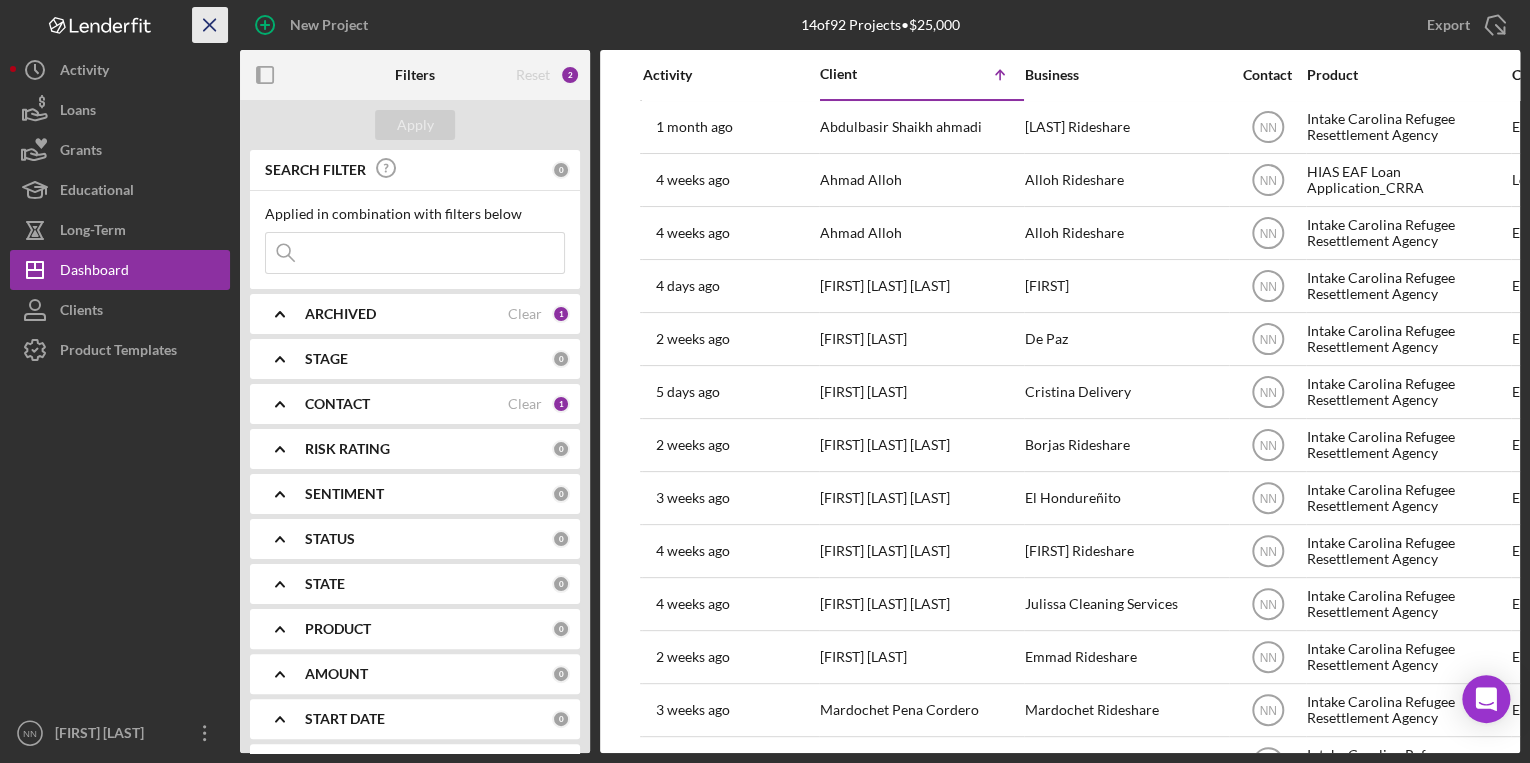click on "Icon/Menu Close" 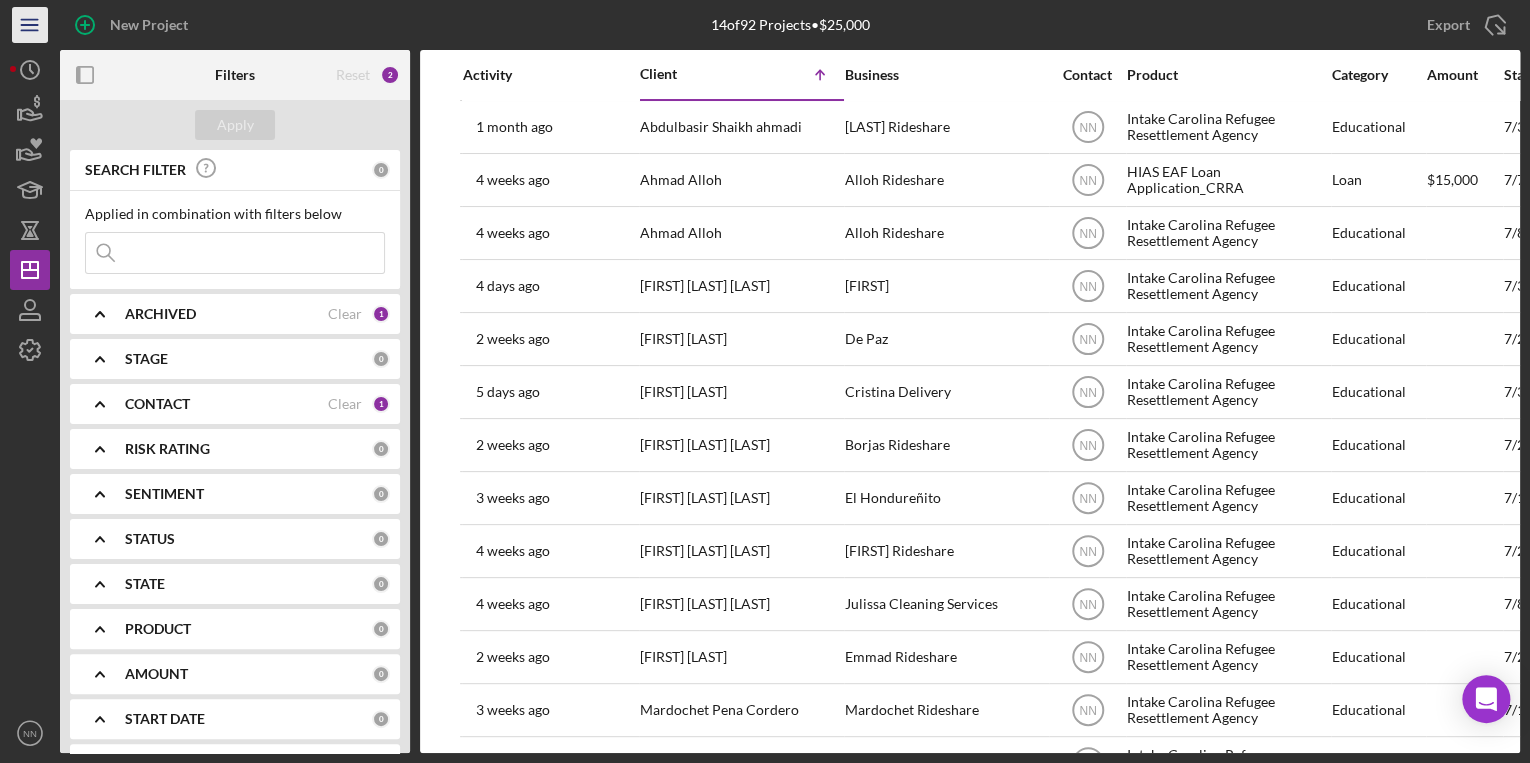 click on "Icon/Menu" 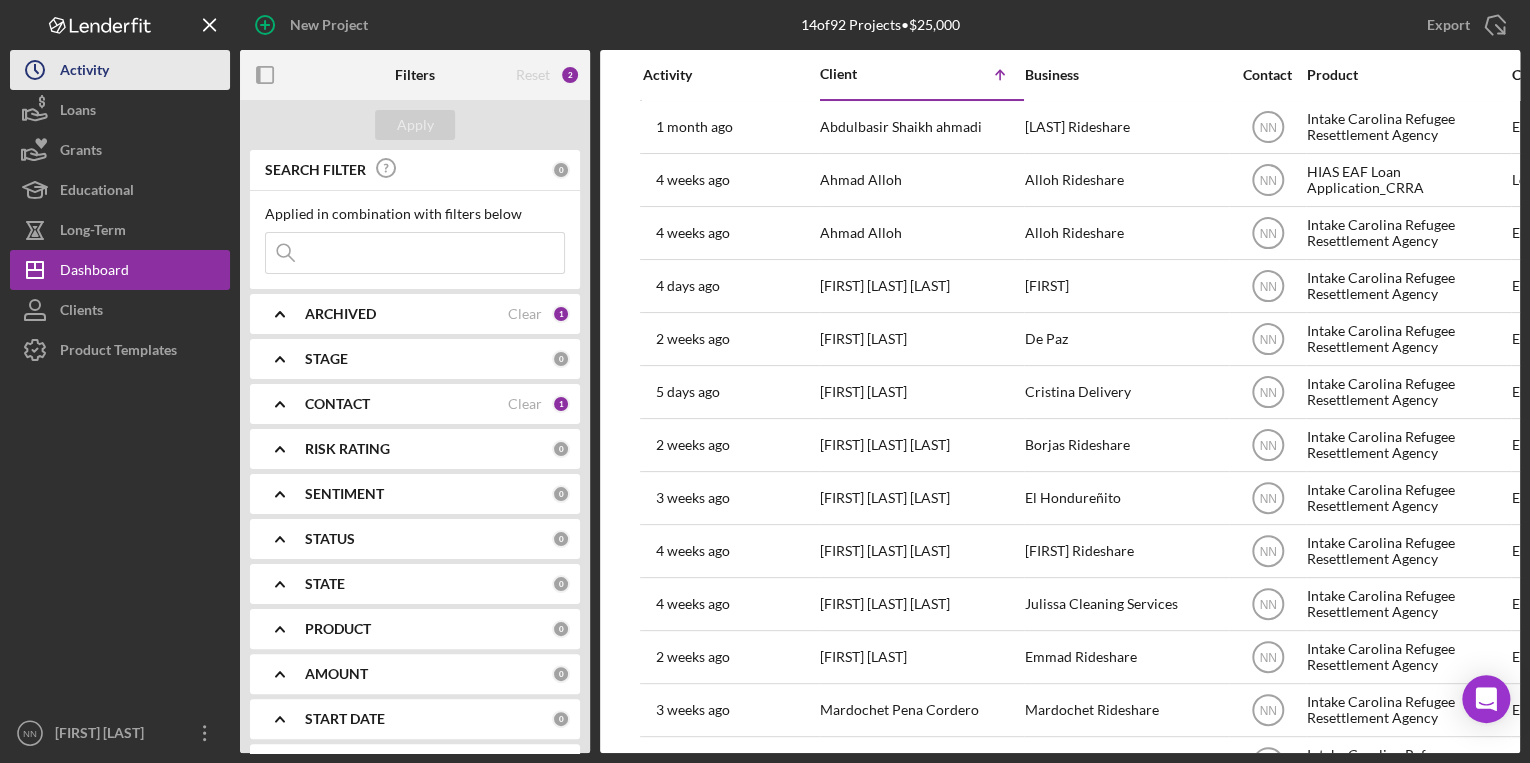 click on "Icon/History" 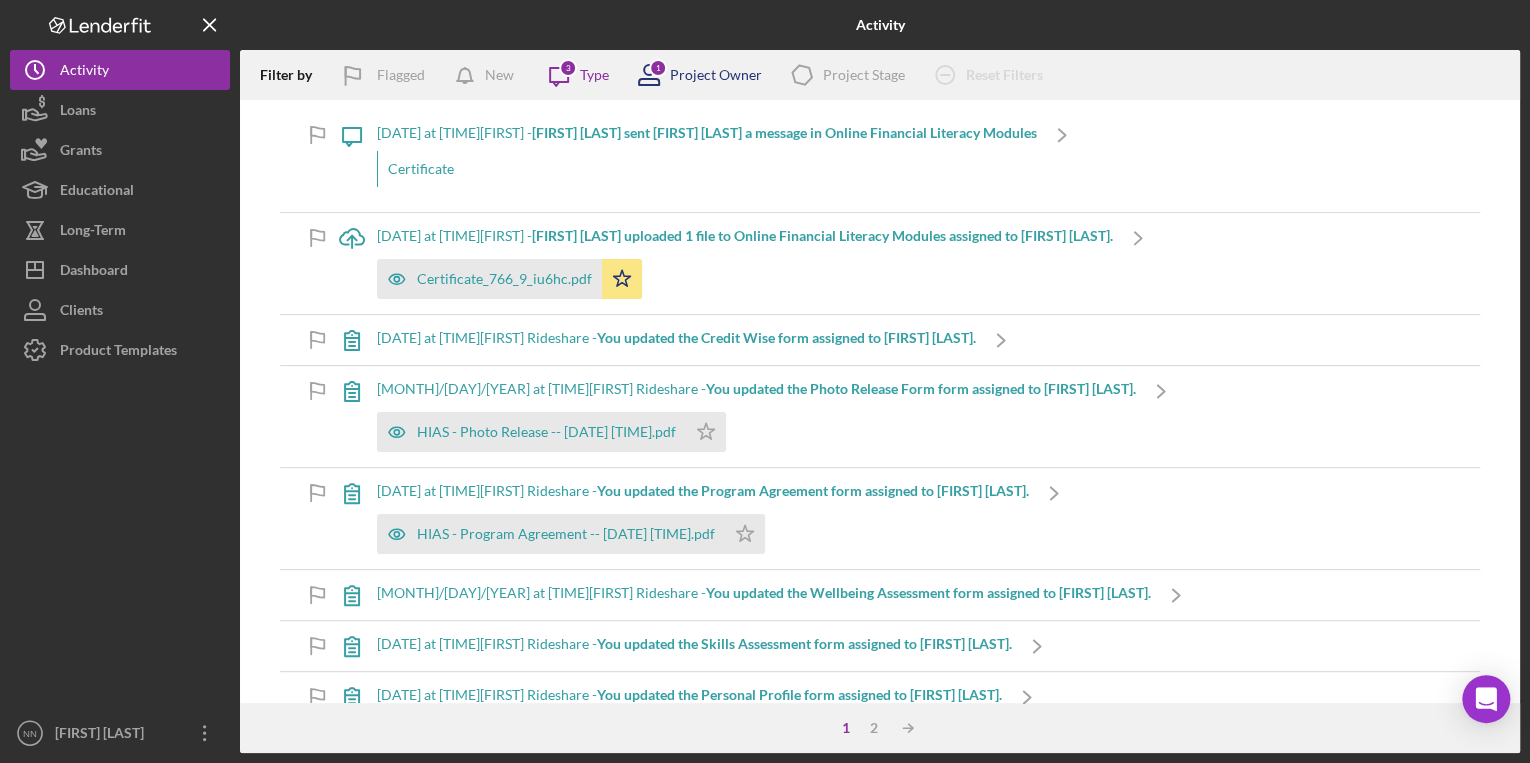 click on "Project Owner" at bounding box center [716, 75] 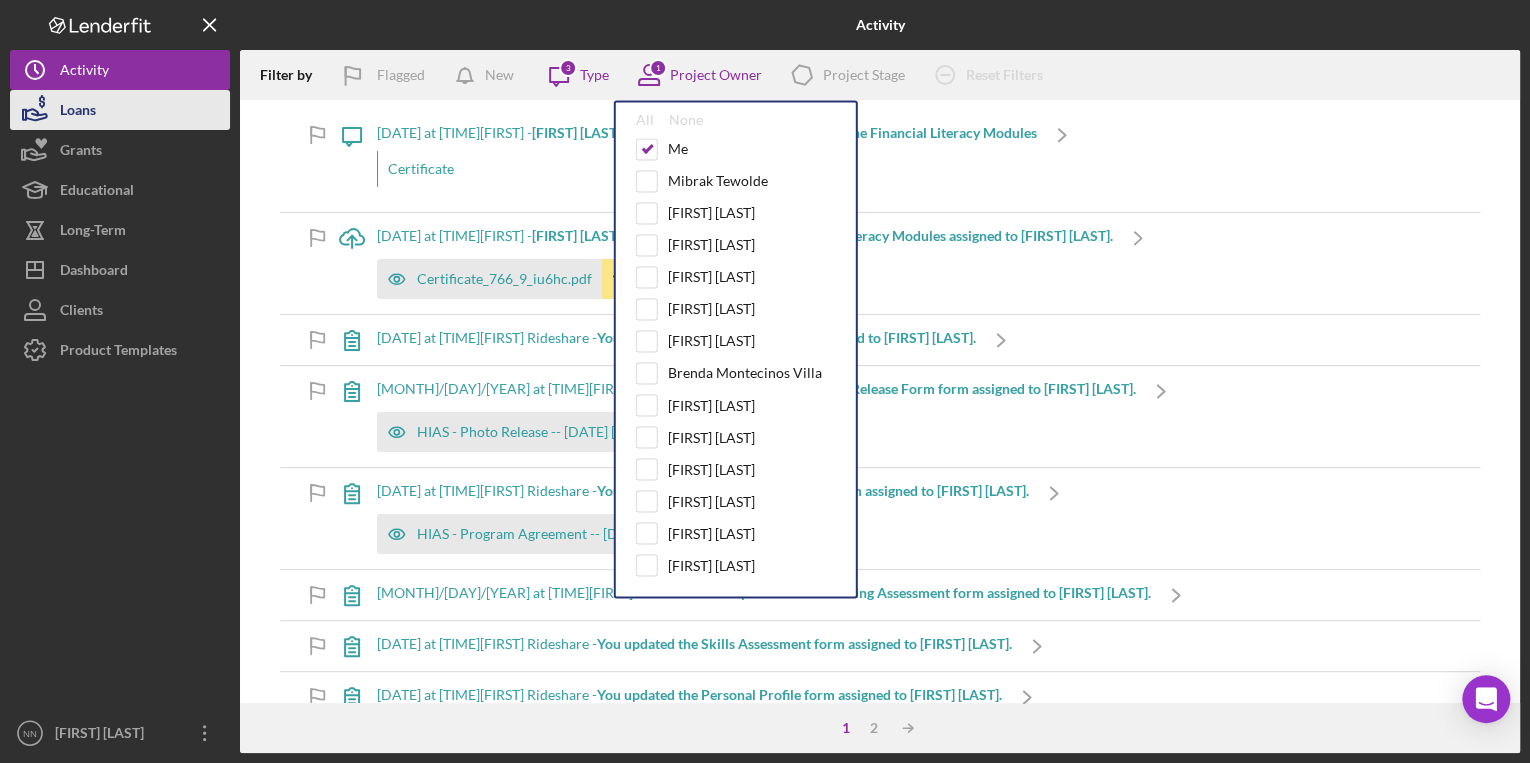 click on "Loans" at bounding box center (120, 110) 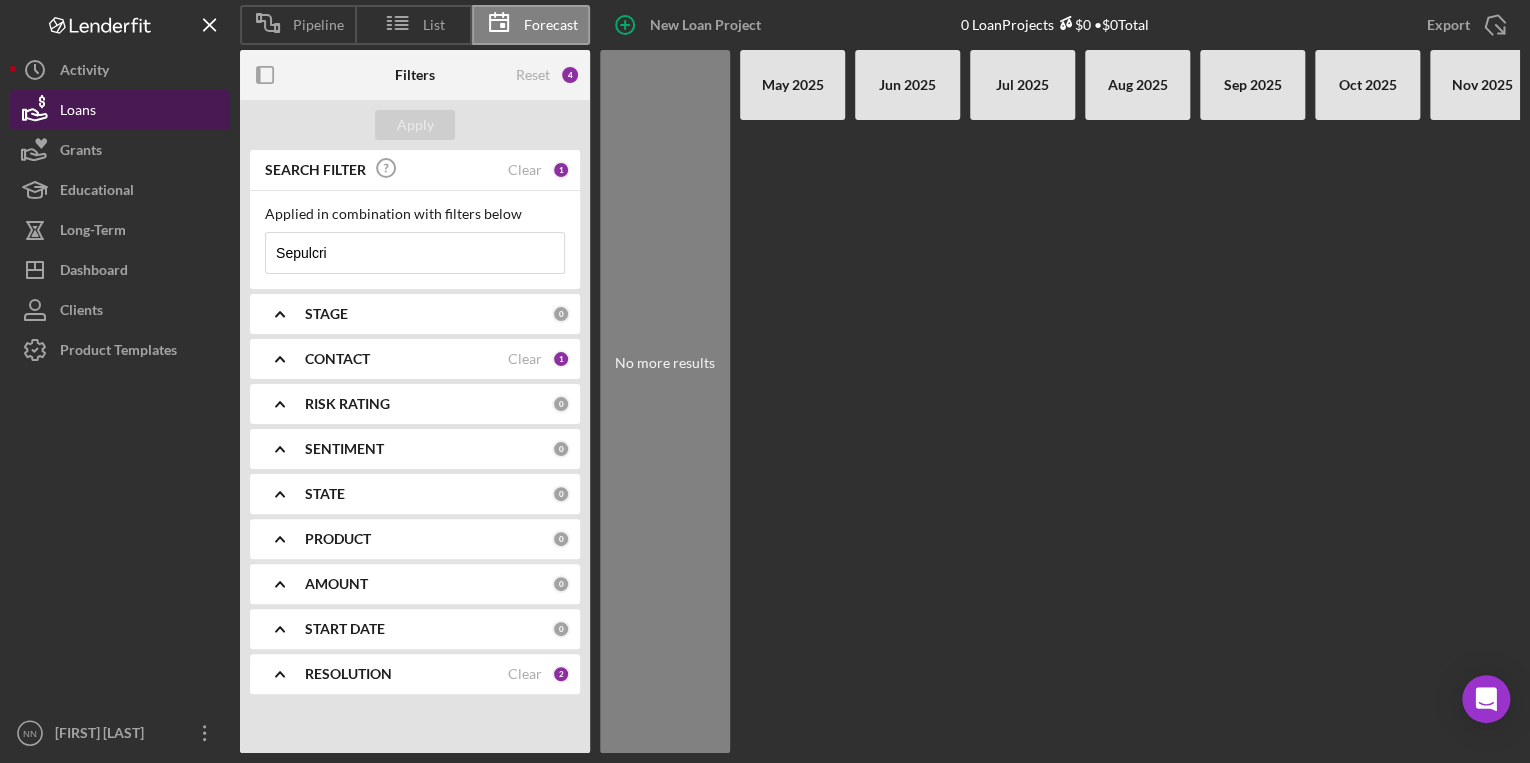 scroll, scrollTop: 0, scrollLeft: 35, axis: horizontal 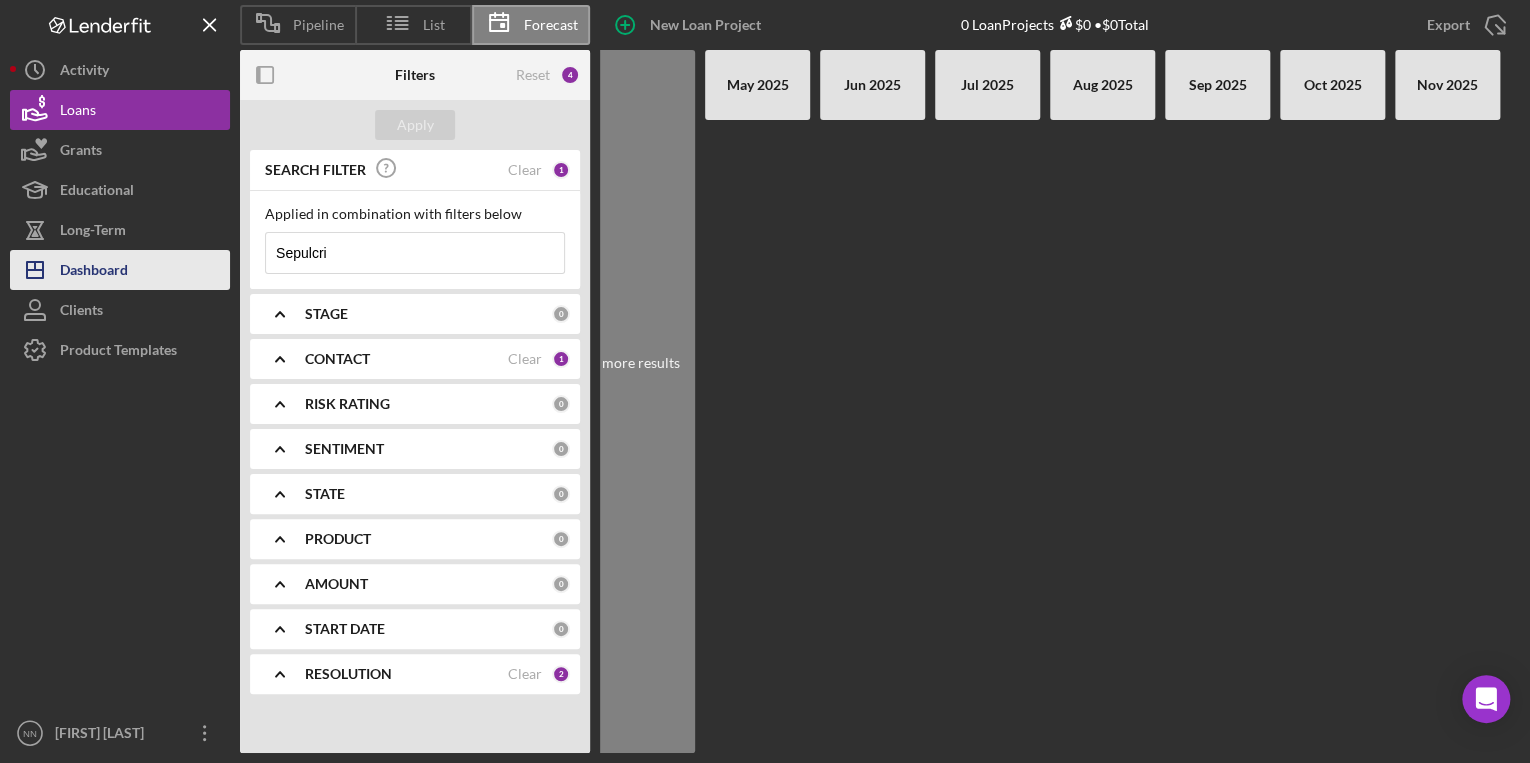 drag, startPoint x: 263, startPoint y: 252, endPoint x: 223, endPoint y: 257, distance: 40.311287 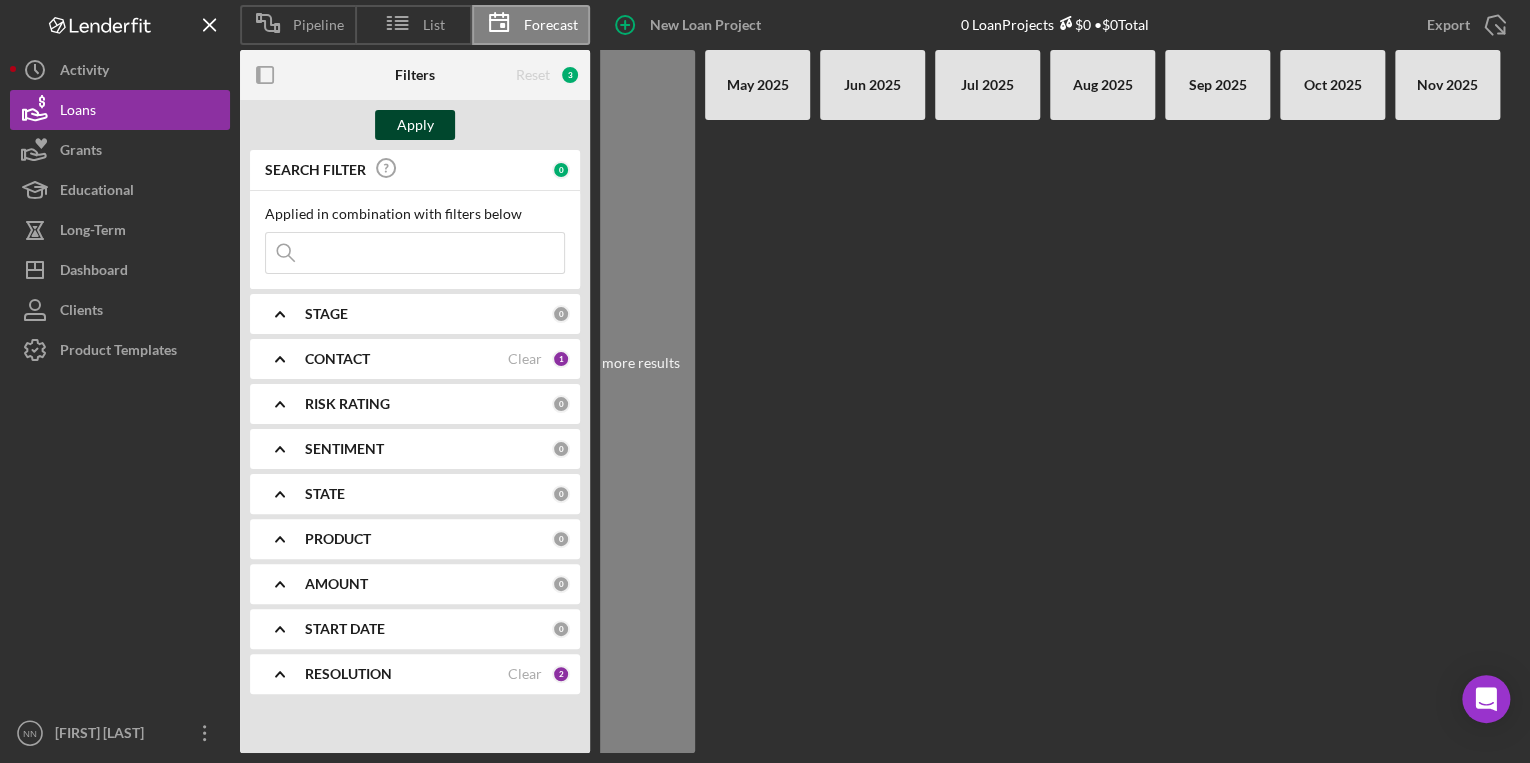 type 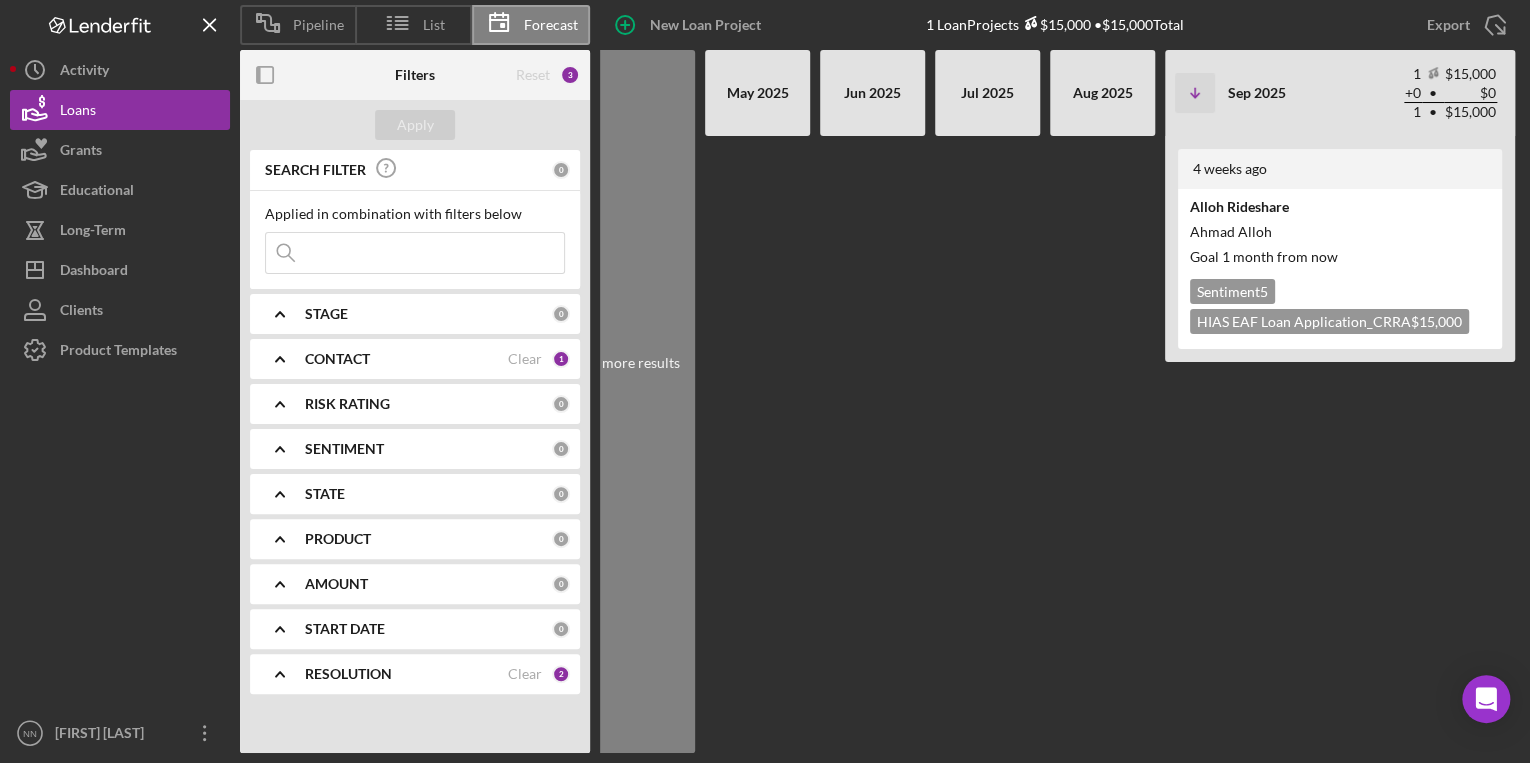 click on "STAGE" at bounding box center (326, 314) 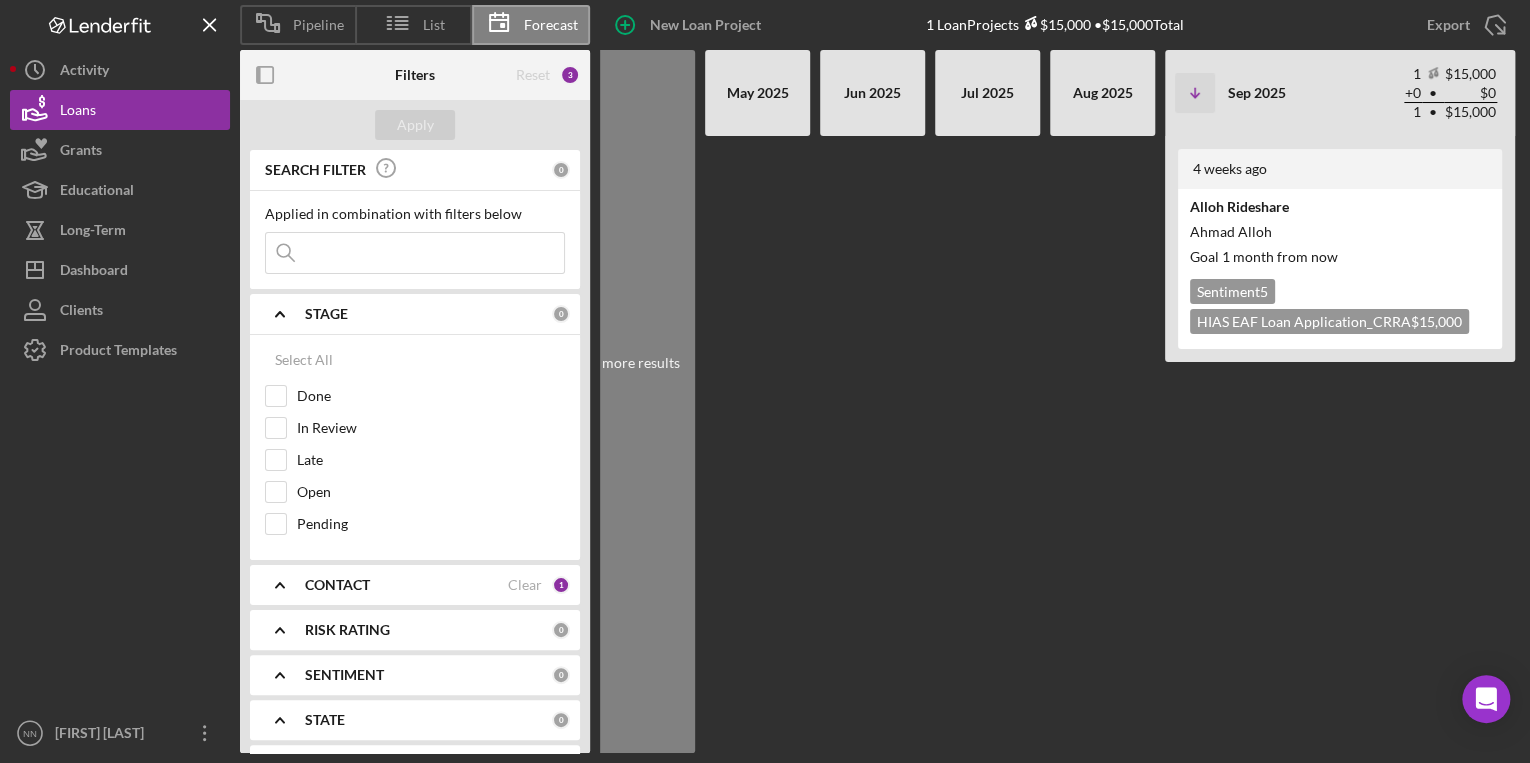 click on "Icon/Expander" 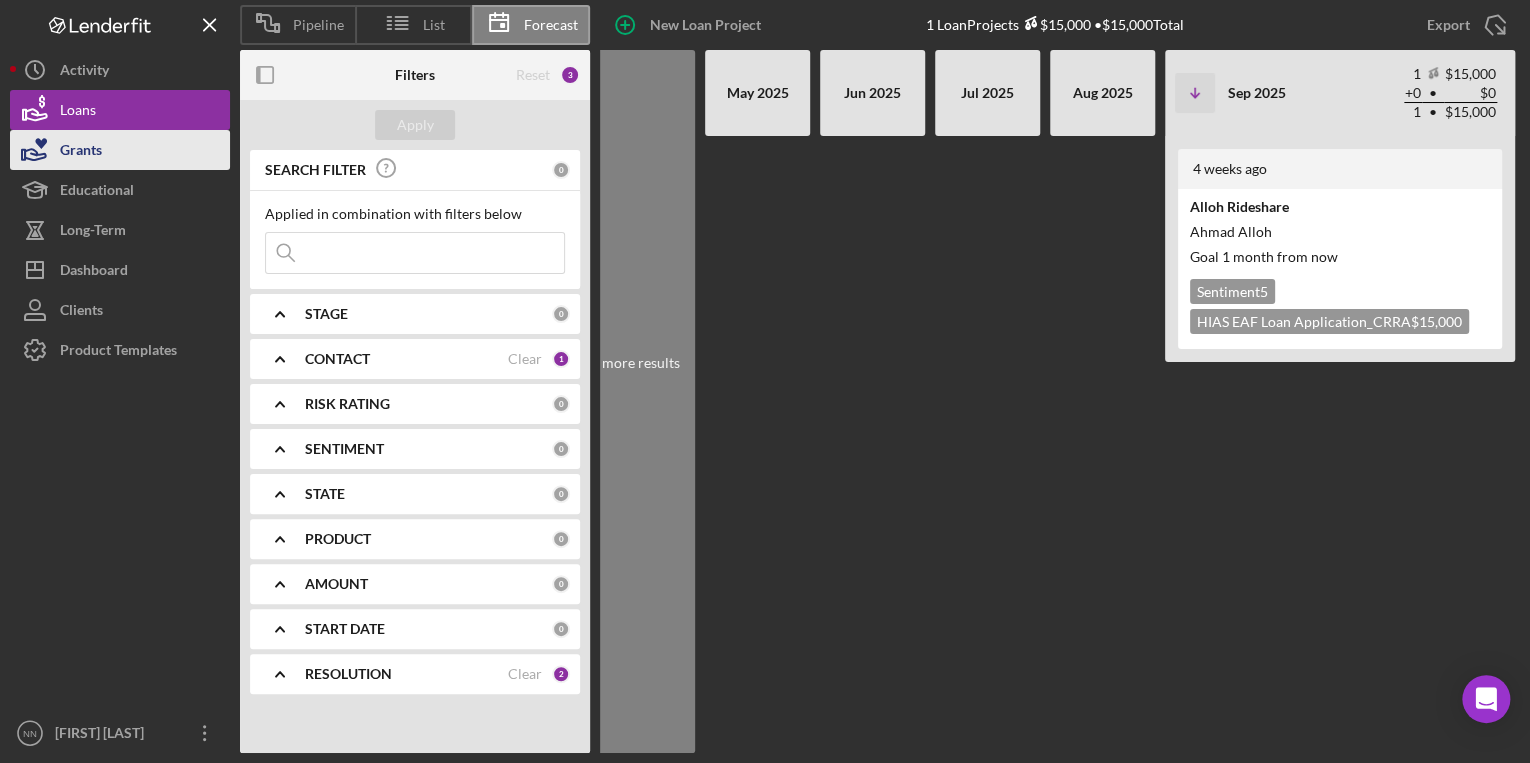 click on "Grants" at bounding box center [120, 150] 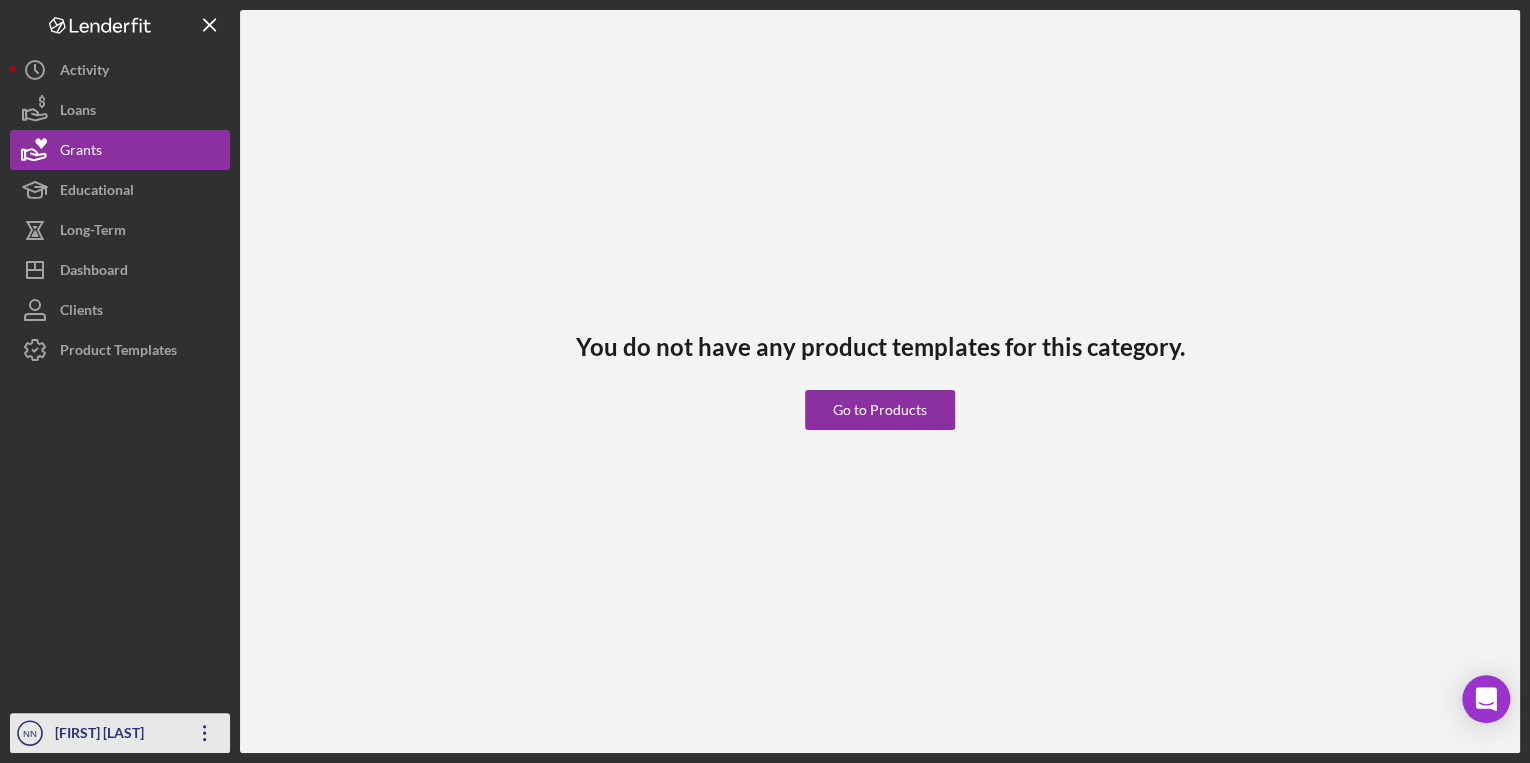 click on "[FIRST] [LAST]" at bounding box center [115, 735] 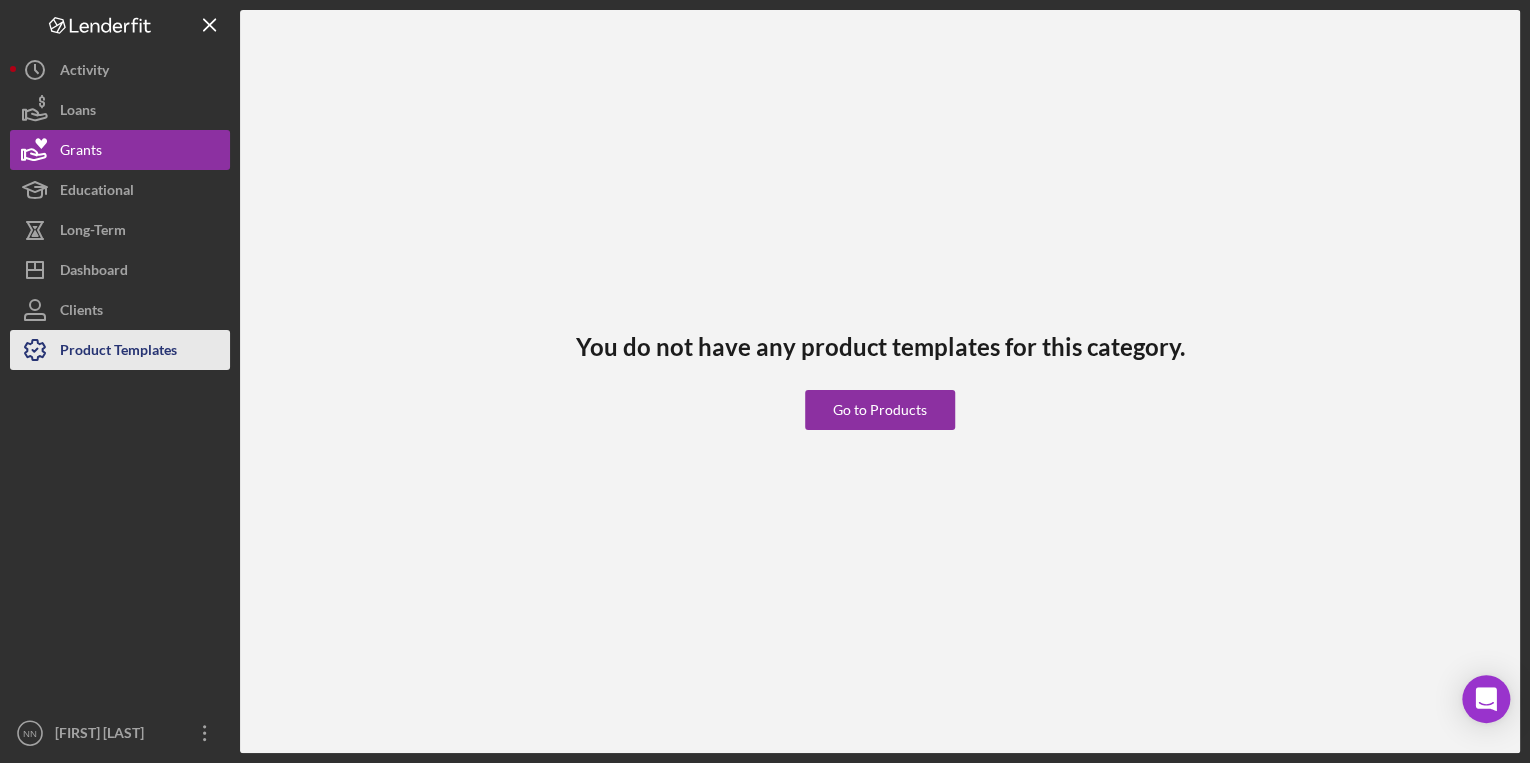 click on "Product Templates" at bounding box center [118, 352] 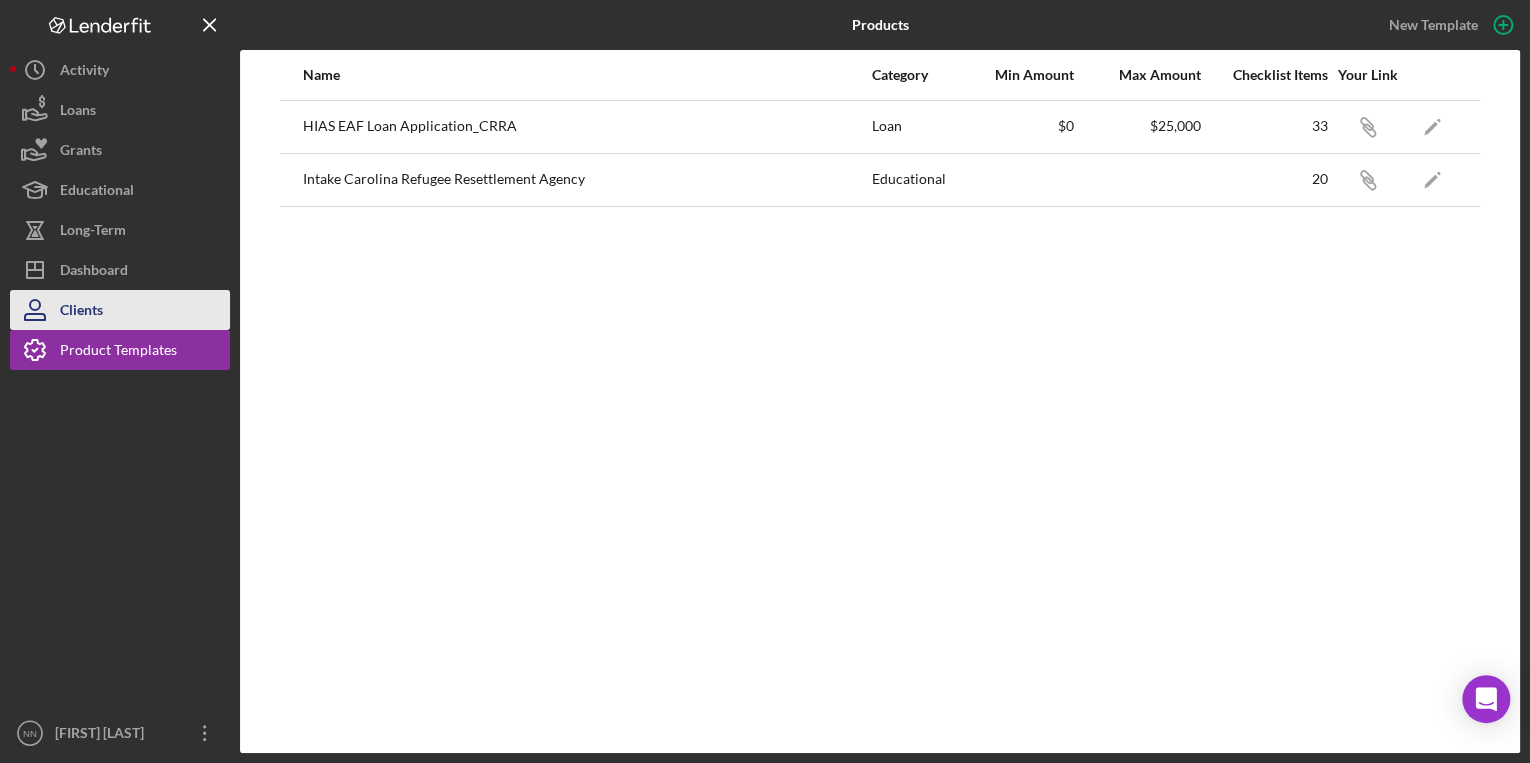 click on "Clients" at bounding box center [120, 310] 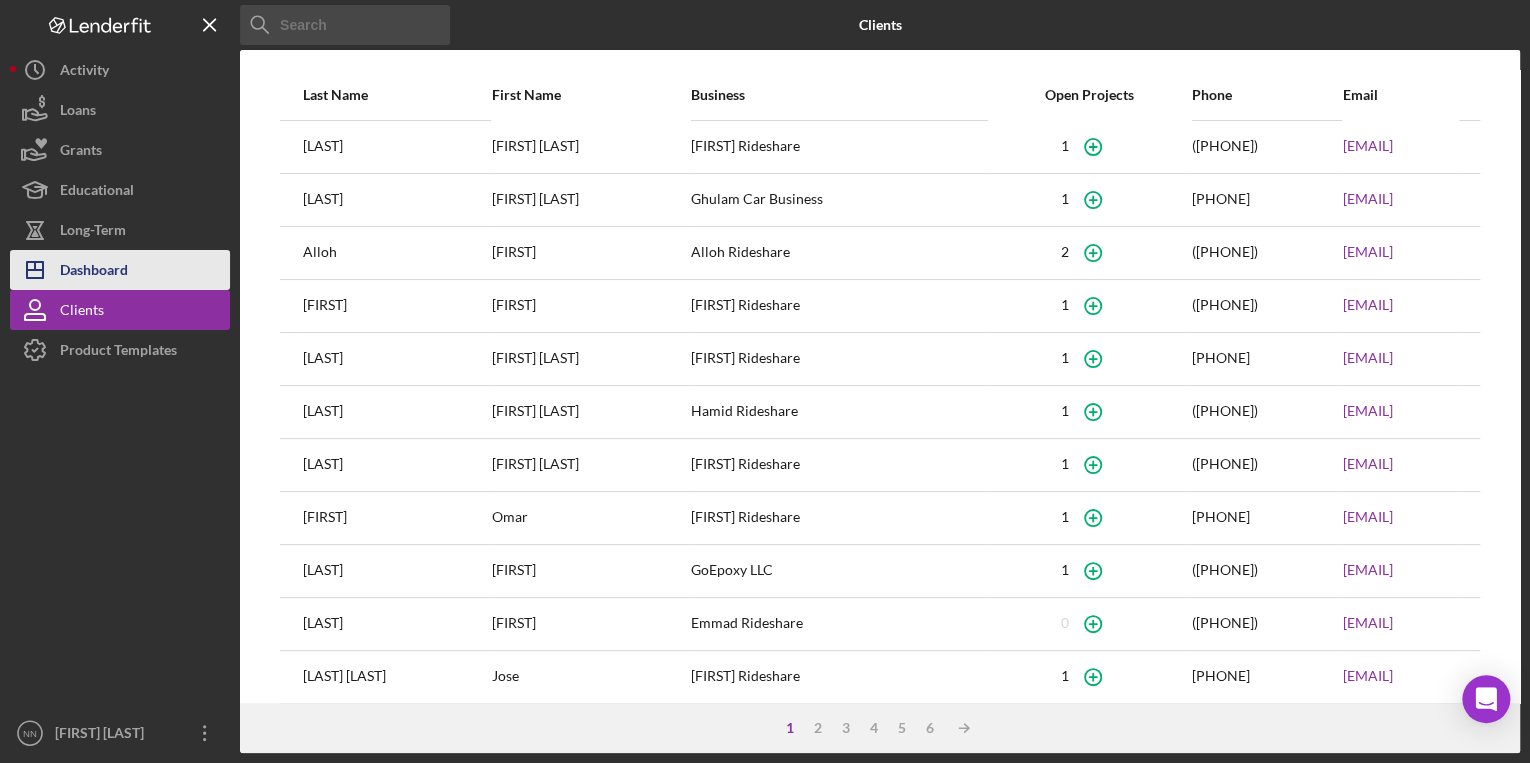 click on "Icon/Dashboard Dashboard" at bounding box center [120, 270] 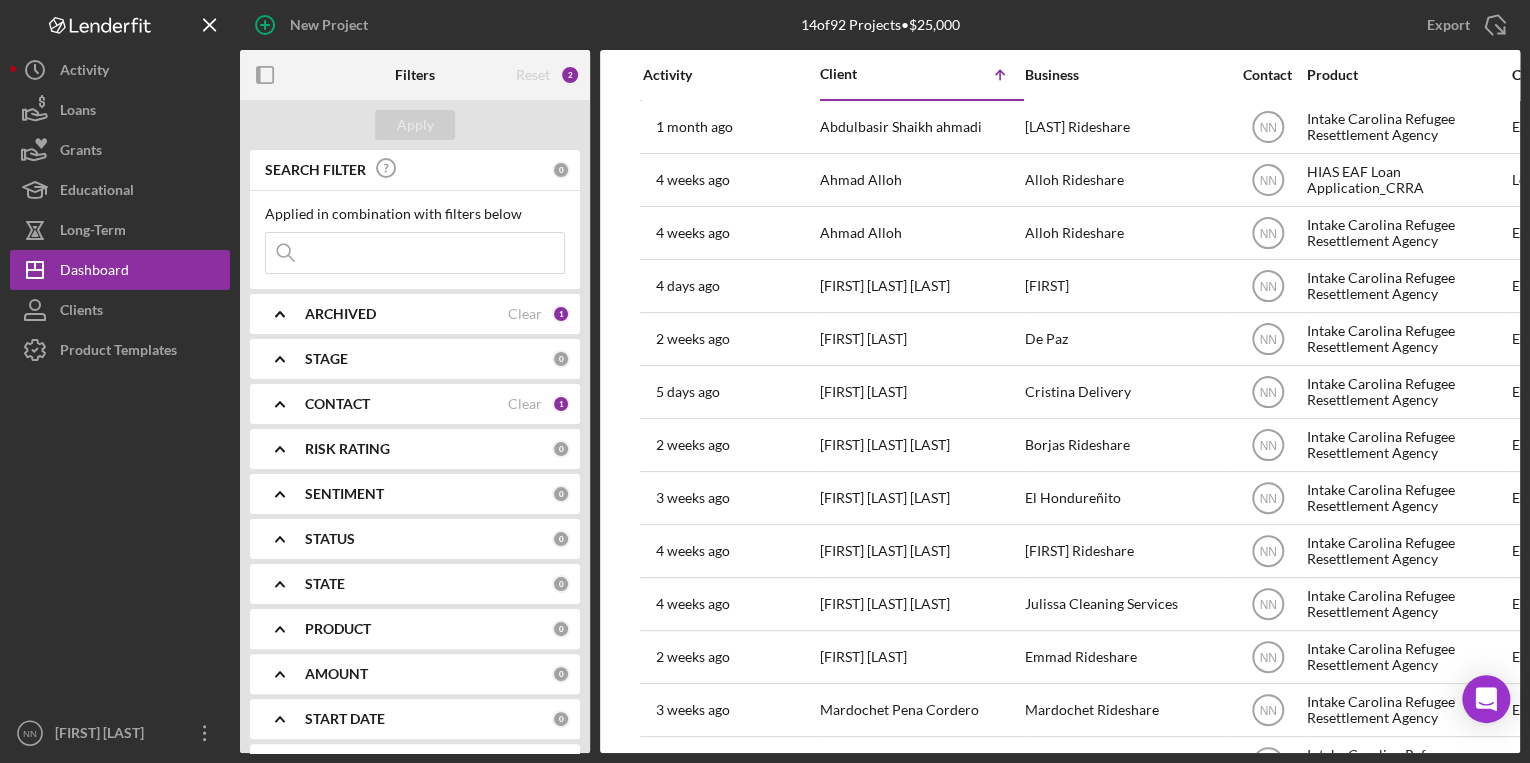 click on "STAGE" at bounding box center (428, 359) 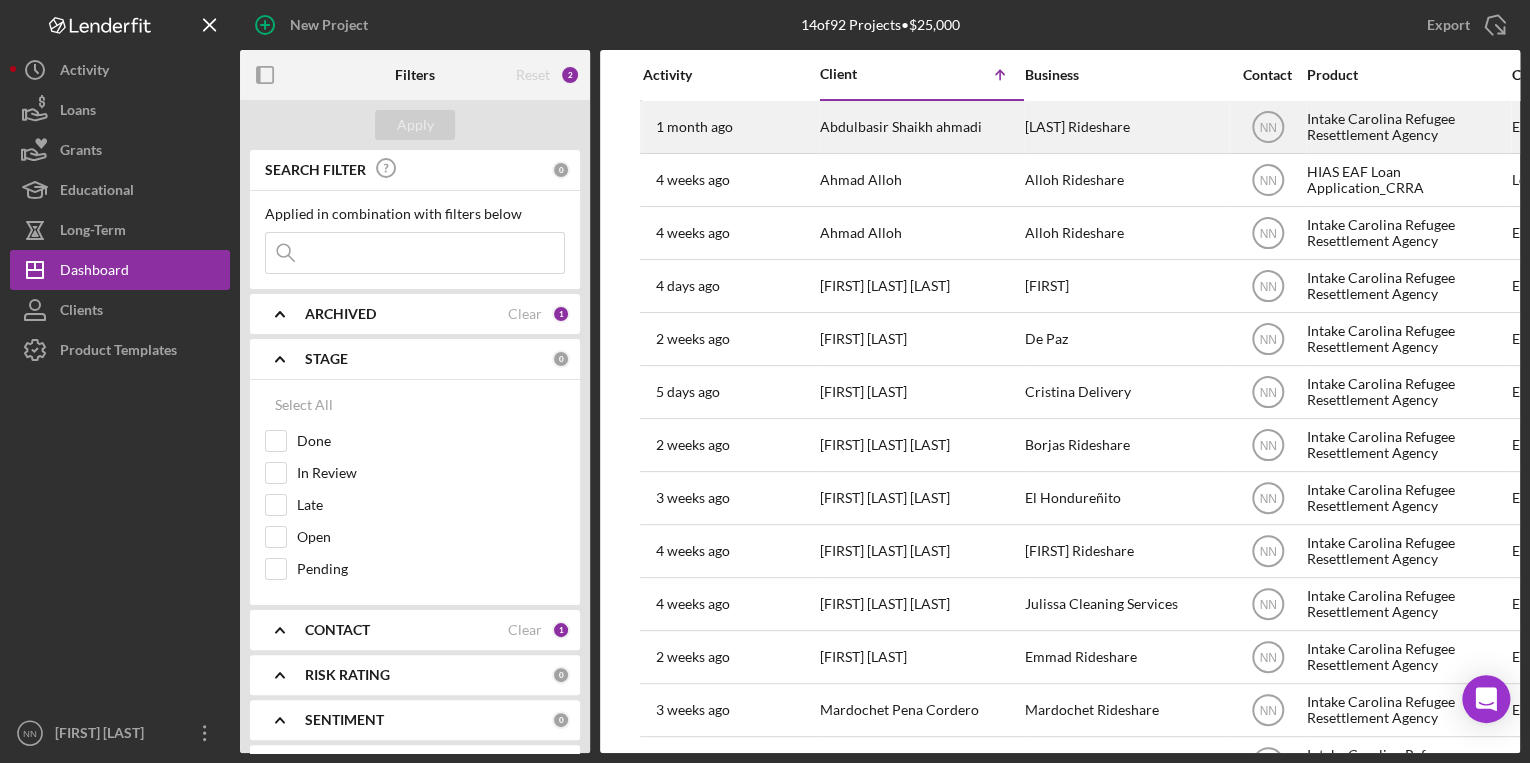 click on "1 month ago [FIRST] [LAST]" at bounding box center (730, 127) 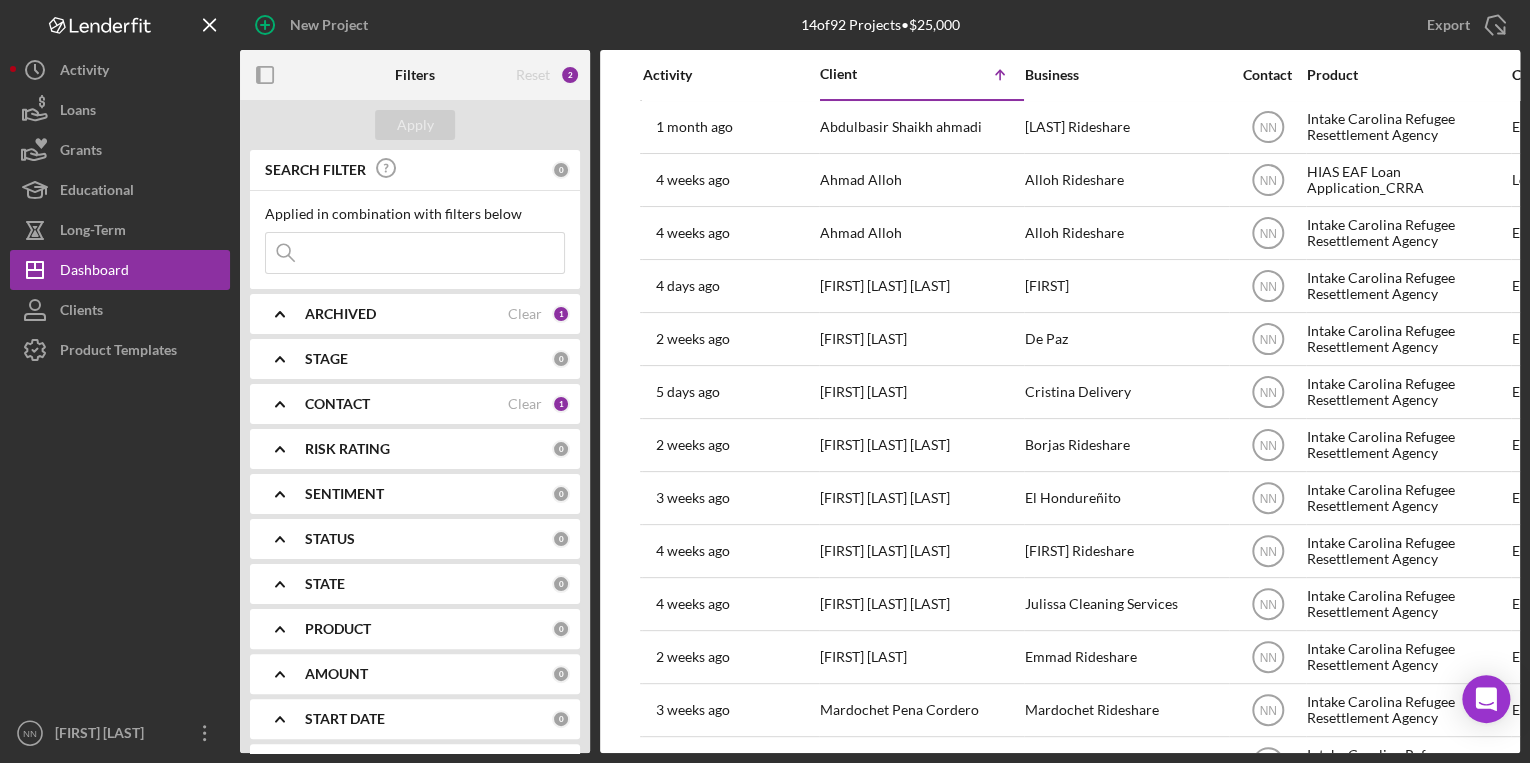 click at bounding box center (120, 541) 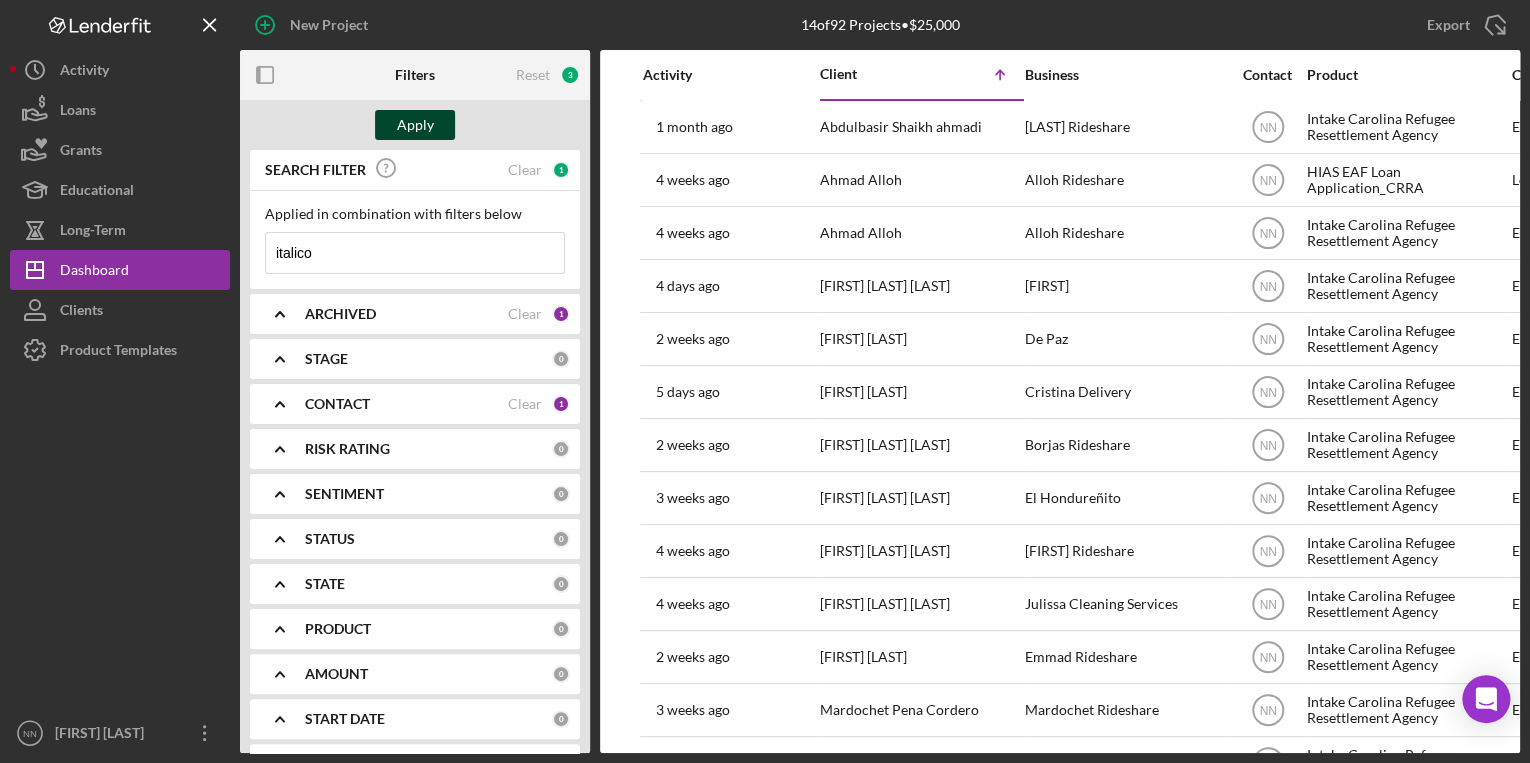 click on "Apply" at bounding box center (415, 125) 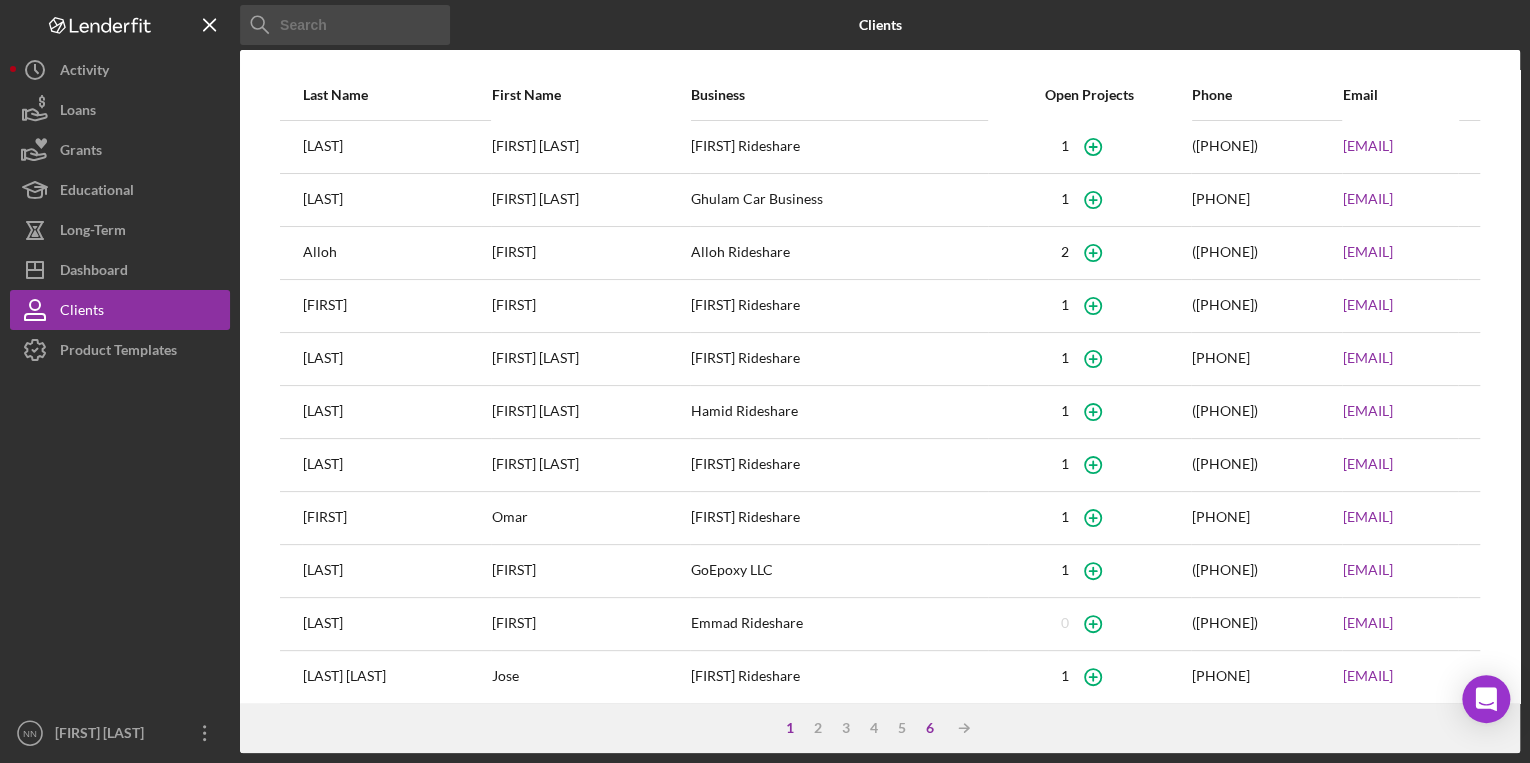 click on "6" at bounding box center (930, 728) 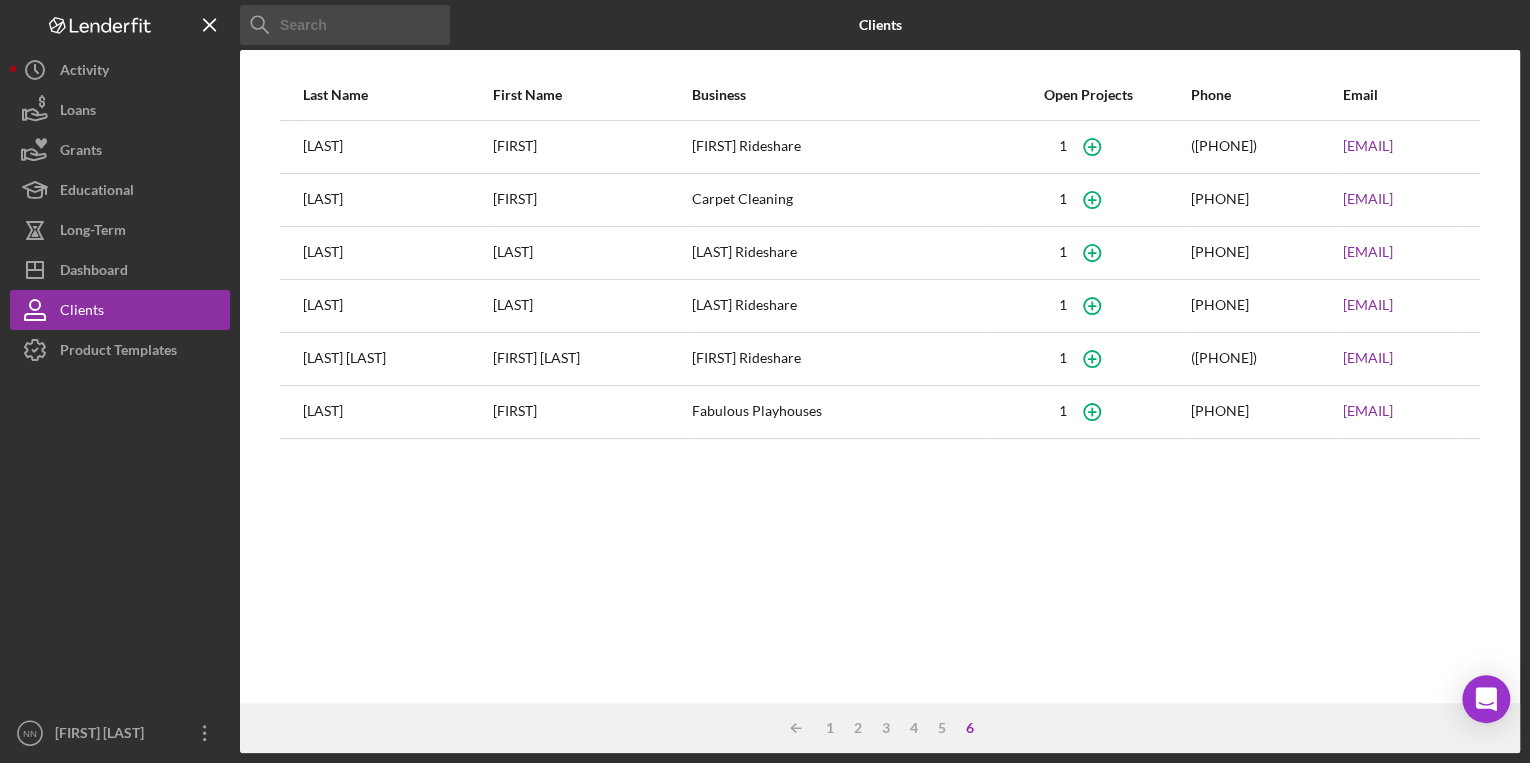 click on "Icon/Table Sort Arrow 1 2 3 4 5 6" at bounding box center [880, 728] 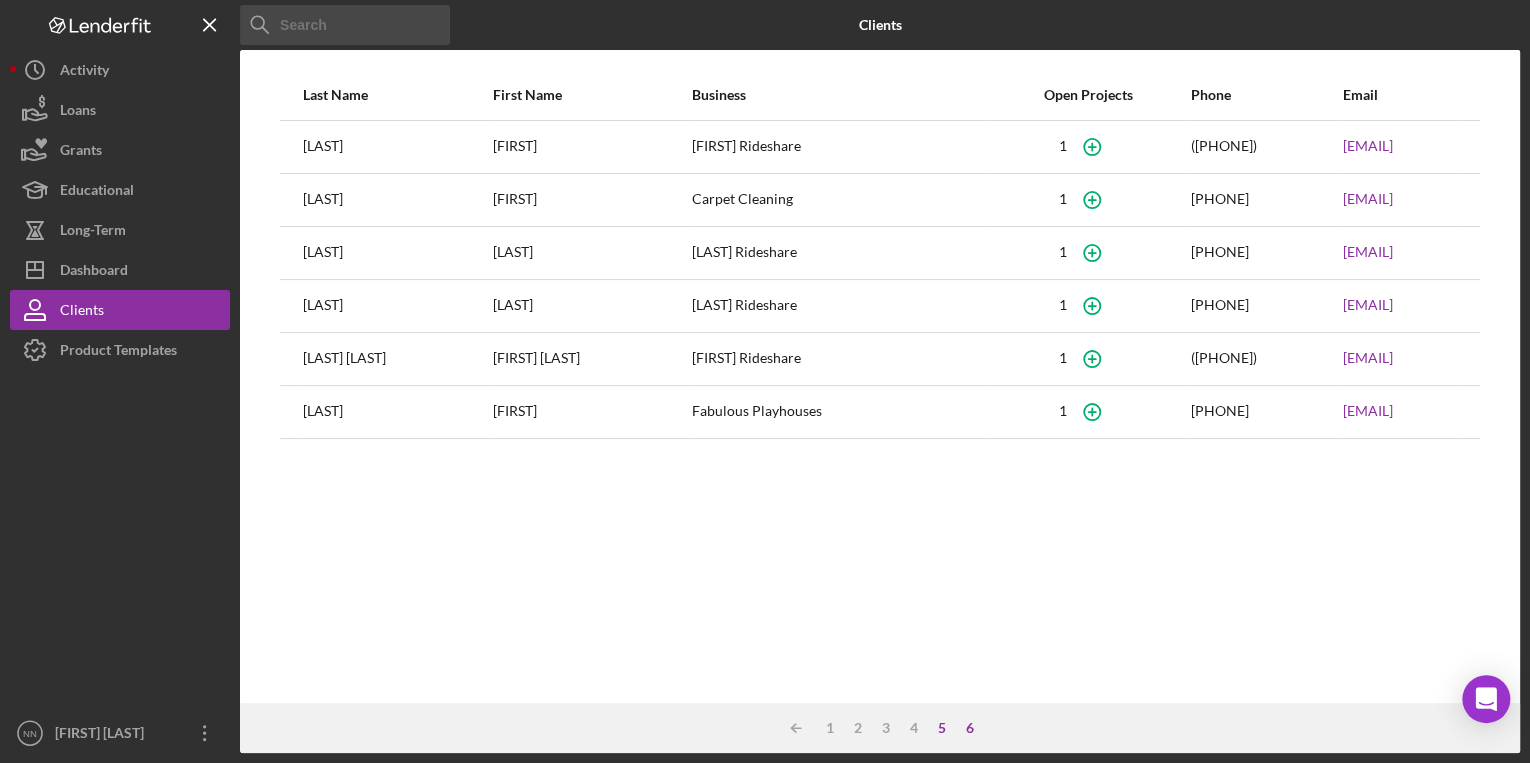 click on "5" at bounding box center (942, 728) 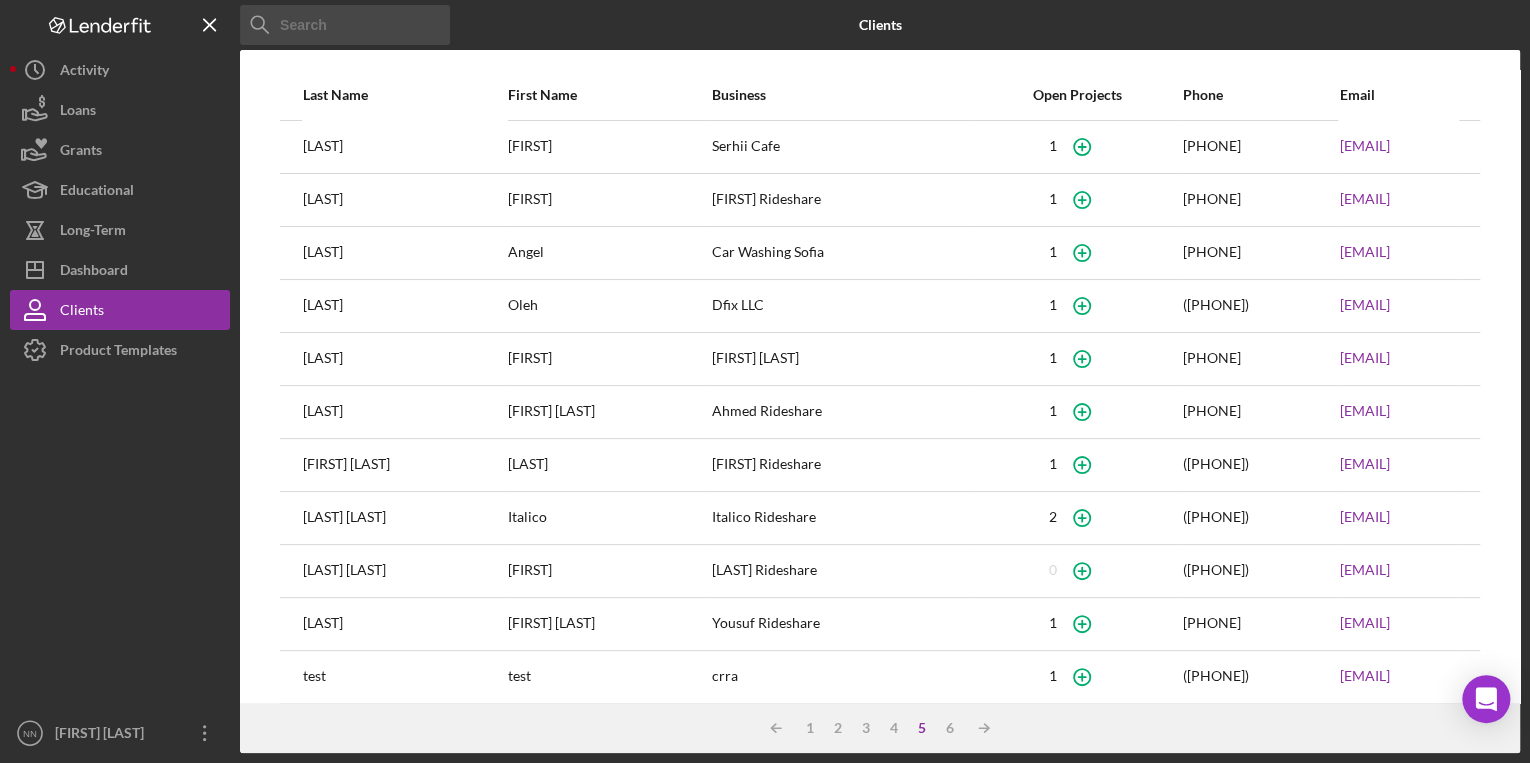 click on "[LAST] [LAST]" at bounding box center (404, 518) 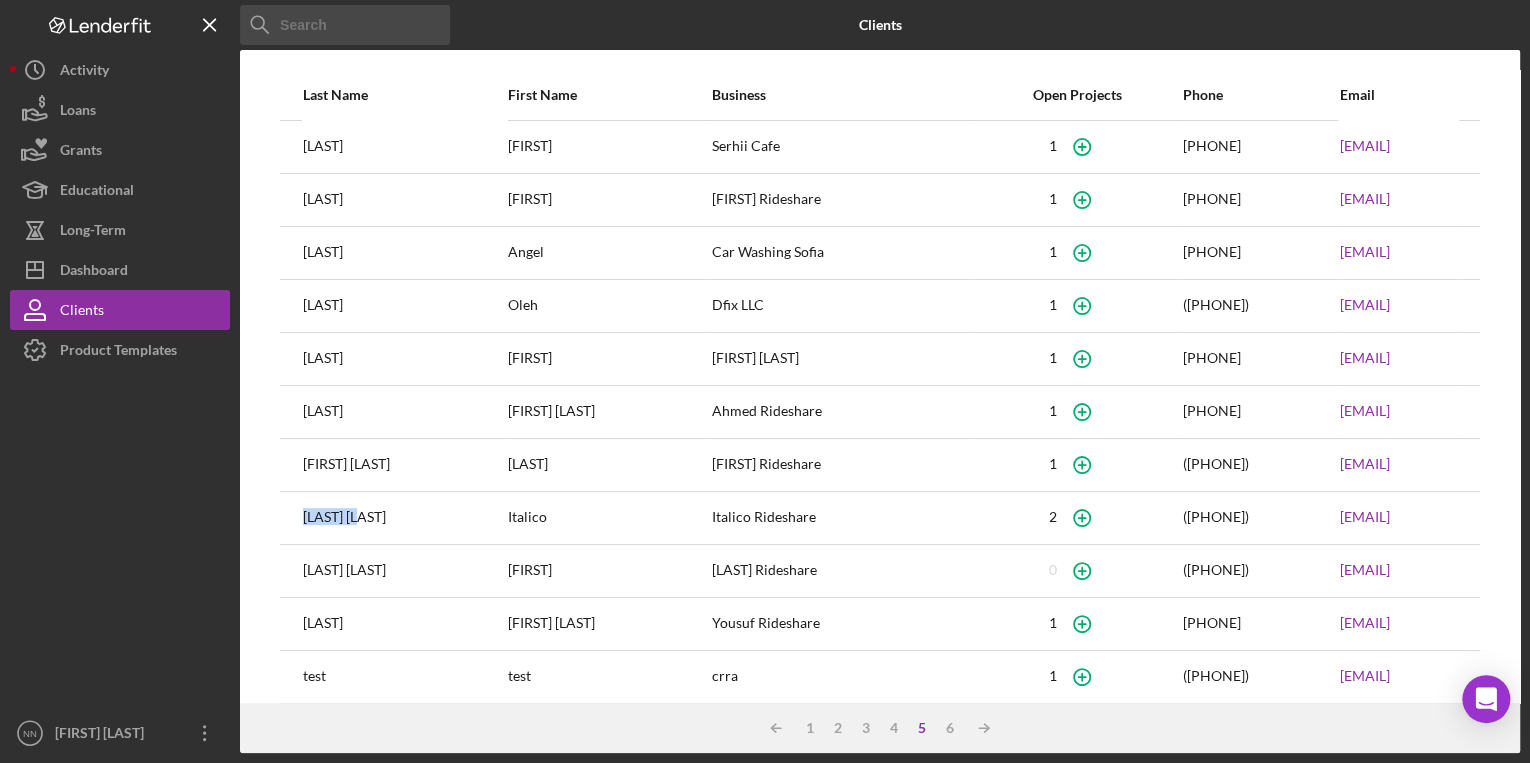 click on "[LAST] [LAST]" at bounding box center [404, 518] 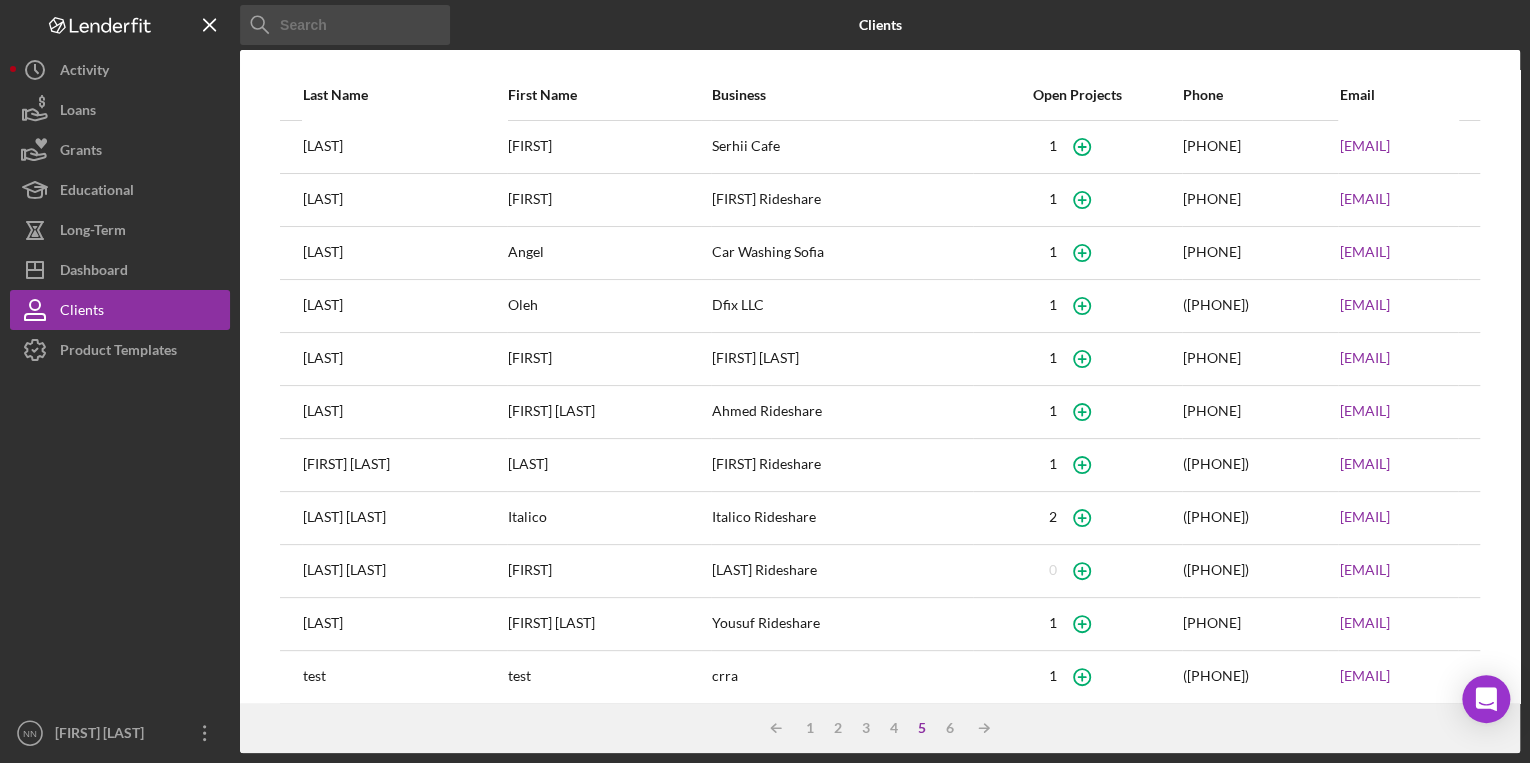 drag, startPoint x: 331, startPoint y: 524, endPoint x: 395, endPoint y: 523, distance: 64.00781 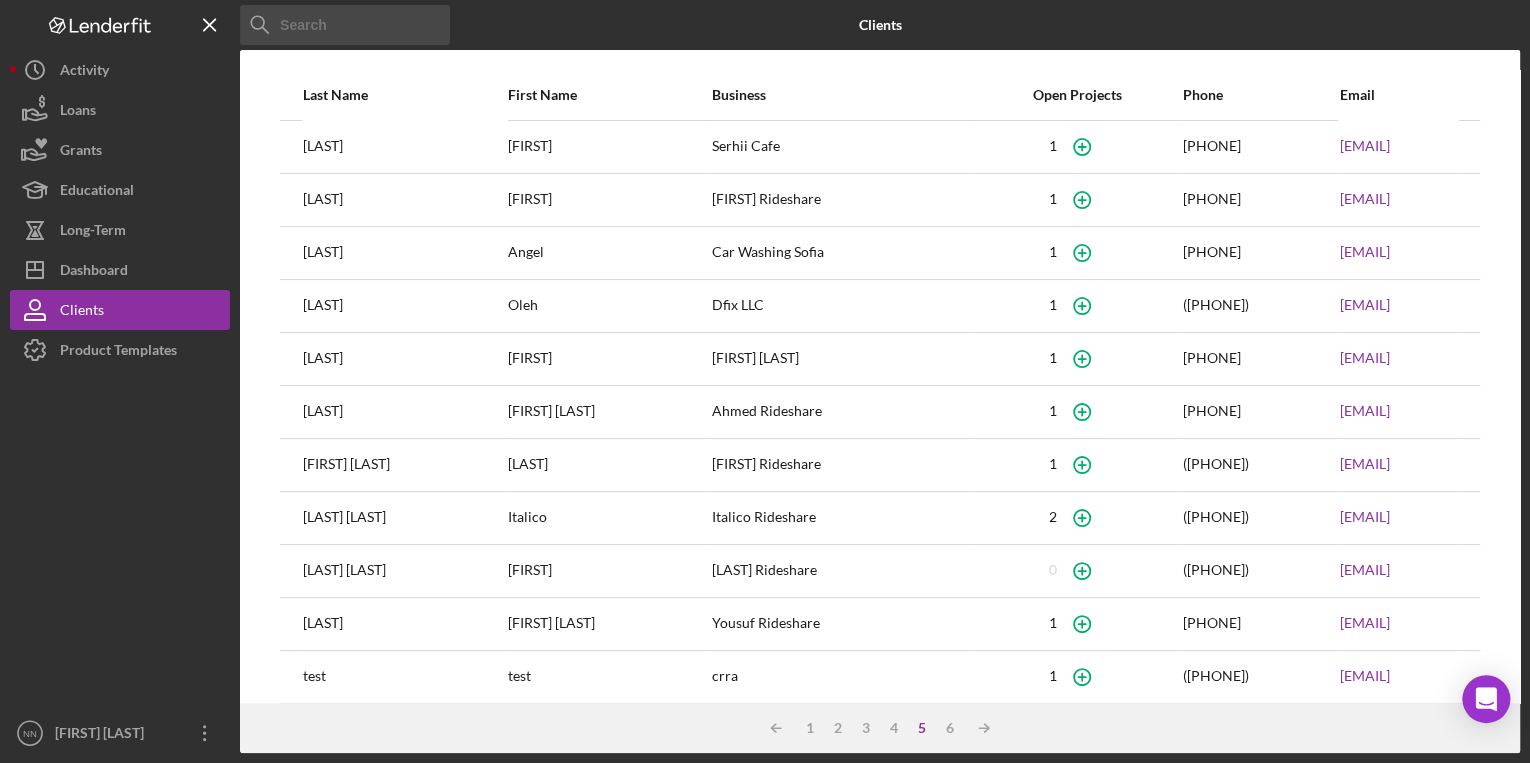click on "[LAST] [LAST]" at bounding box center [404, 518] 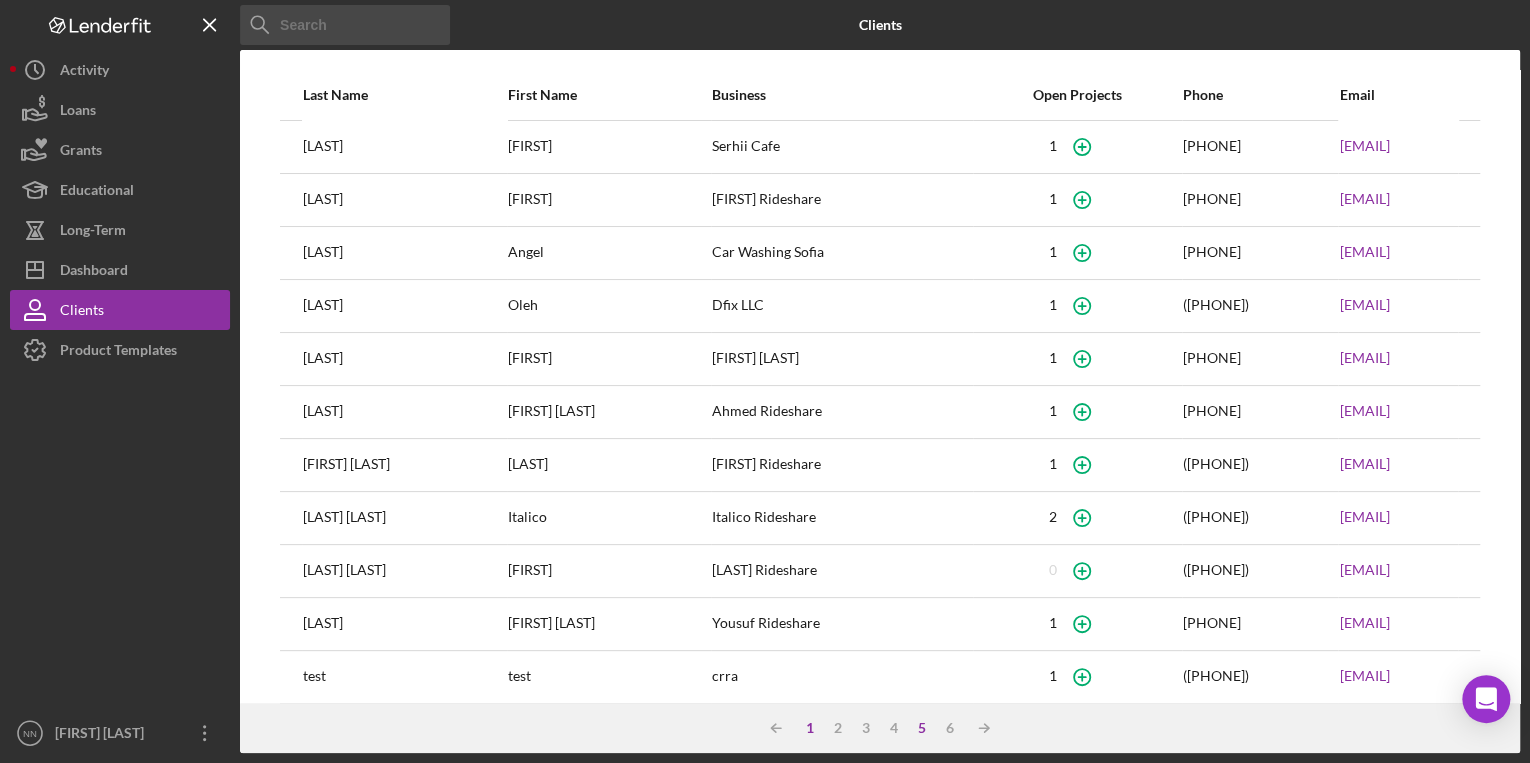 click on "1" at bounding box center (810, 728) 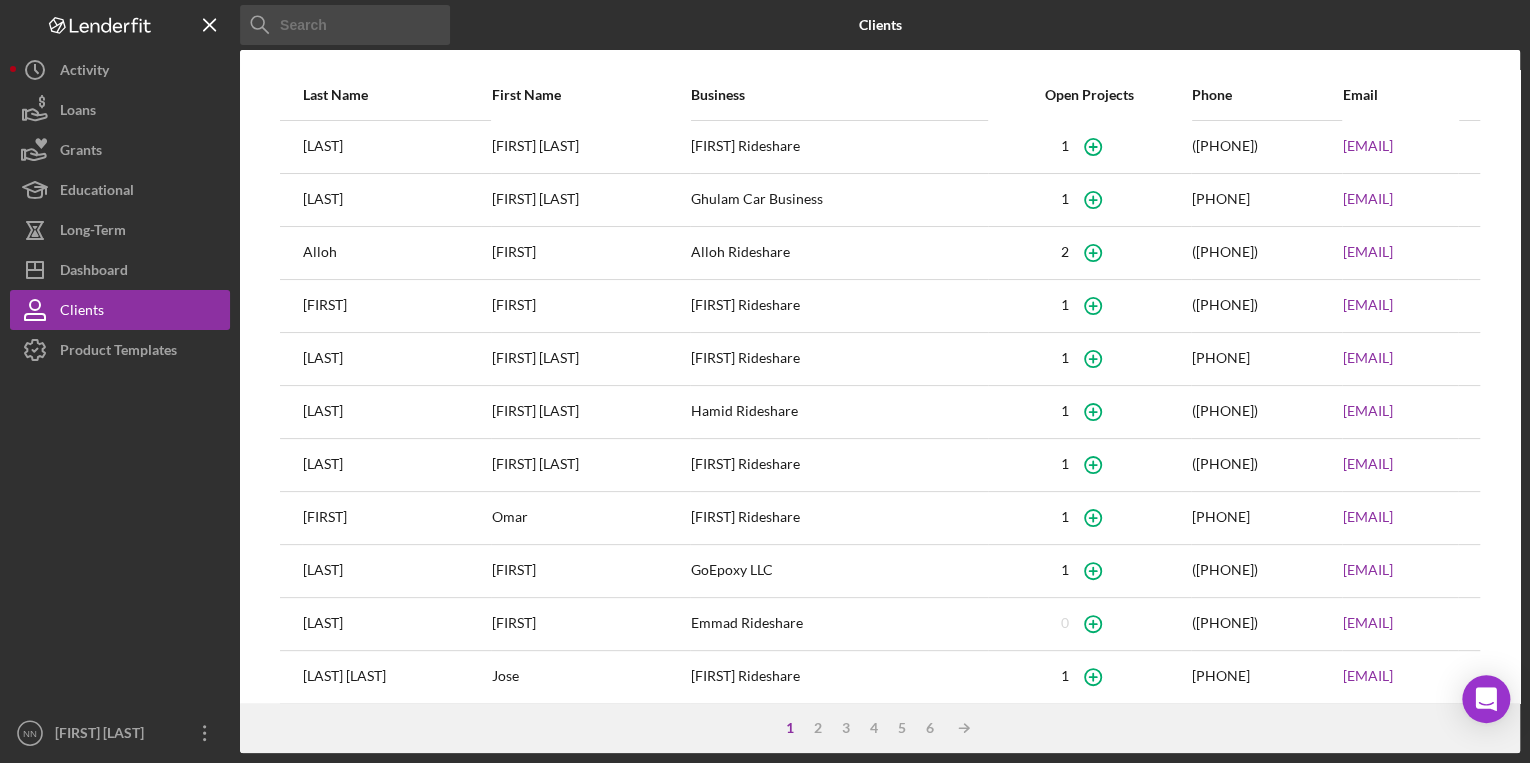 click on "[LAST]" at bounding box center [396, 200] 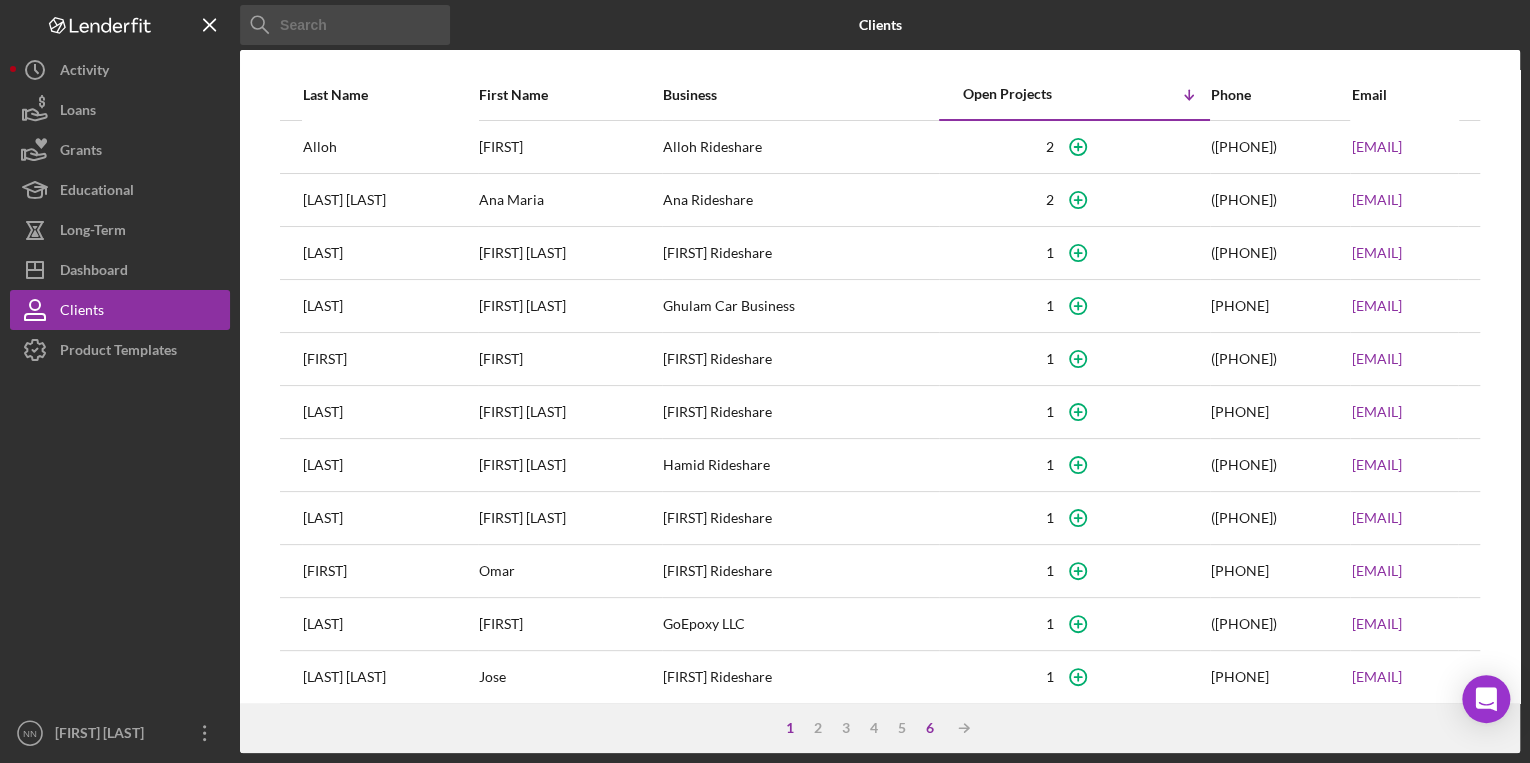 click on "6" at bounding box center (930, 728) 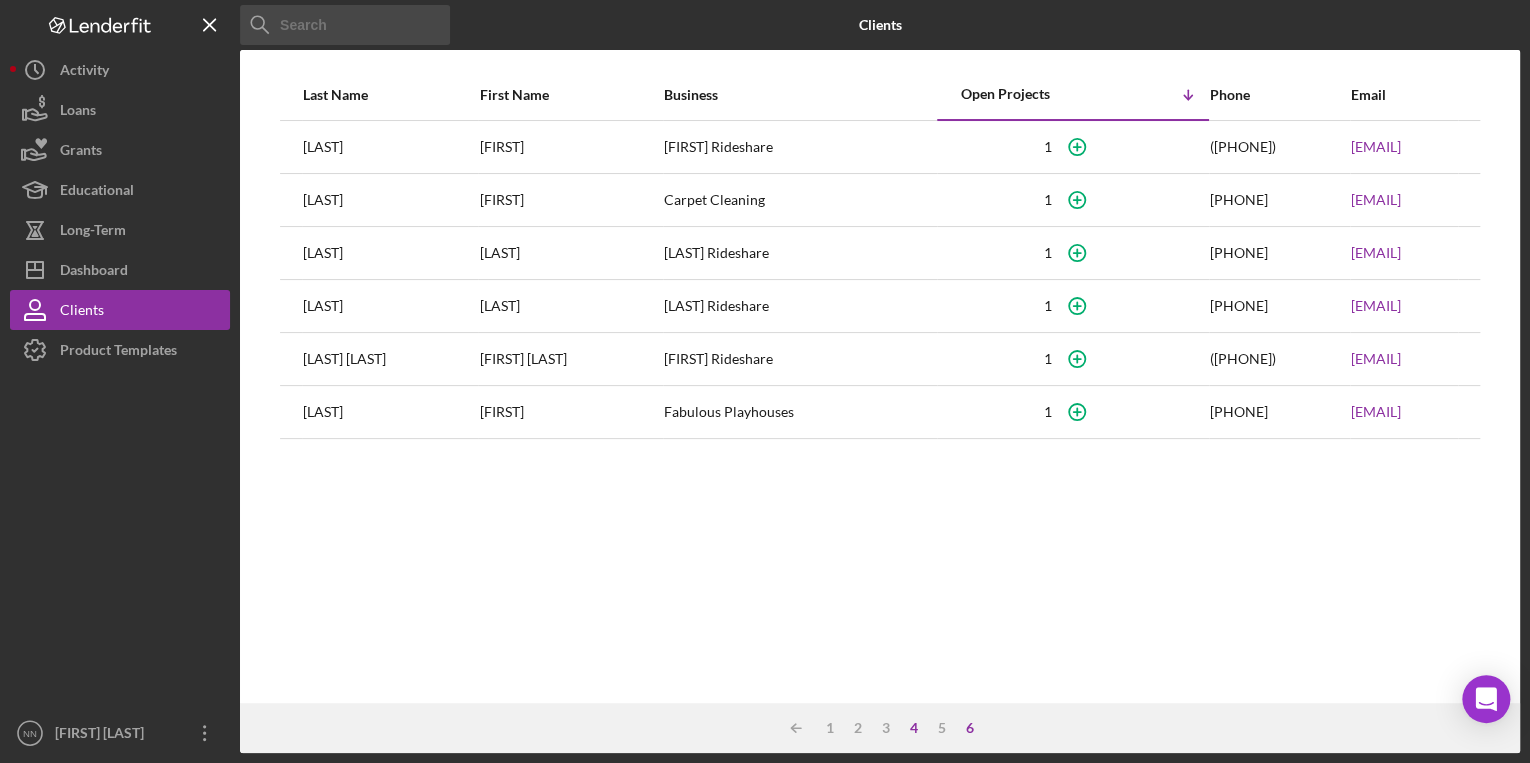 click on "4" at bounding box center (914, 728) 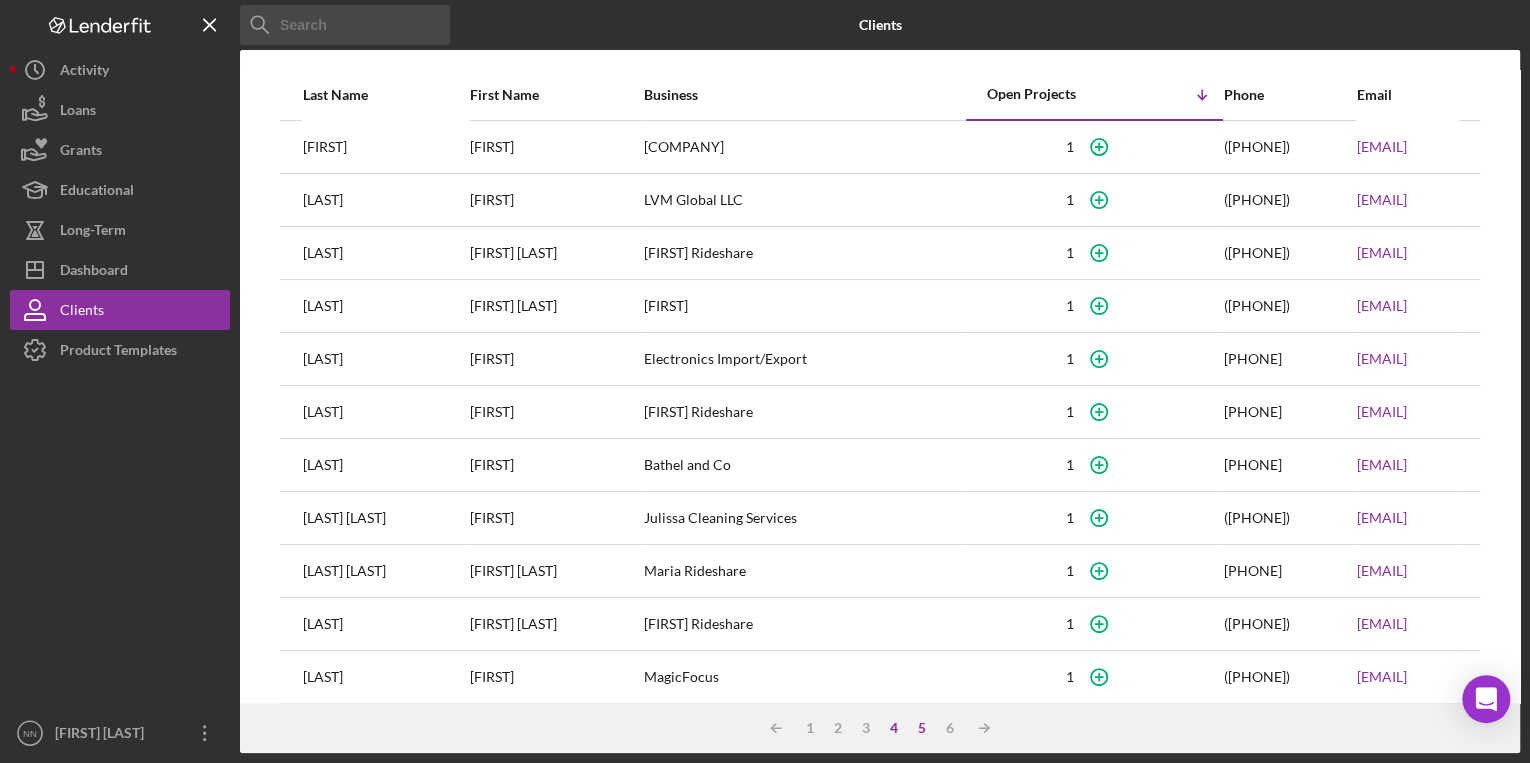 click on "5" at bounding box center [922, 728] 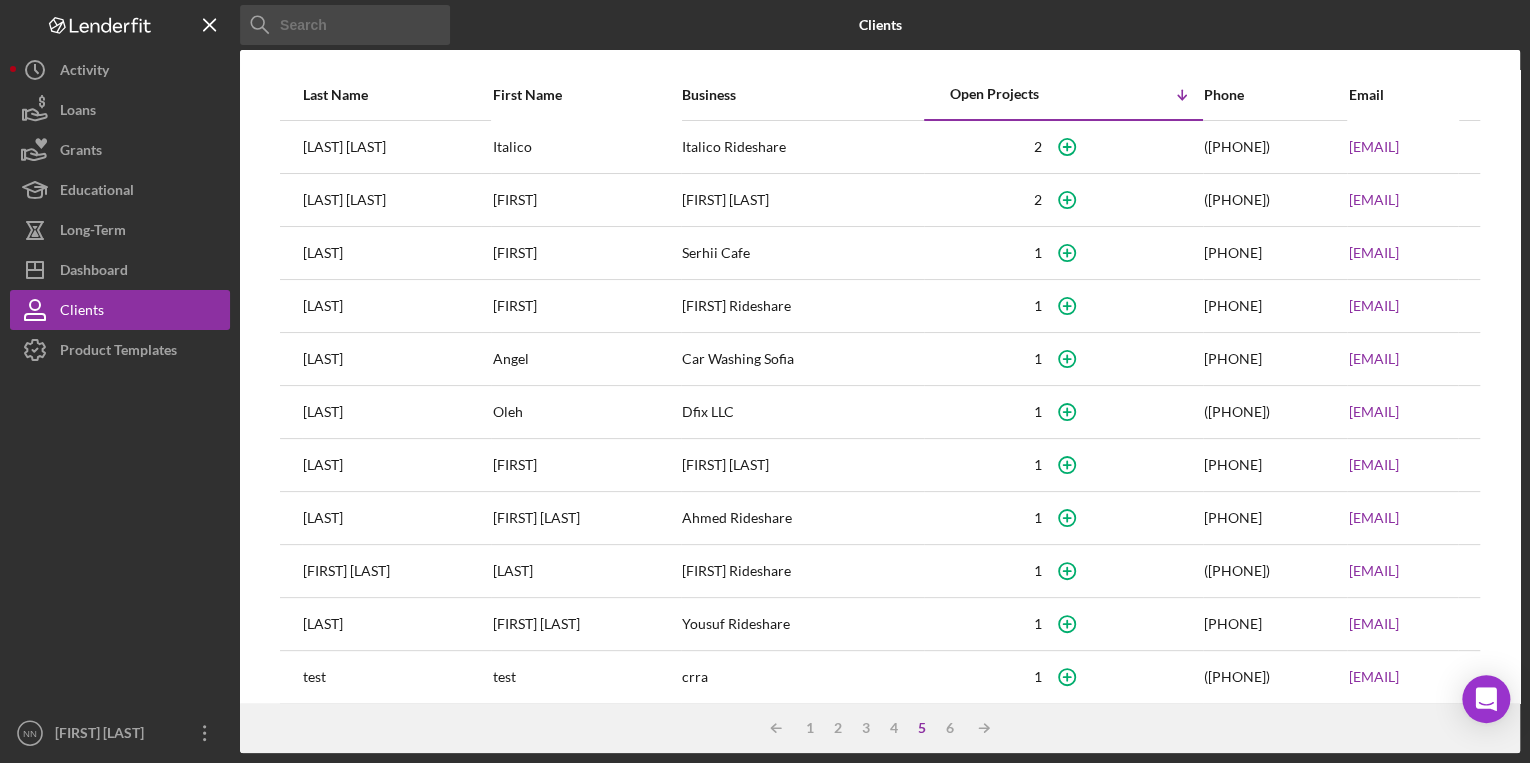 click on "crra" at bounding box center (802, 677) 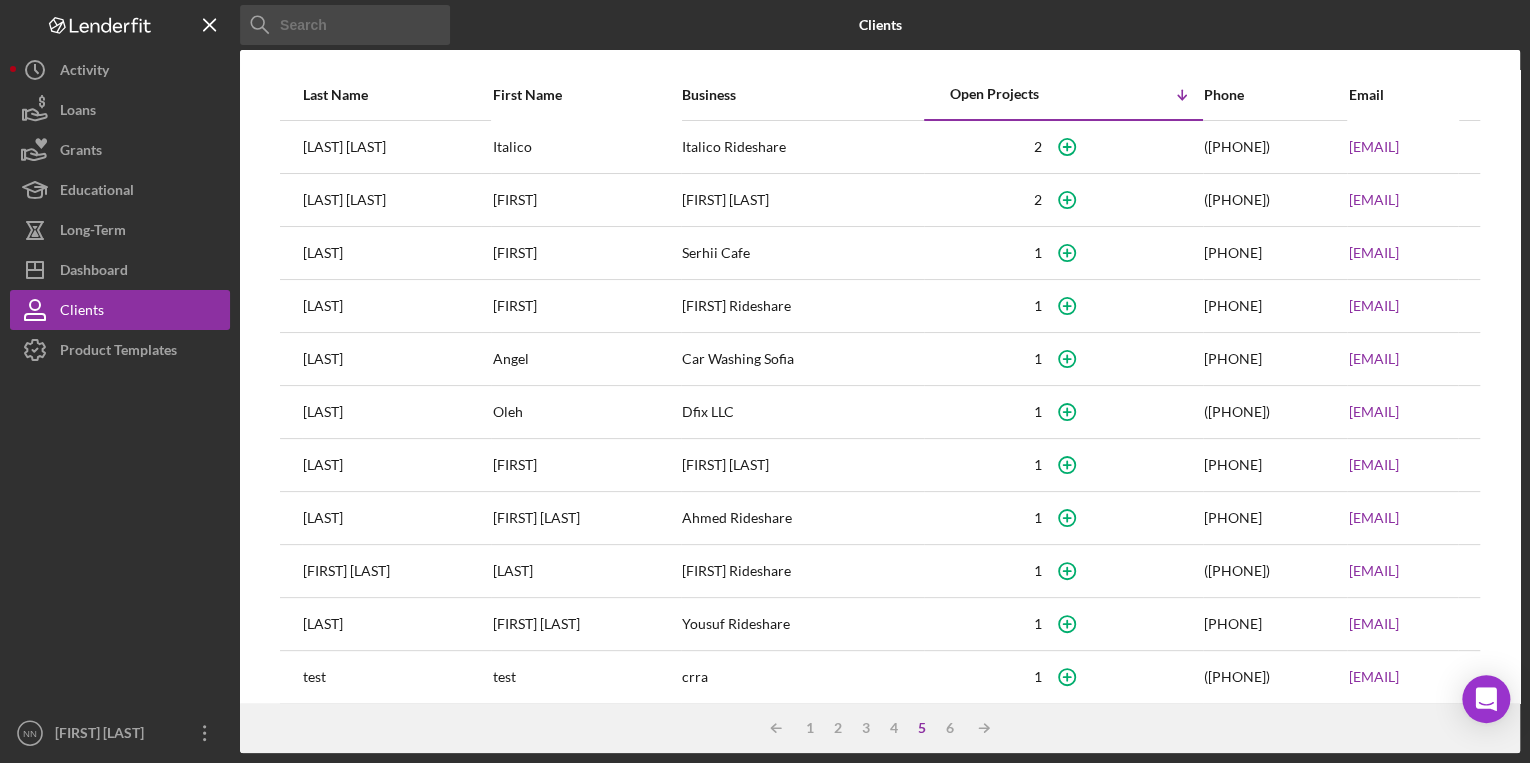 click on "crra" at bounding box center (802, 677) 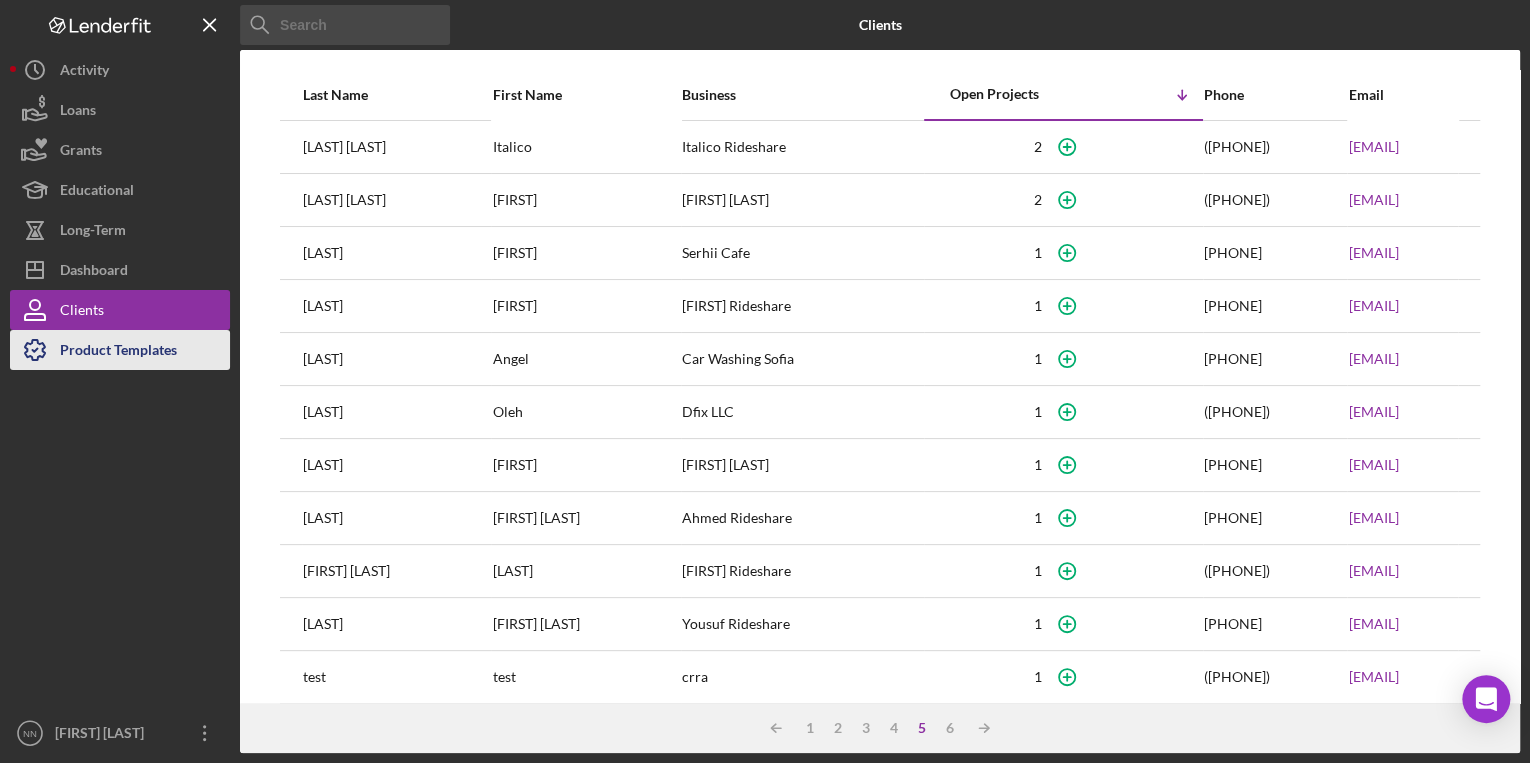 click on "Product Templates" at bounding box center [118, 352] 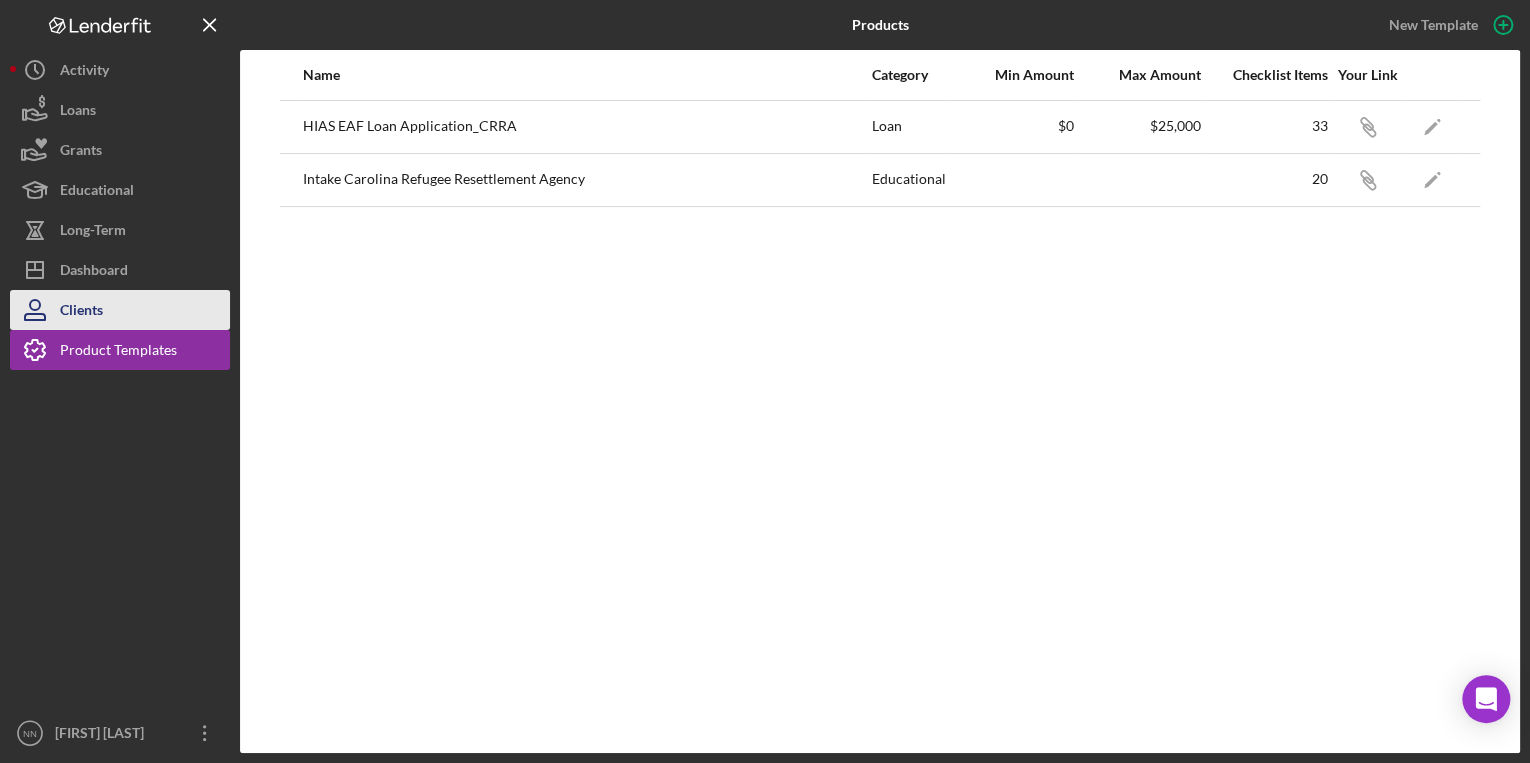 click on "Clients" at bounding box center (120, 310) 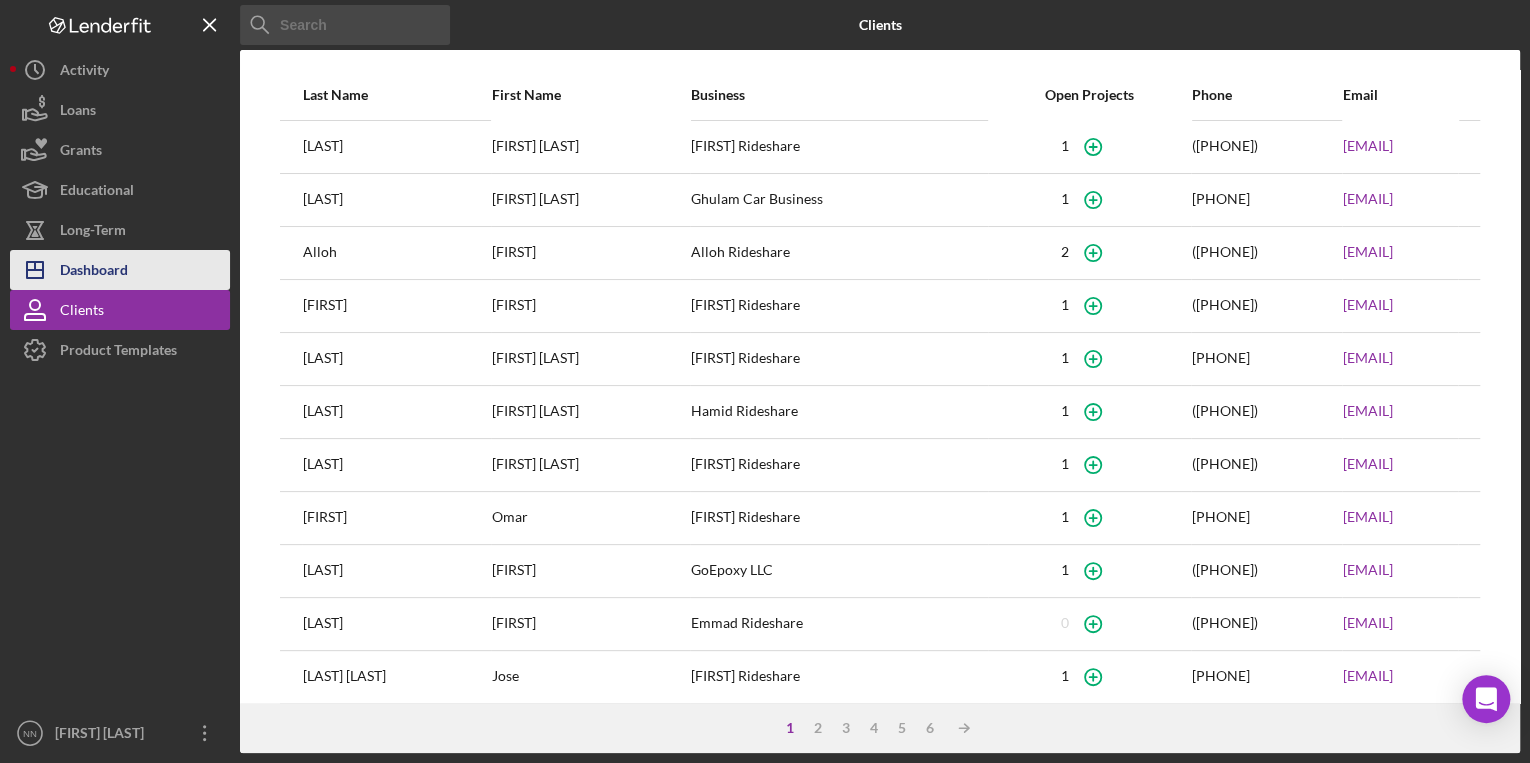 click on "Icon/Dashboard Dashboard" at bounding box center [120, 270] 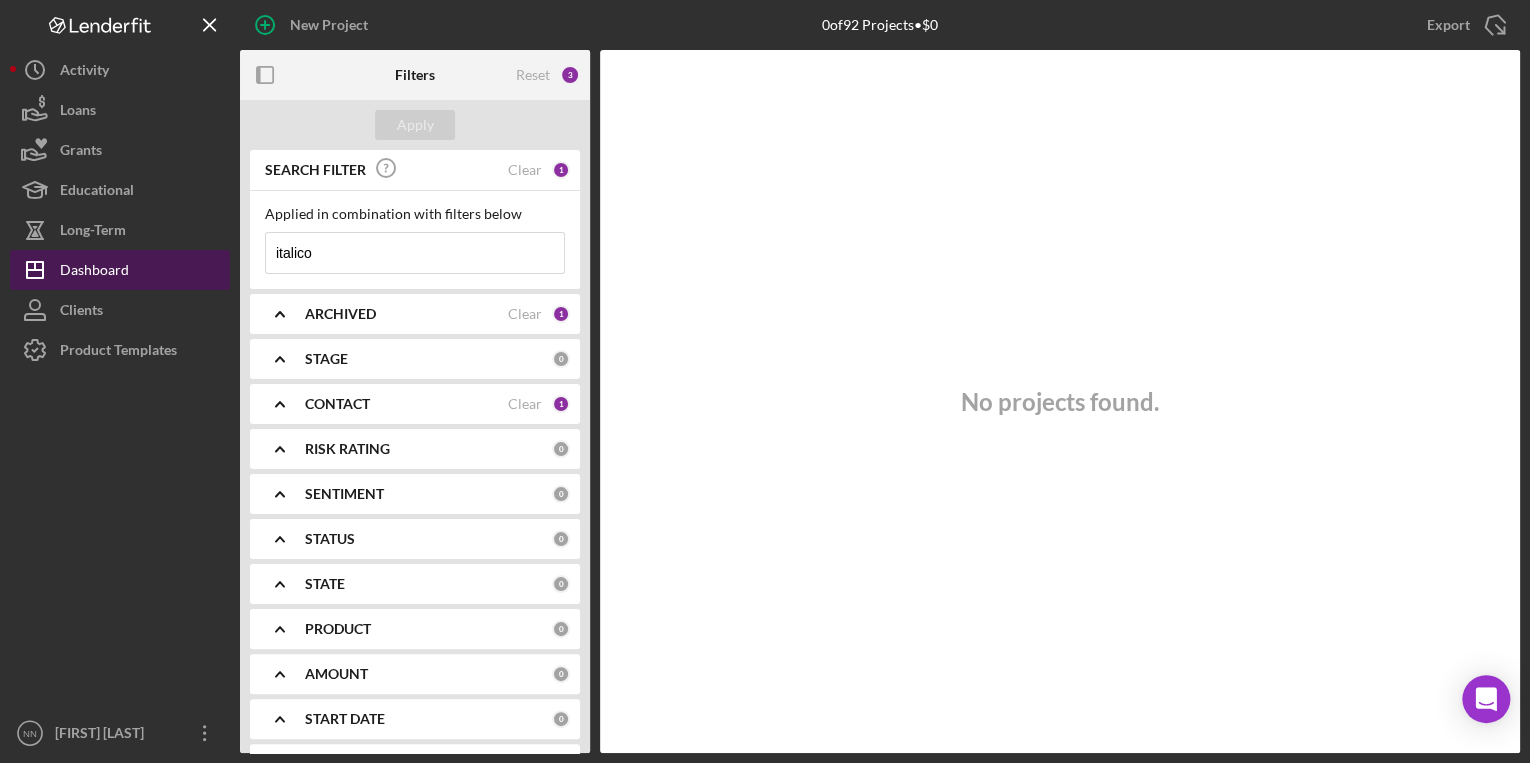 type 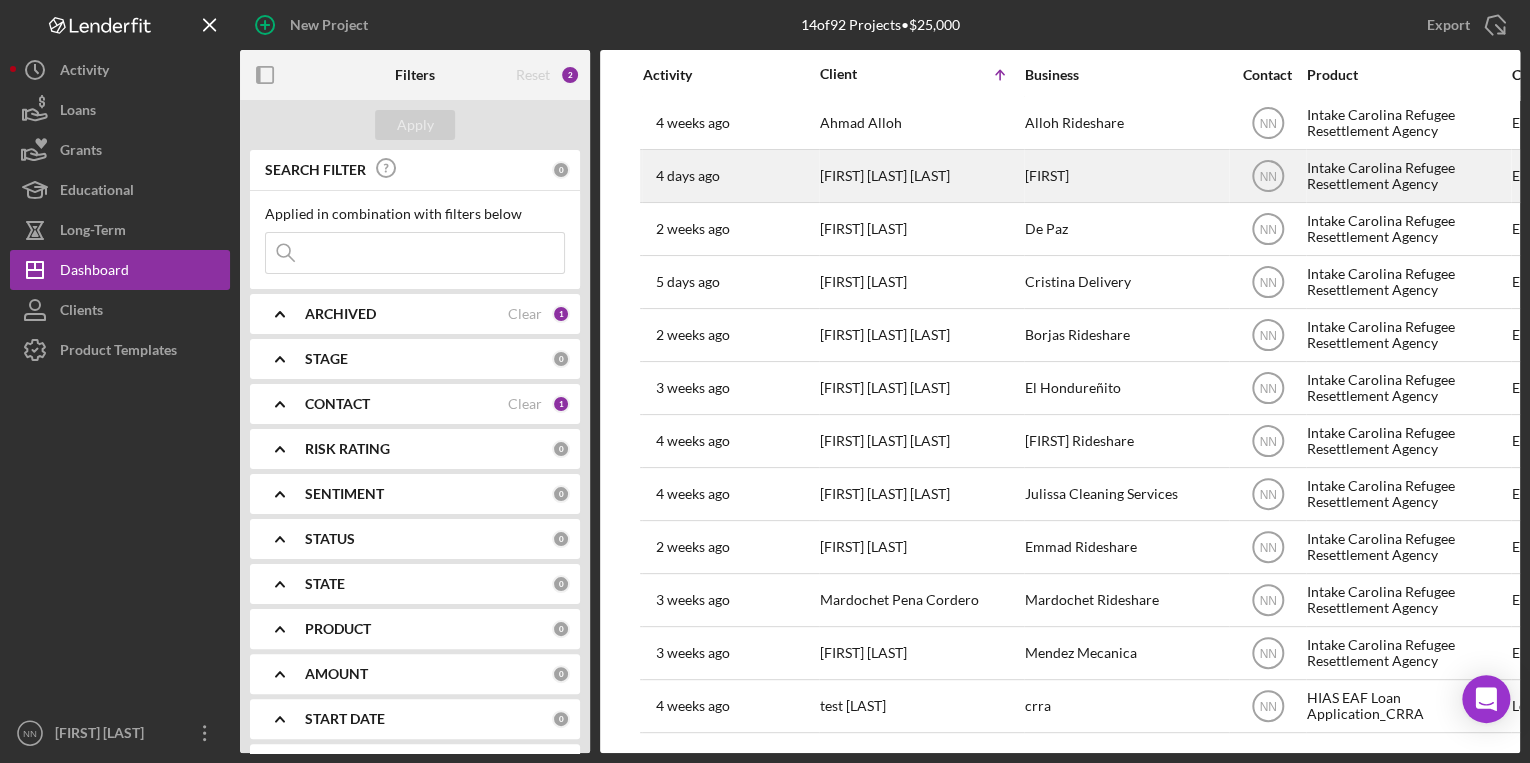 scroll, scrollTop: 118, scrollLeft: 0, axis: vertical 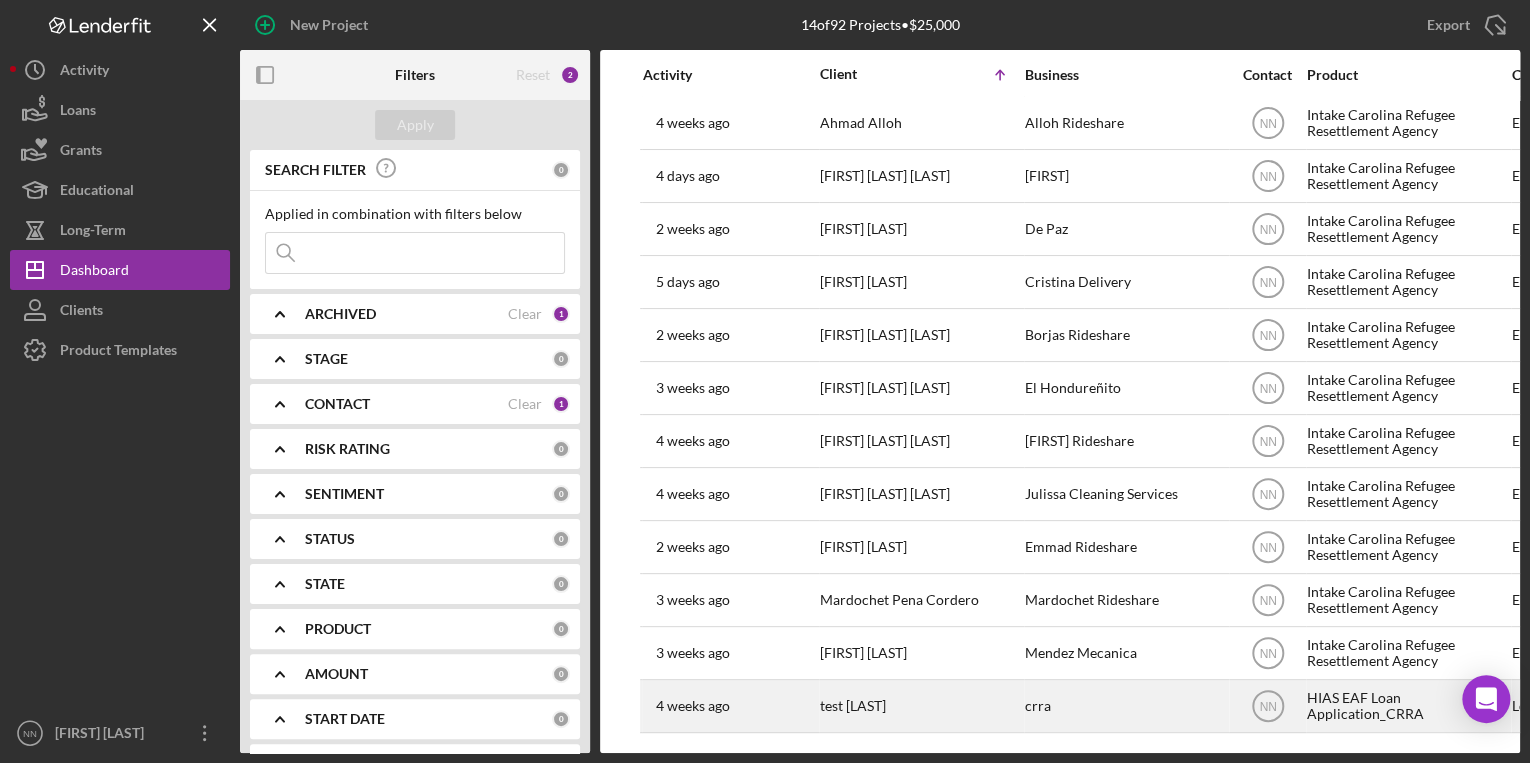 click on "4 weeks ago test [LAST]" at bounding box center [730, 706] 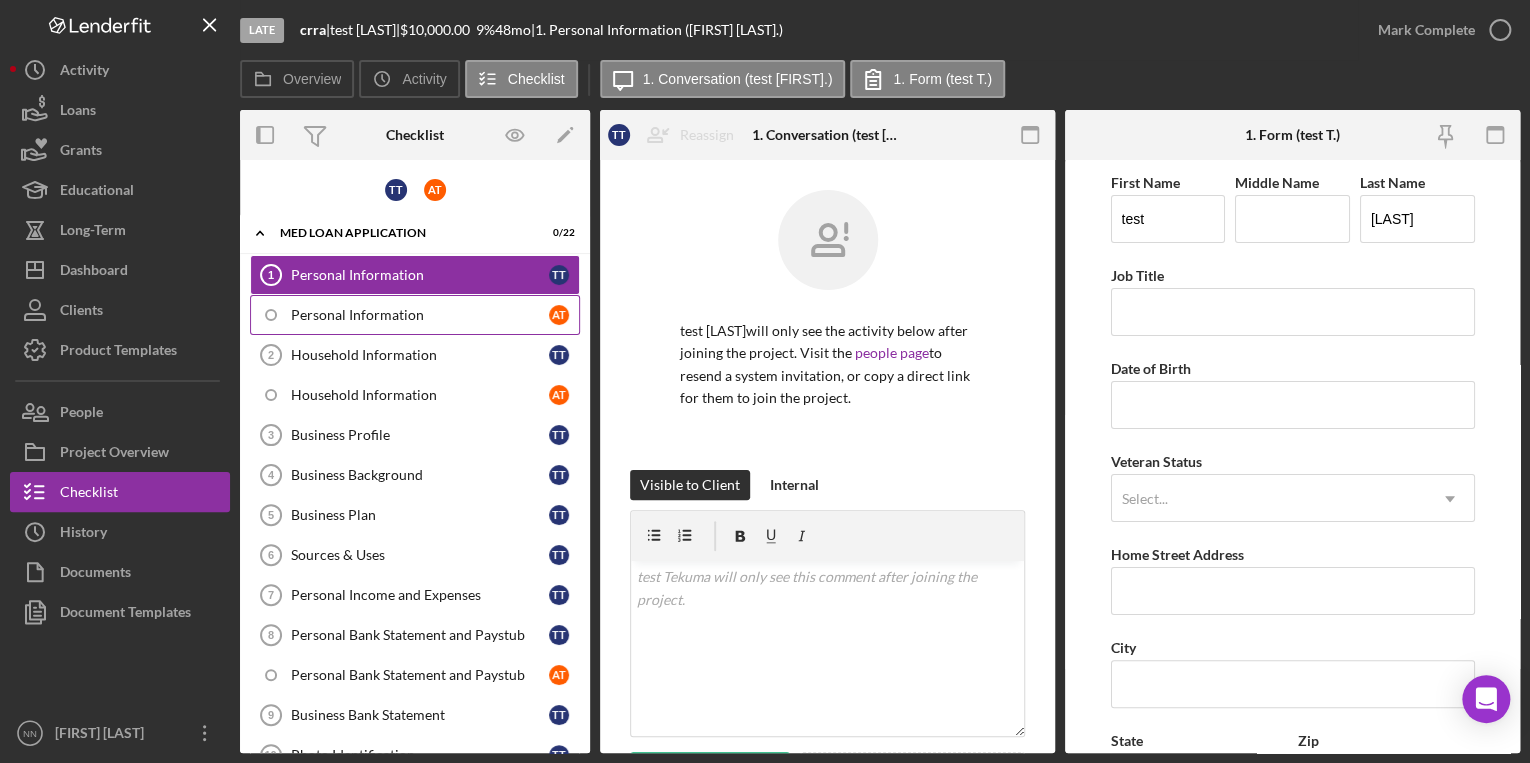 click on "Personal Information" at bounding box center (420, 315) 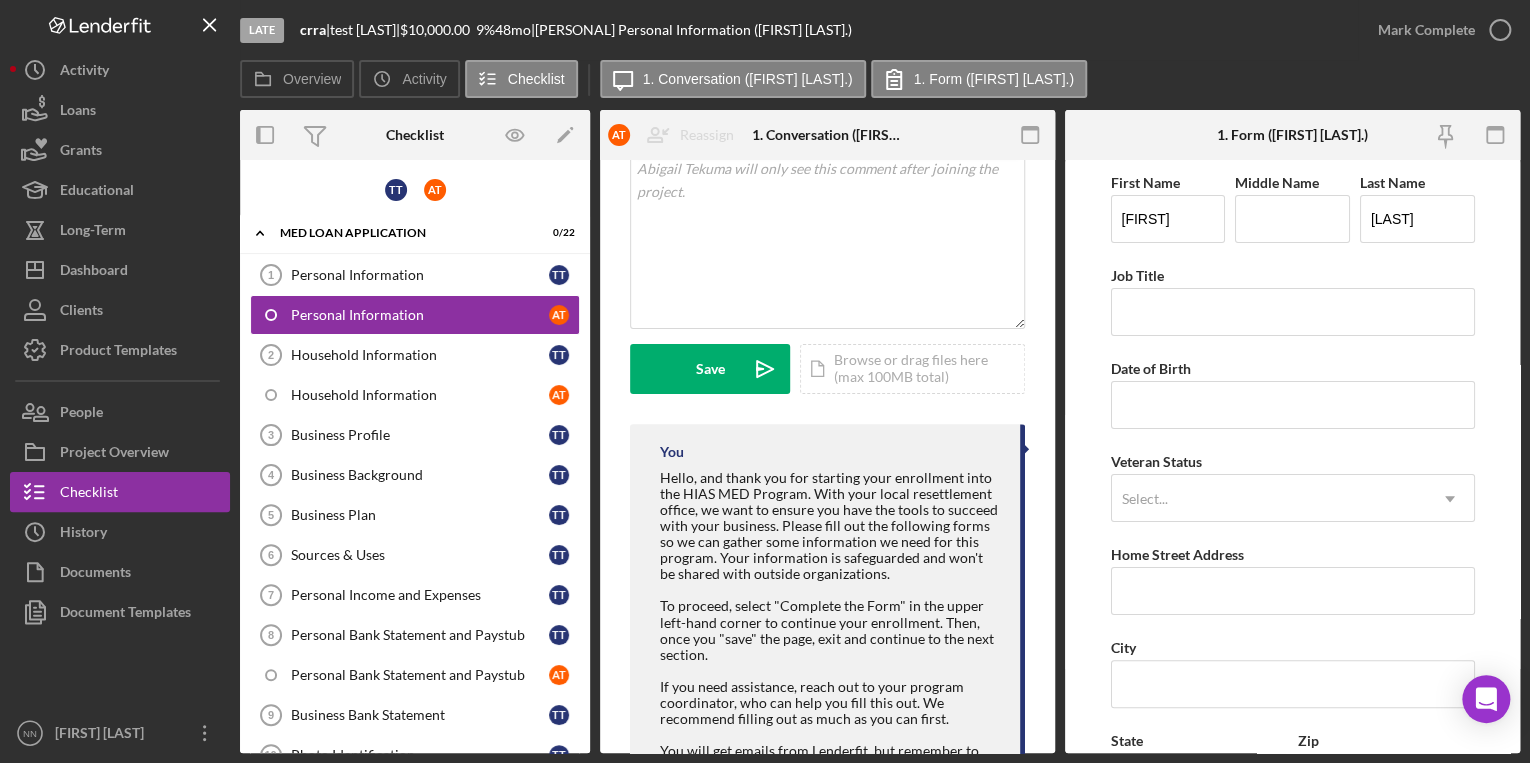 scroll, scrollTop: 489, scrollLeft: 0, axis: vertical 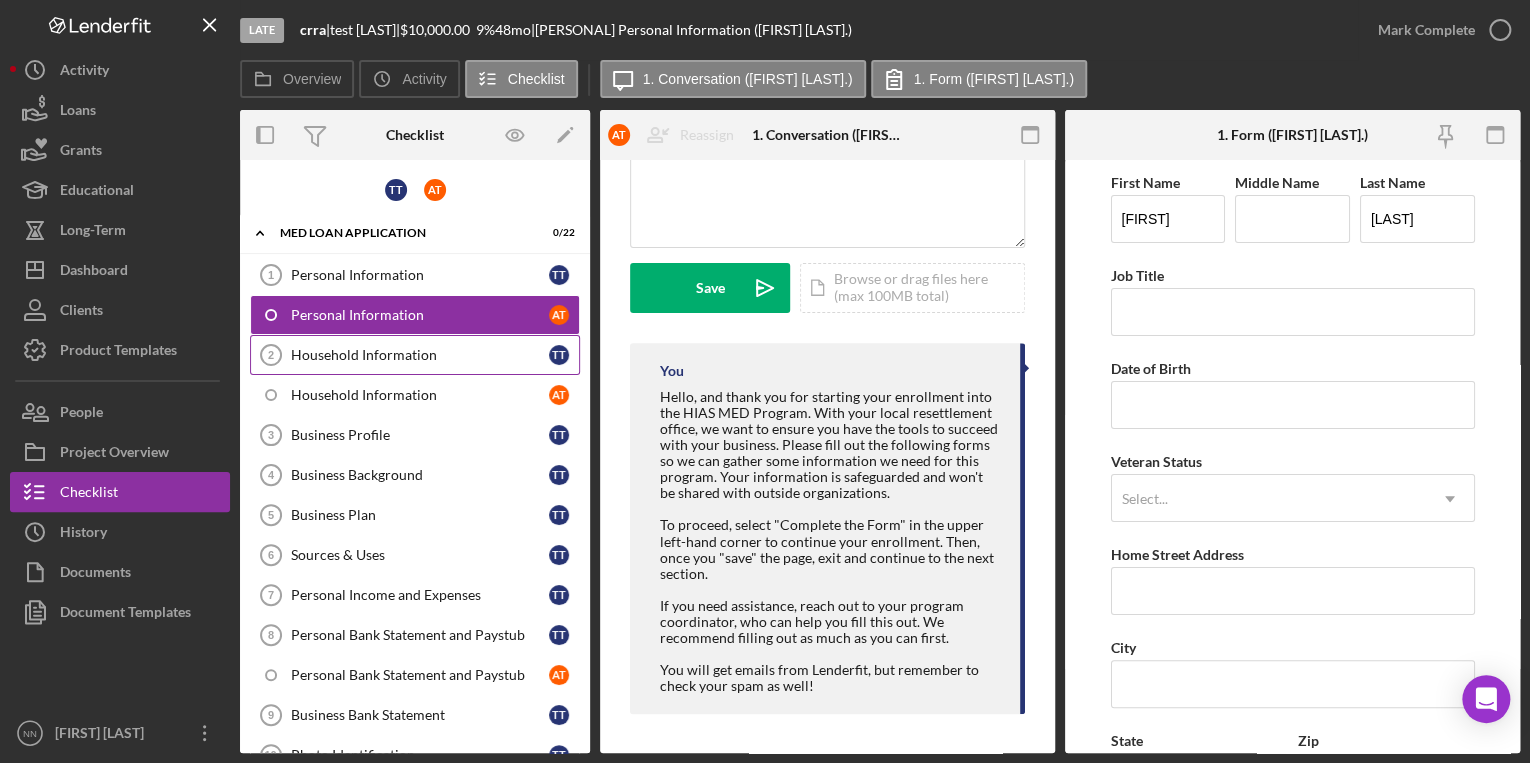 click on "Household Information" at bounding box center [420, 355] 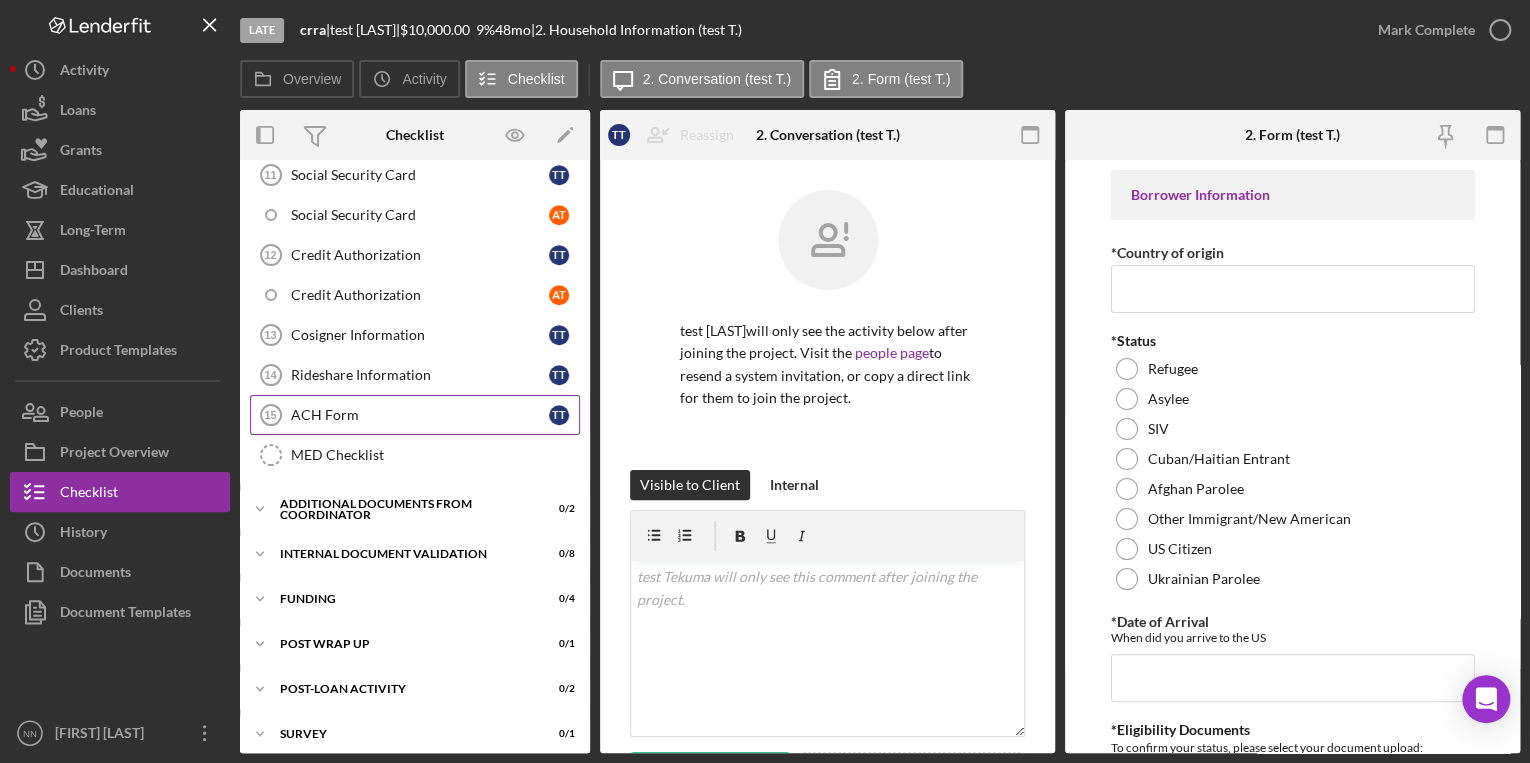 scroll, scrollTop: 661, scrollLeft: 0, axis: vertical 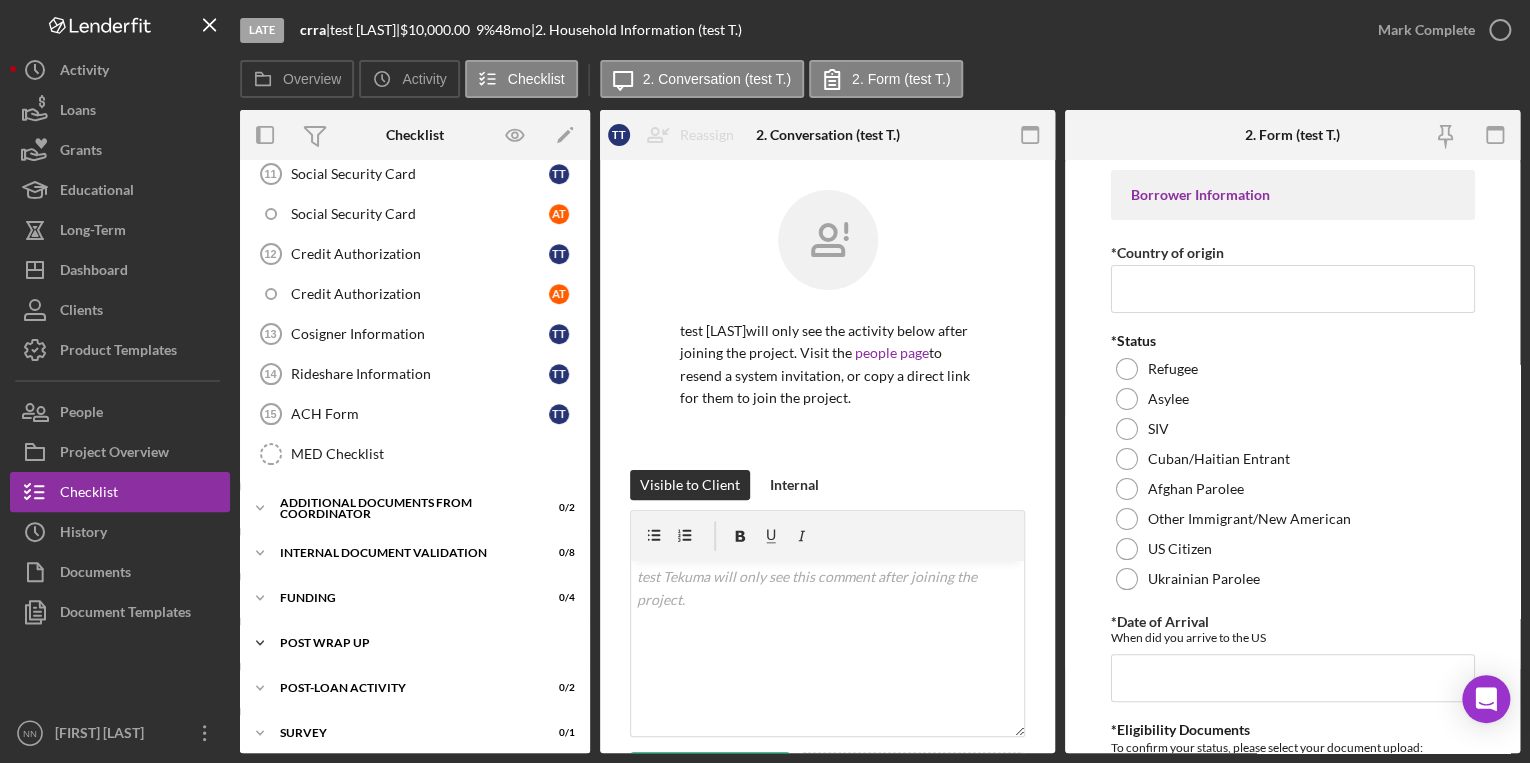 click on "Post Wrap Up" at bounding box center (422, 643) 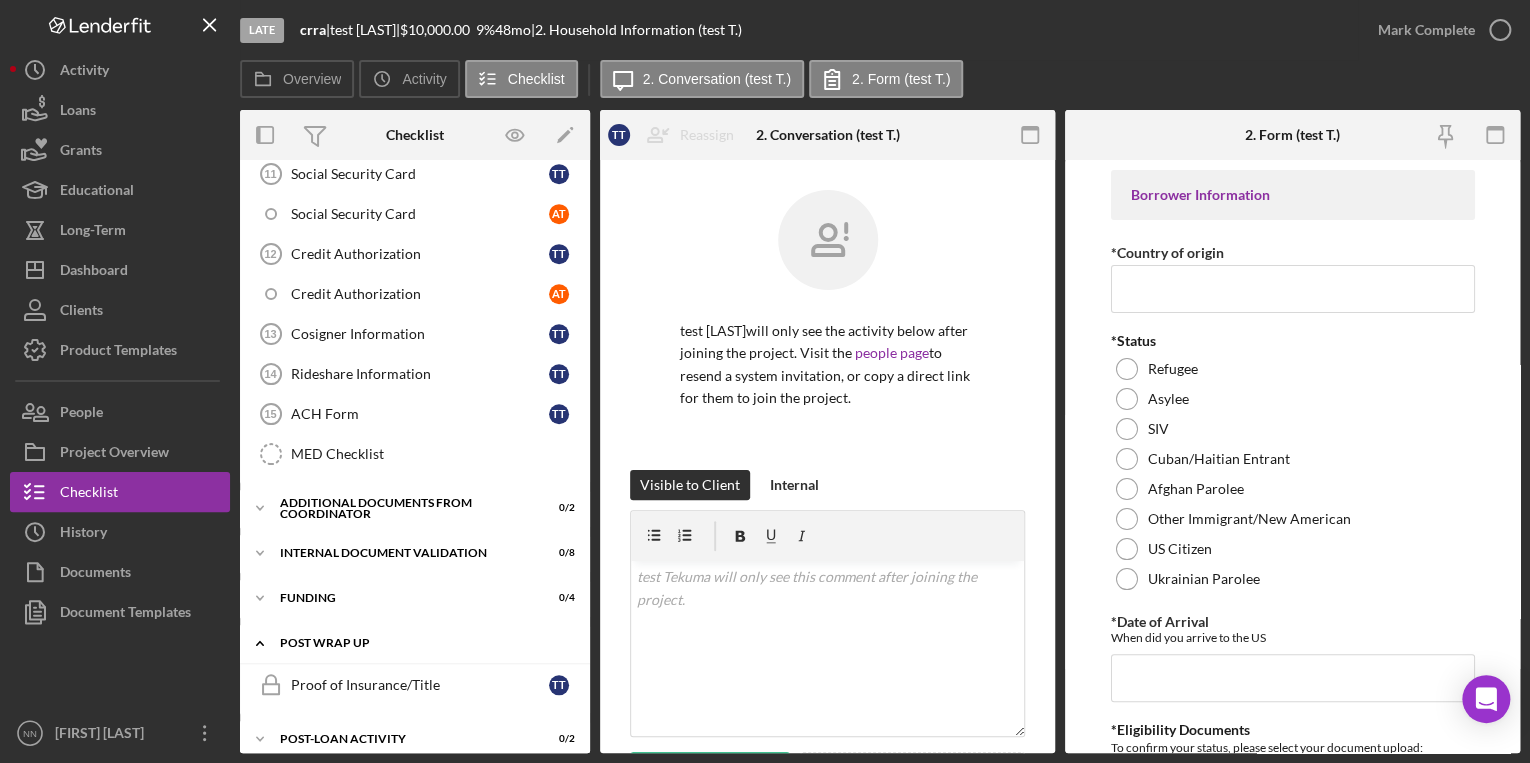 click on "Icon/Expander Post Wrap Up 0 / 1" at bounding box center [415, 643] 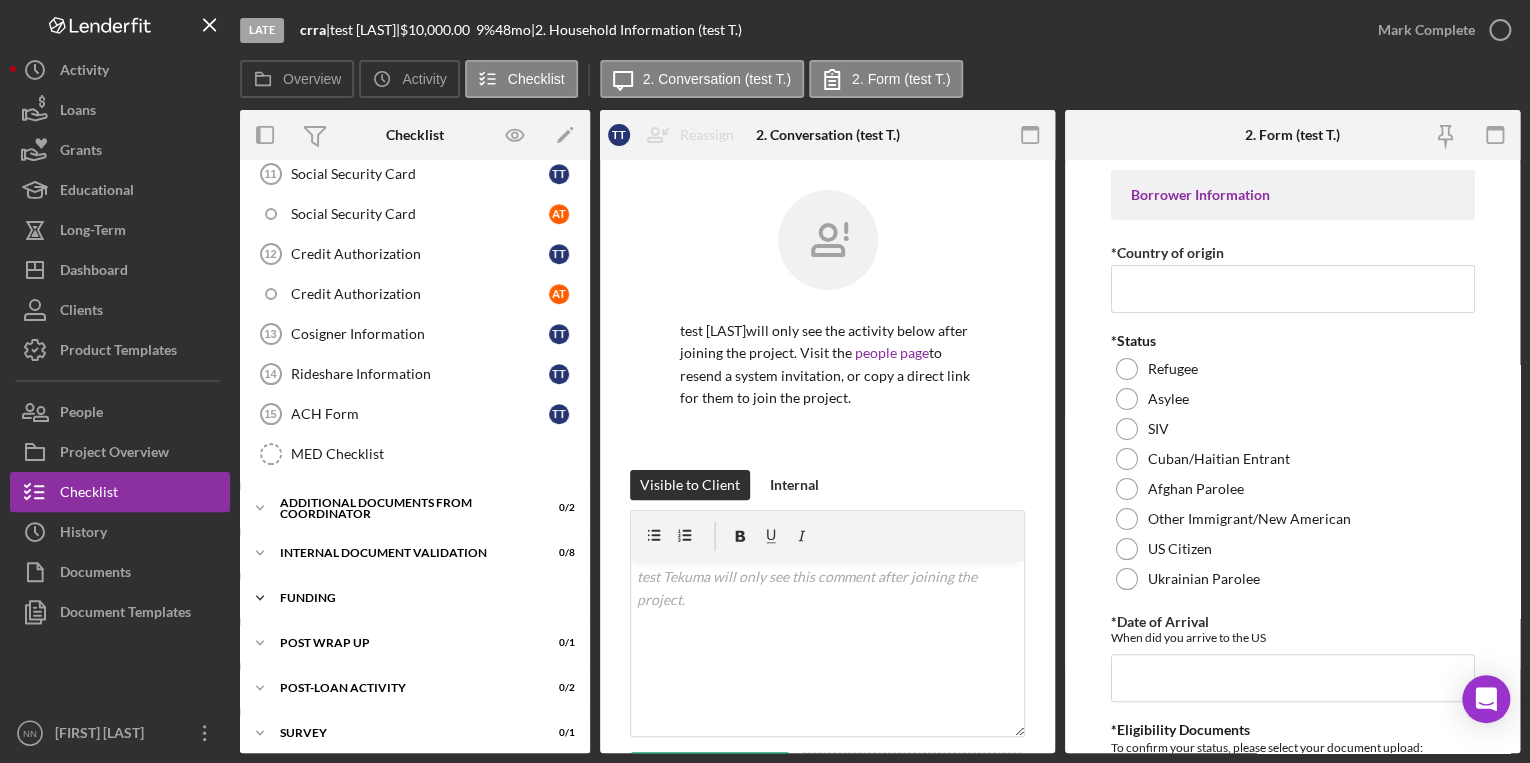 click on "Funding" at bounding box center [422, 598] 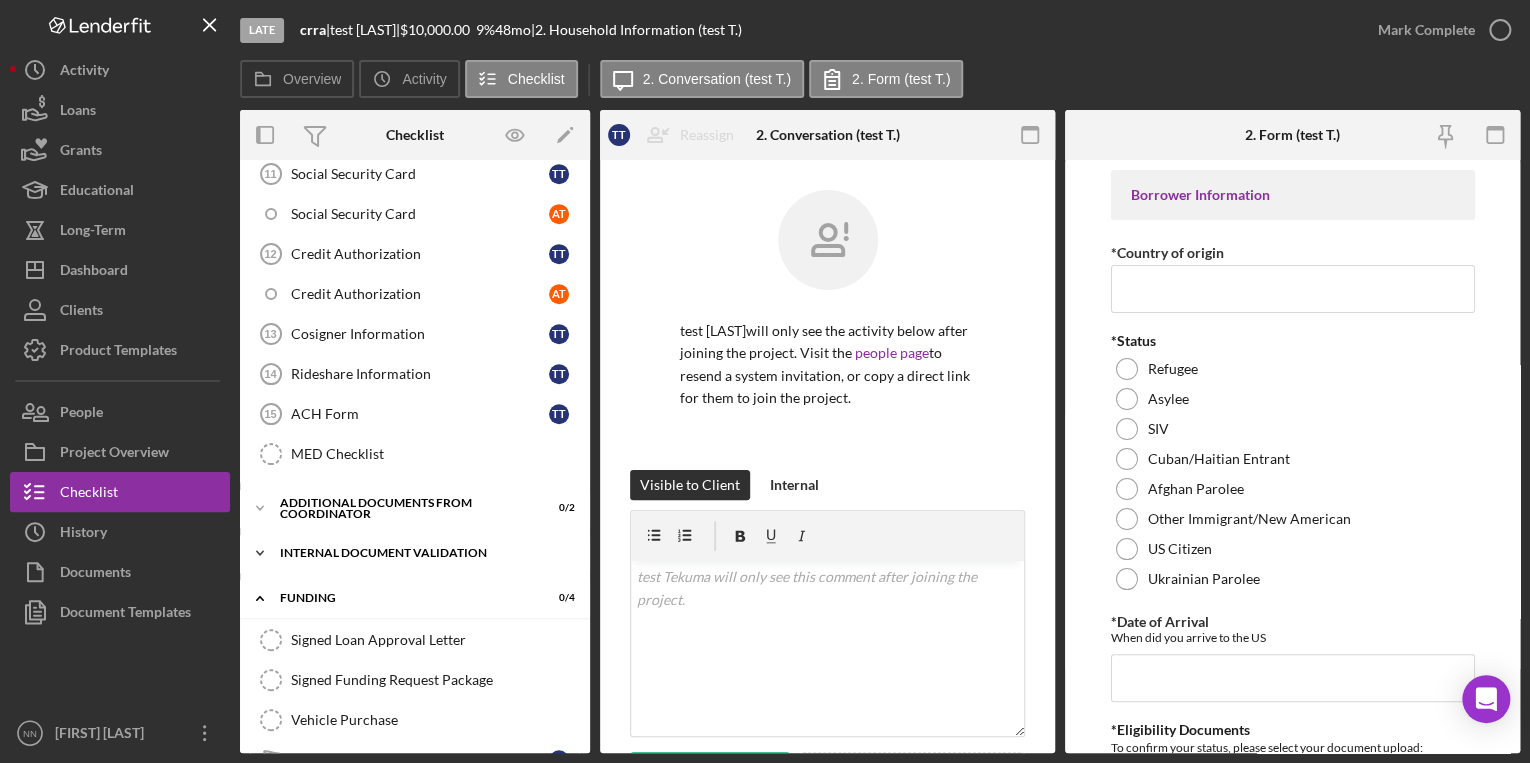 click on "Icon/Expander Internal Document Validation 0 / 8" at bounding box center (415, 553) 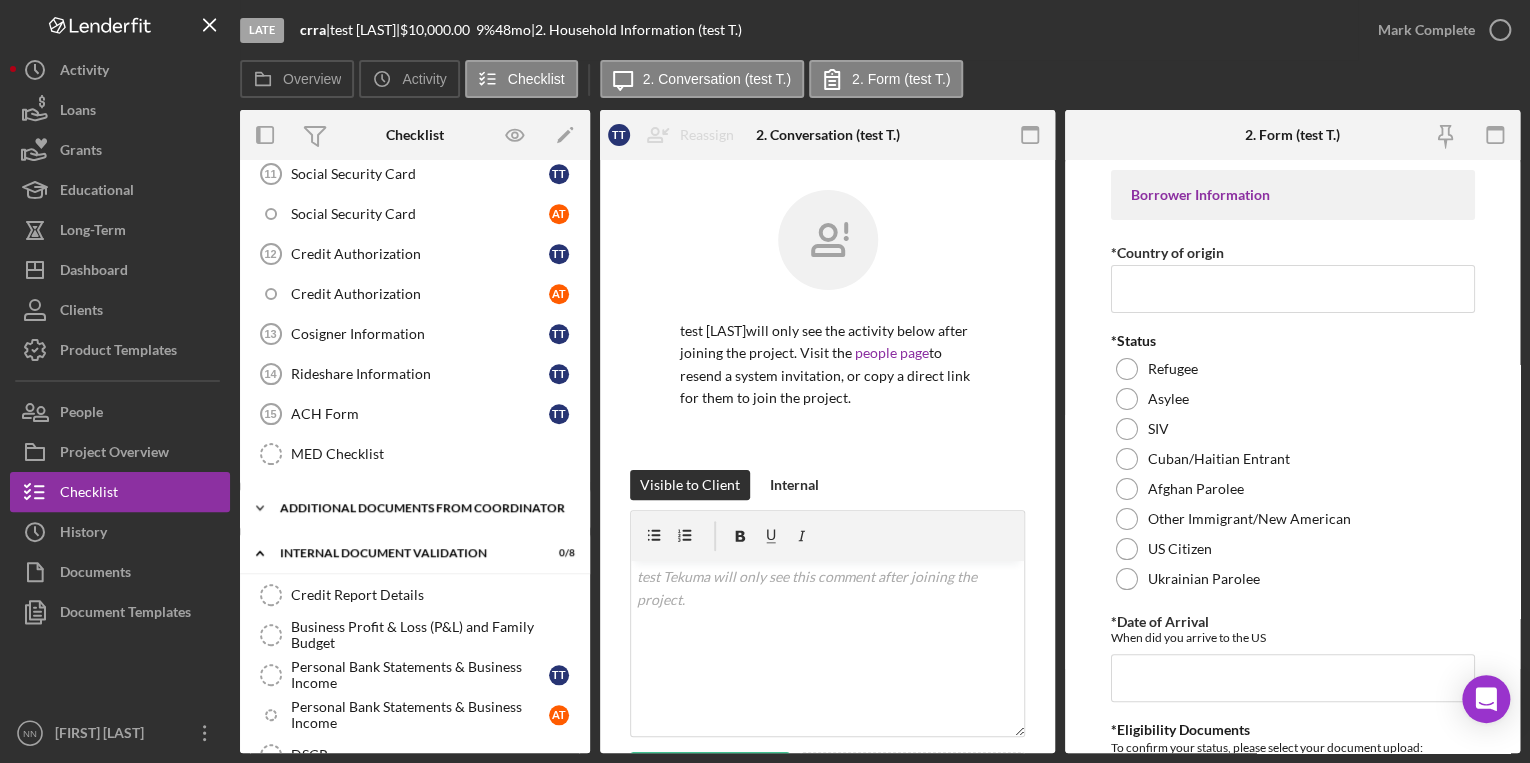 click on "Additional Documents from Coordinator" at bounding box center (422, 508) 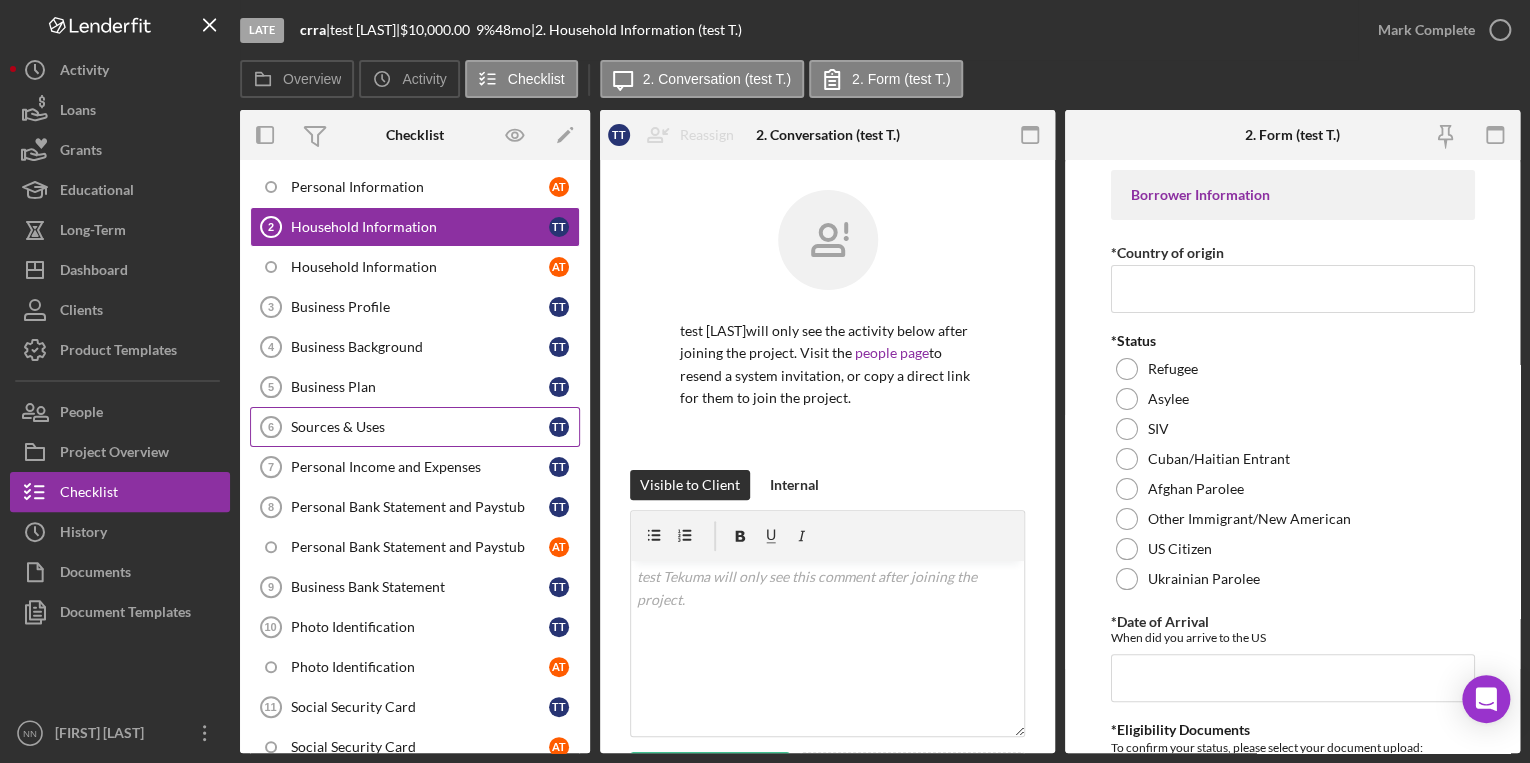 scroll, scrollTop: 0, scrollLeft: 0, axis: both 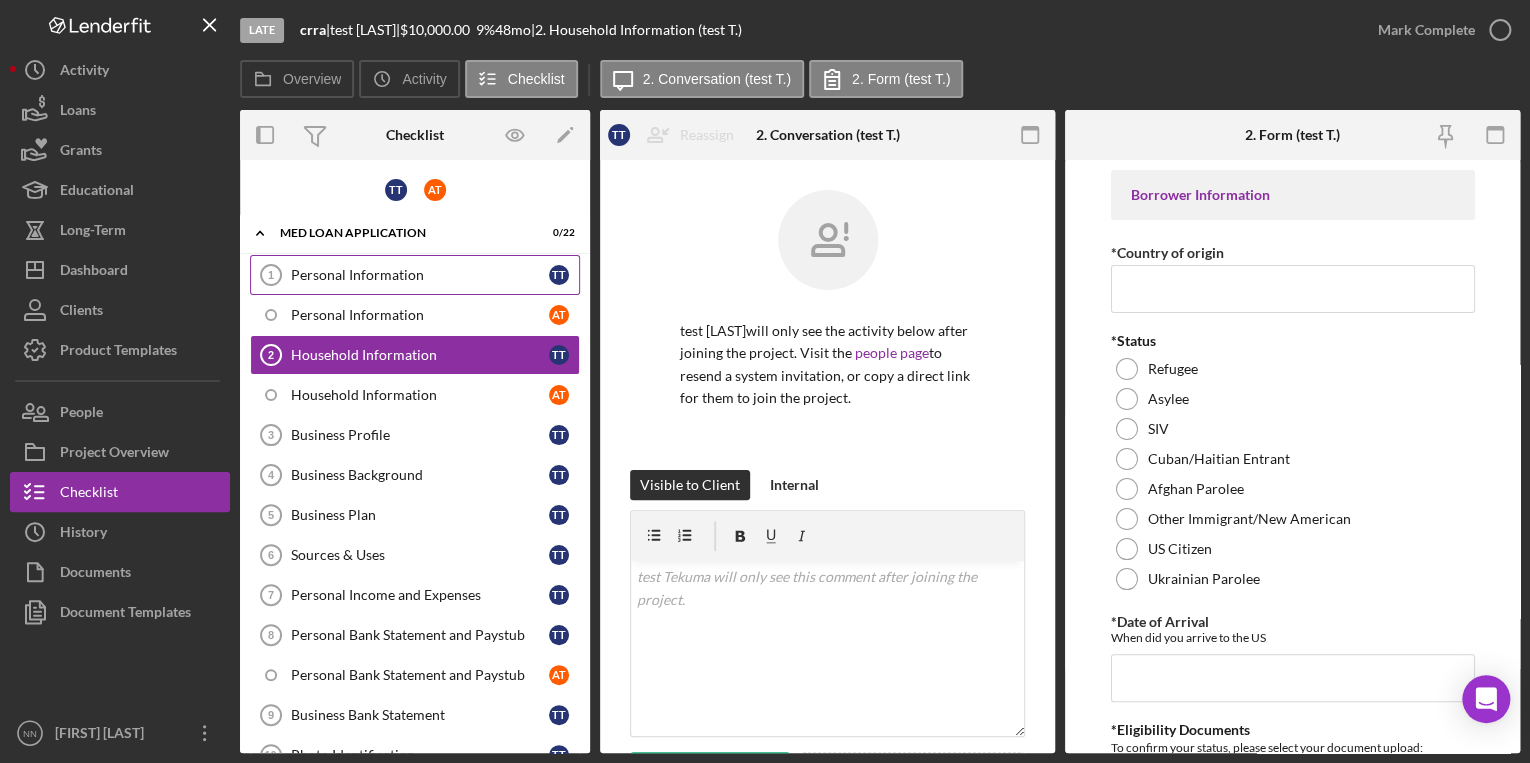 click on "Personal Information" at bounding box center [420, 275] 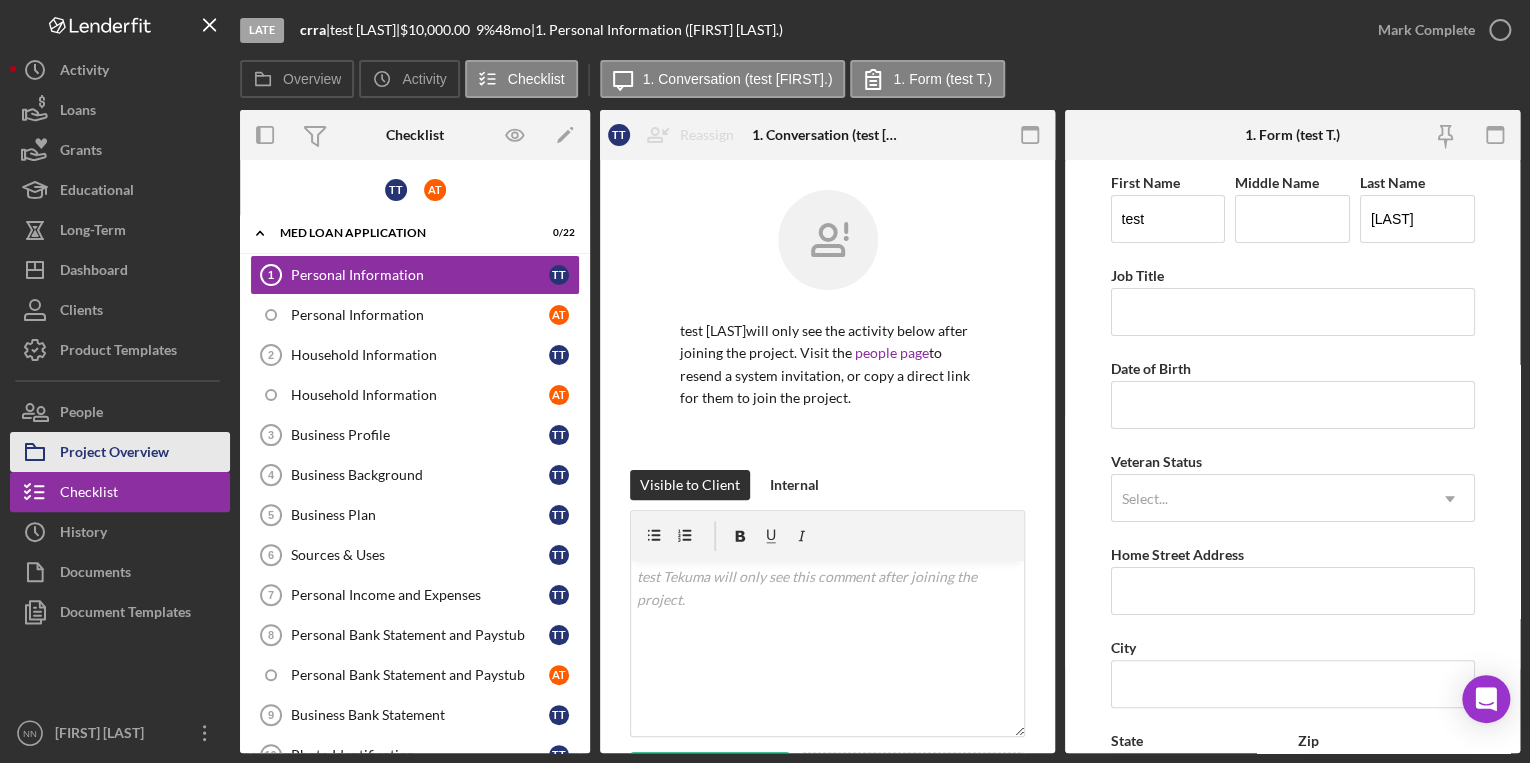 click on "Project Overview" at bounding box center (114, 454) 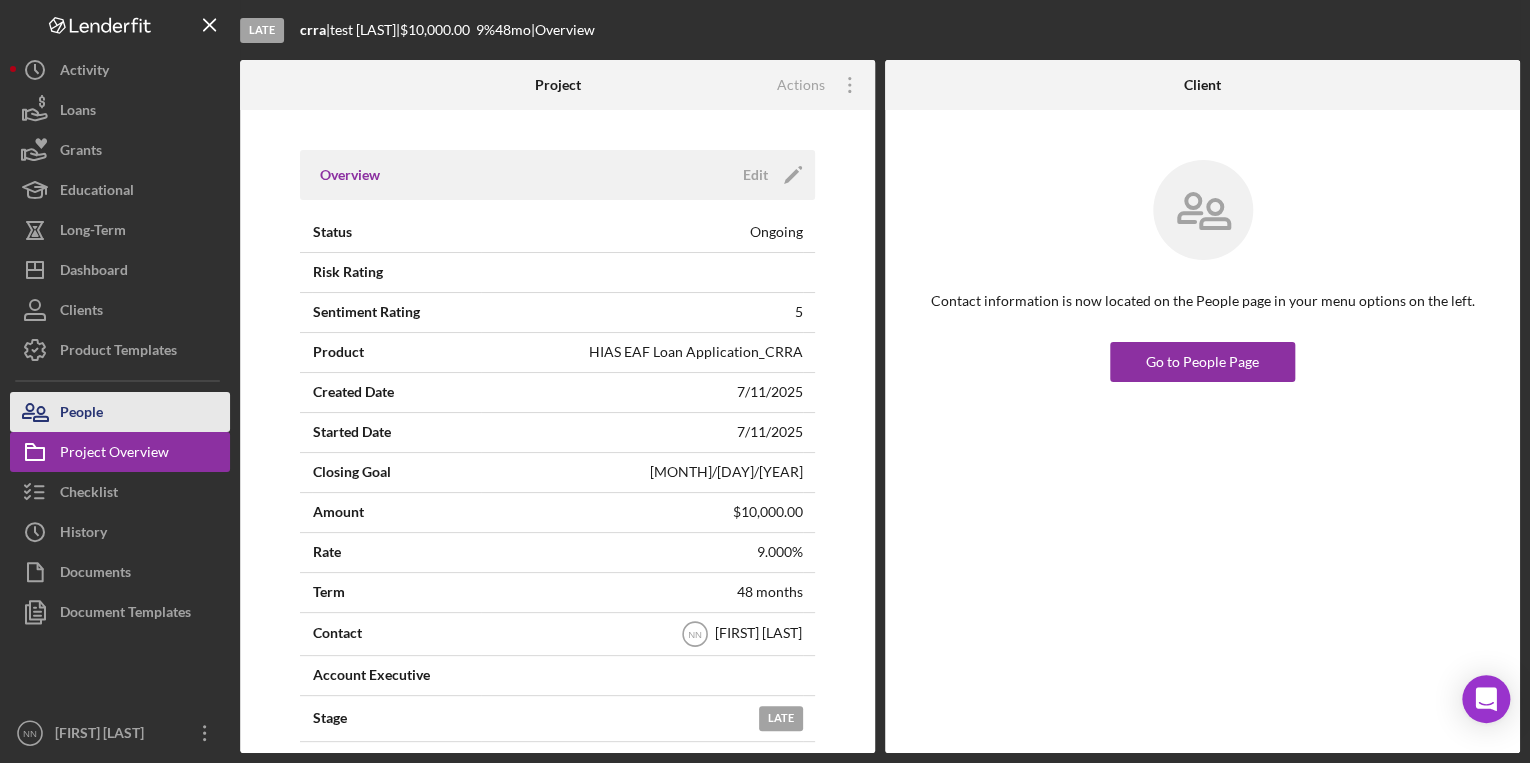 click on "People" at bounding box center [120, 412] 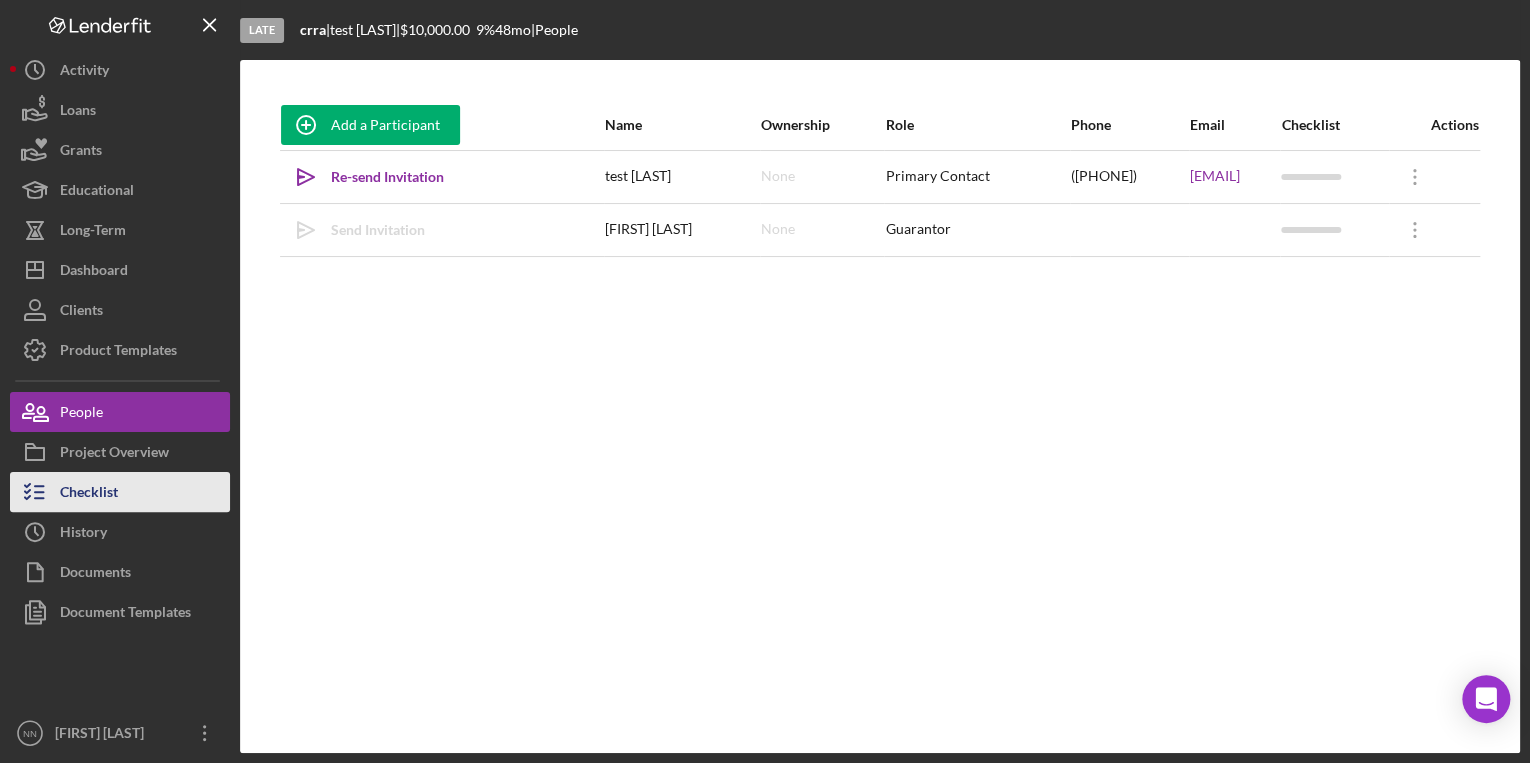 click on "Checklist" at bounding box center (120, 492) 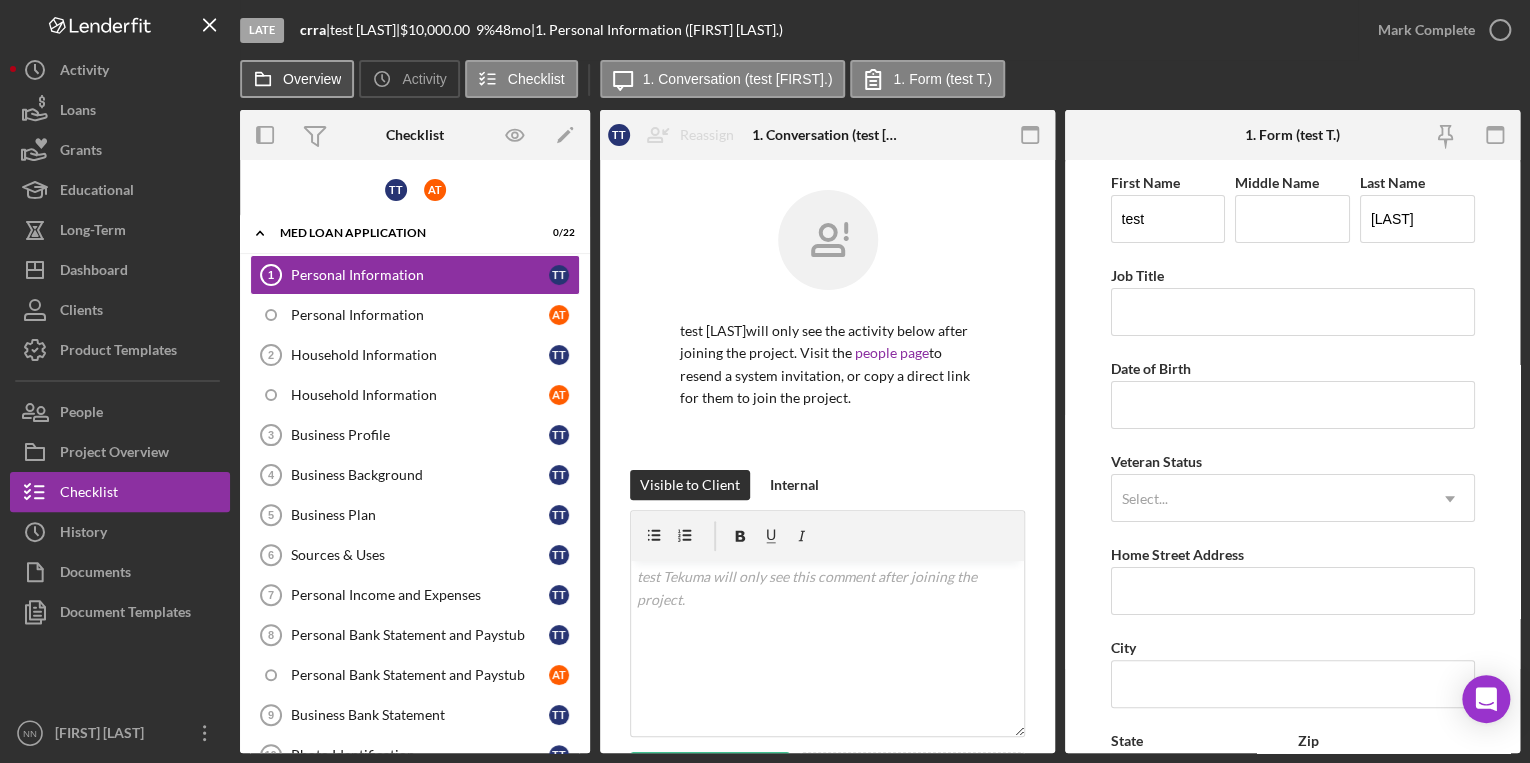 click on "Overview" at bounding box center [297, 79] 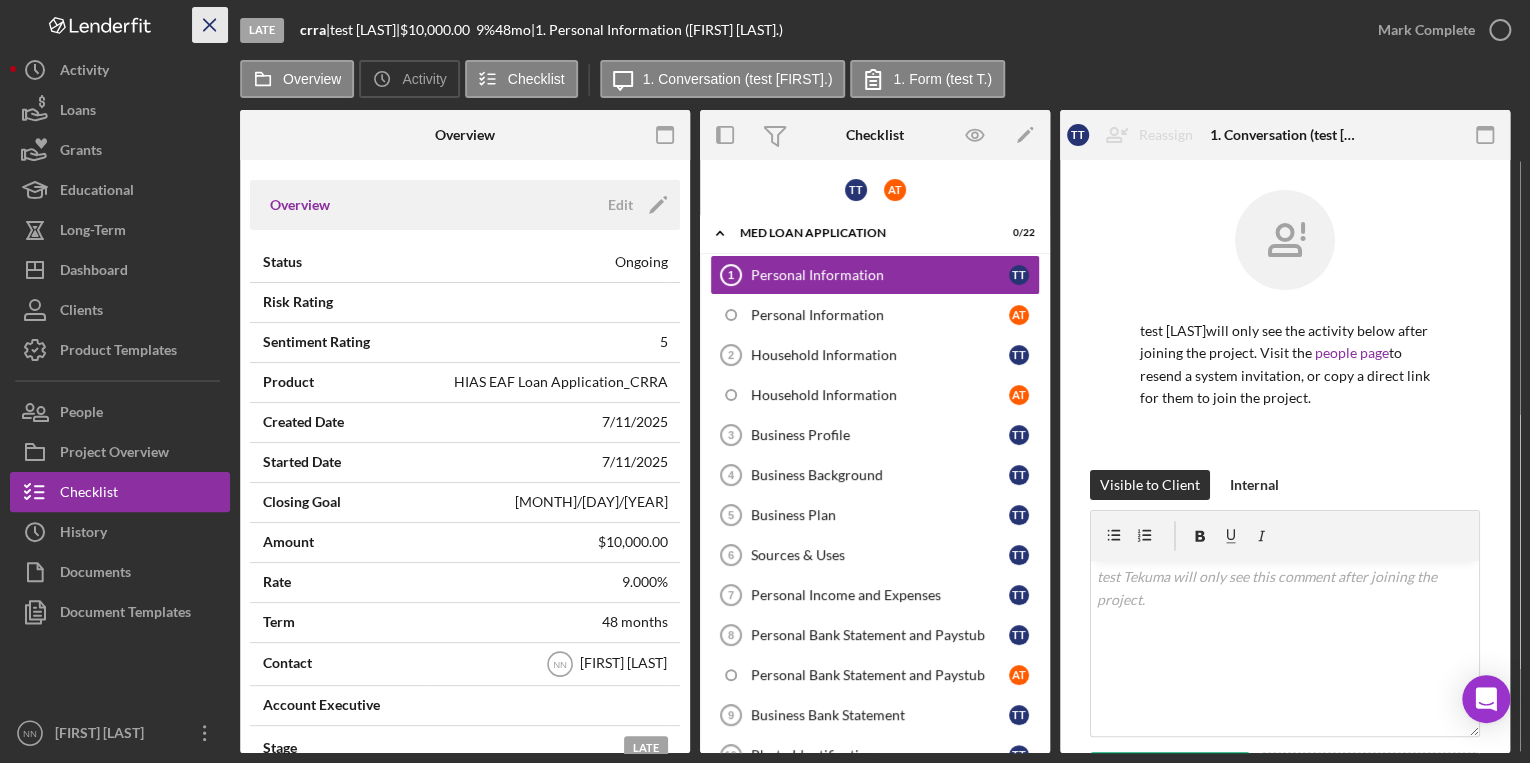 click on "Icon/Menu Close" 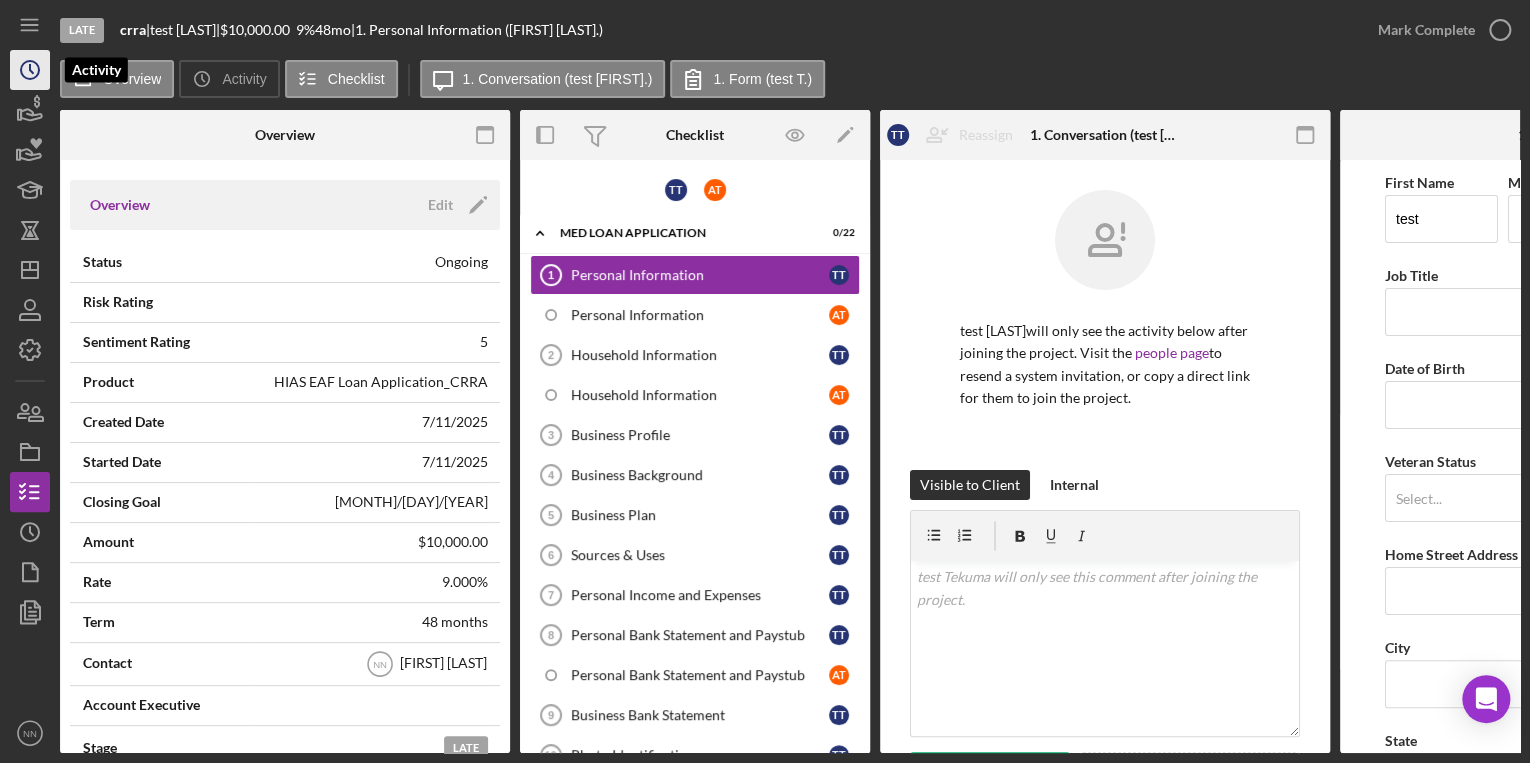 click on "Icon/History" 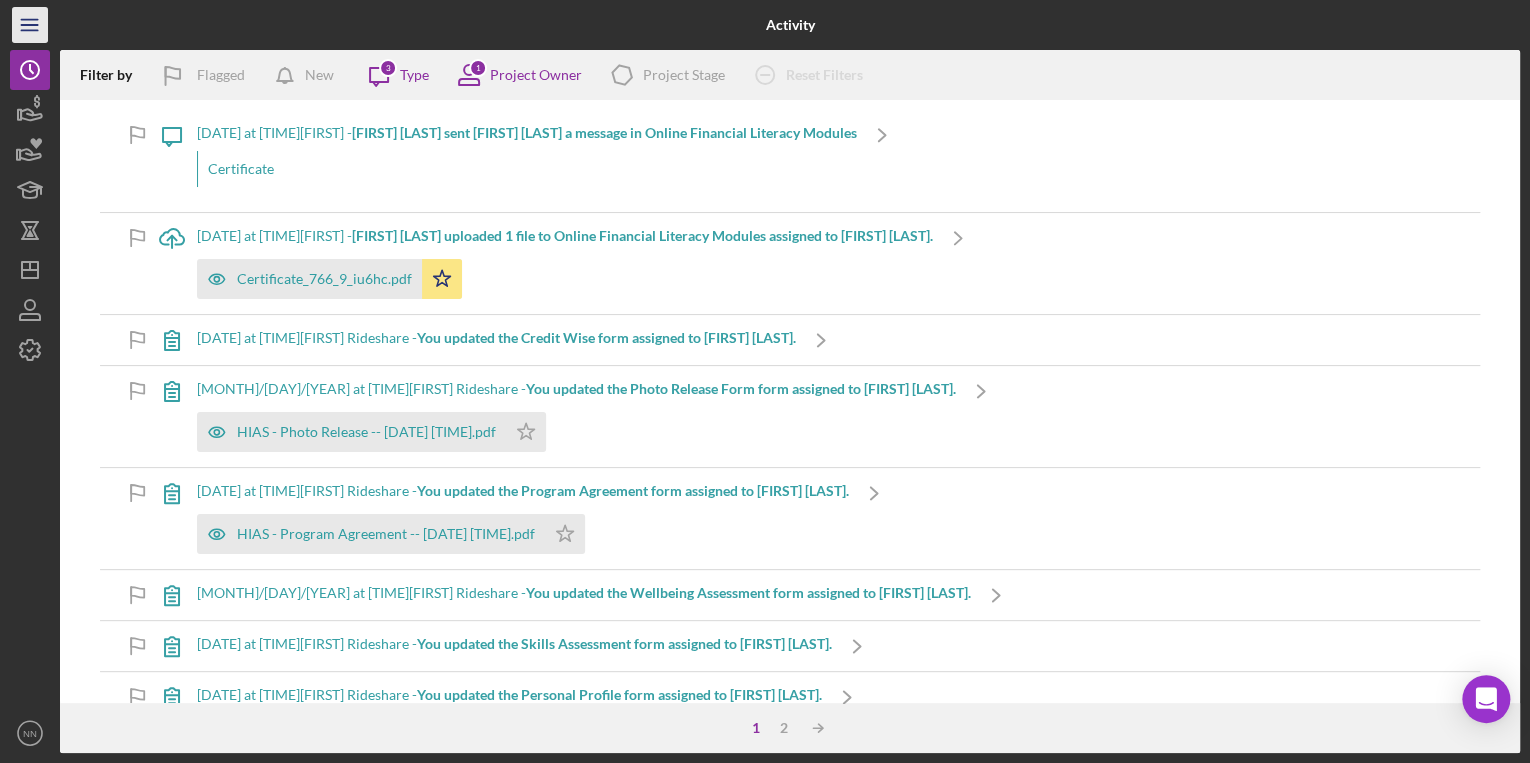click on "Icon/Menu" 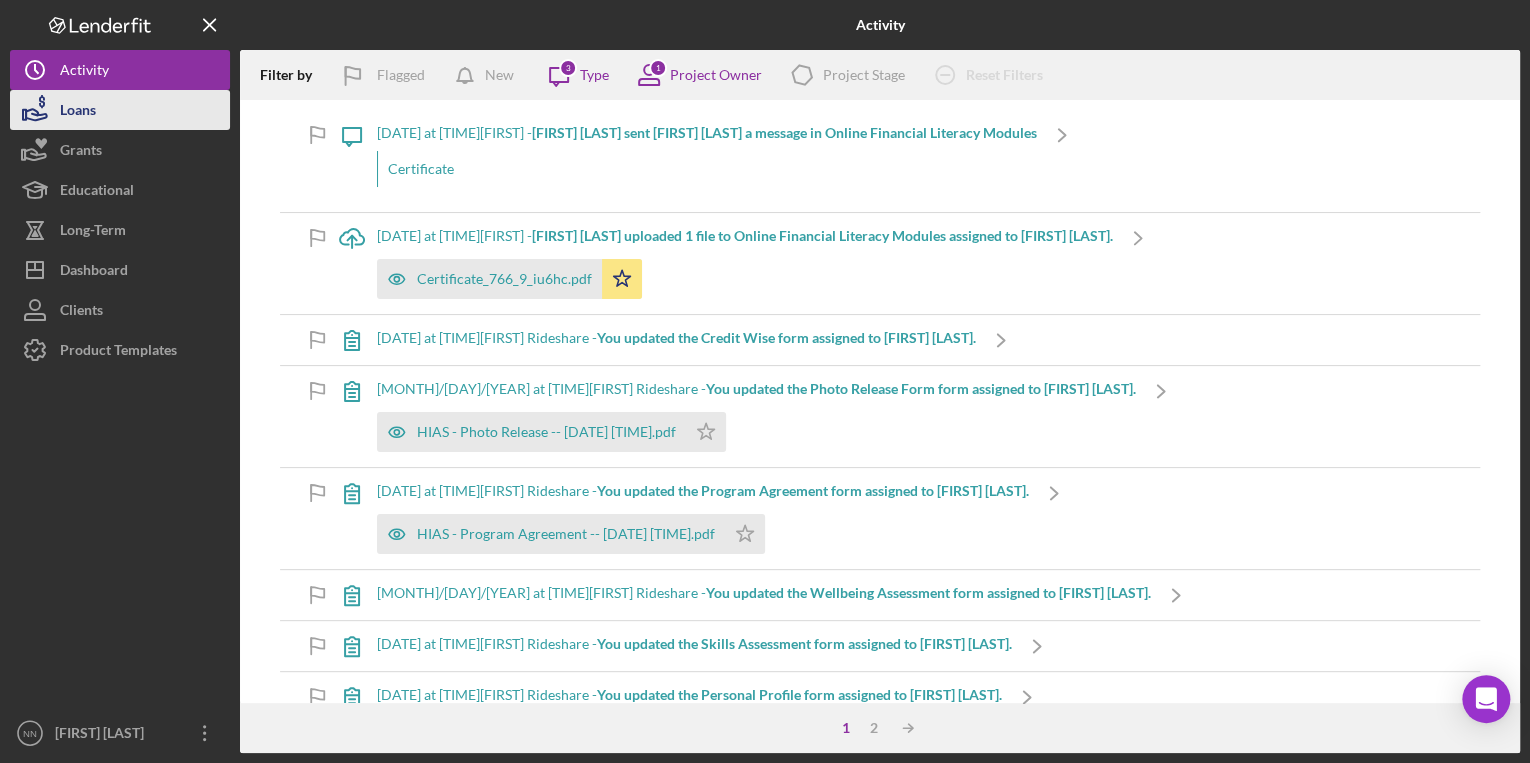 click on "Loans" at bounding box center (78, 112) 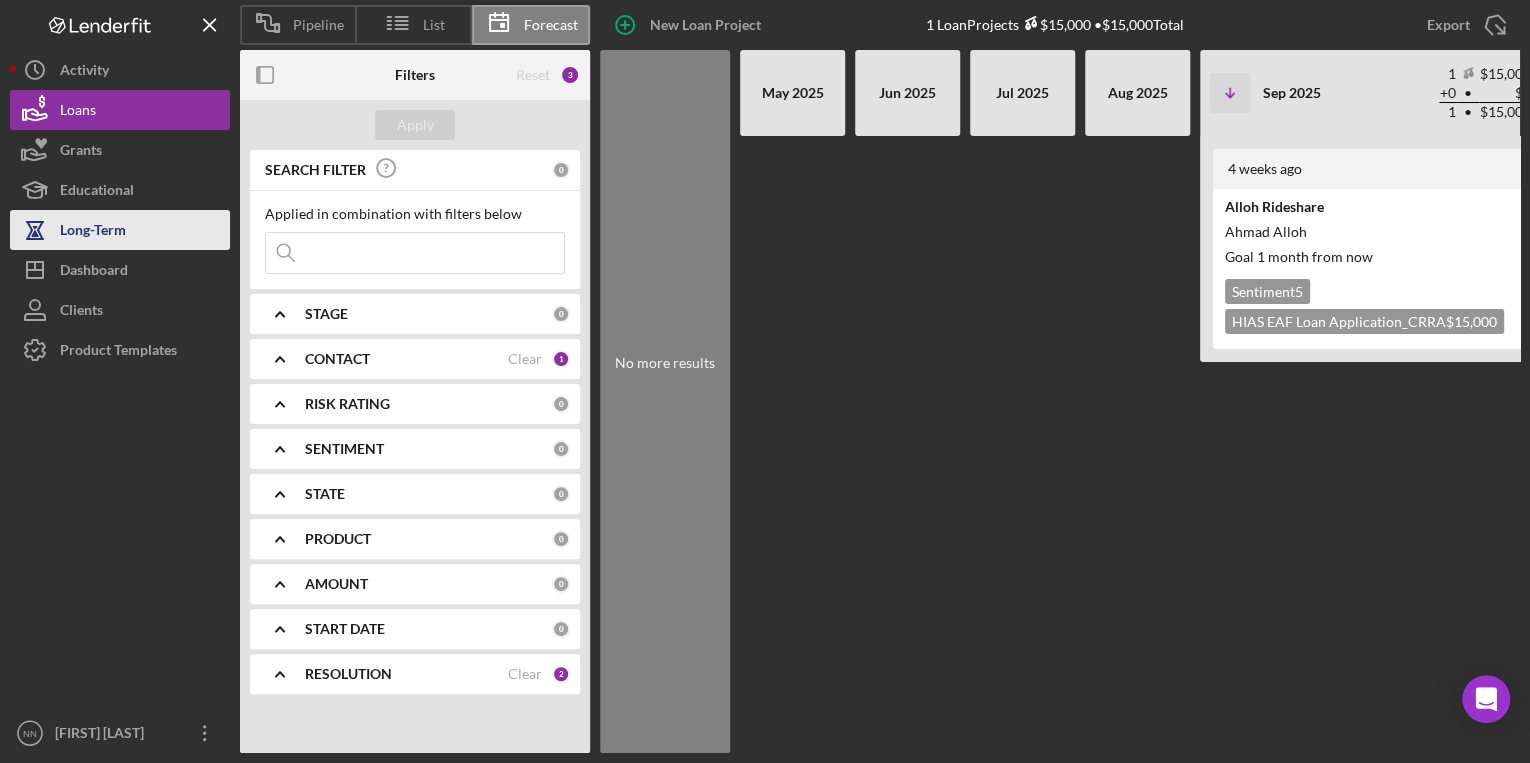 scroll, scrollTop: 0, scrollLeft: 280, axis: horizontal 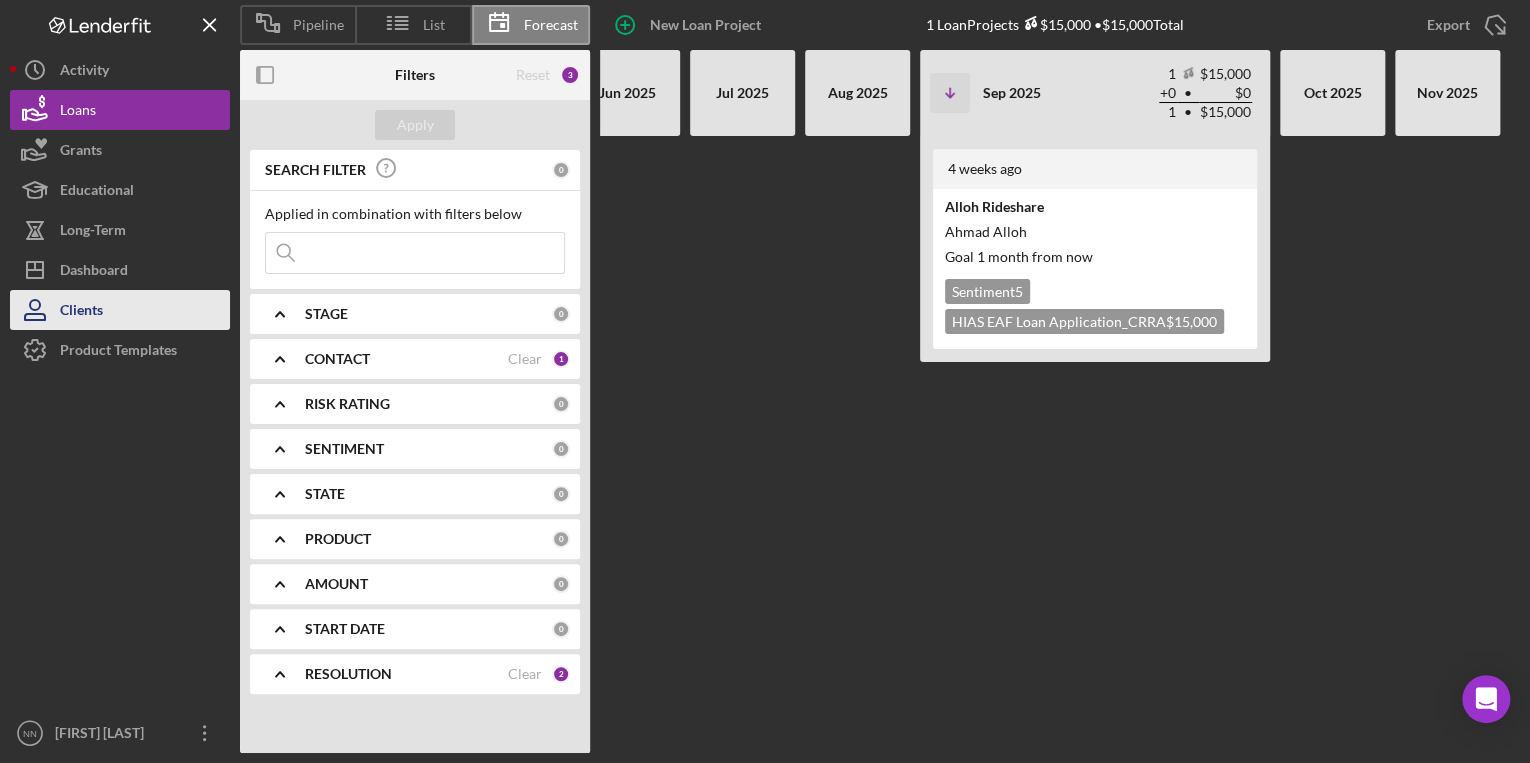 click on "Clients" at bounding box center (120, 310) 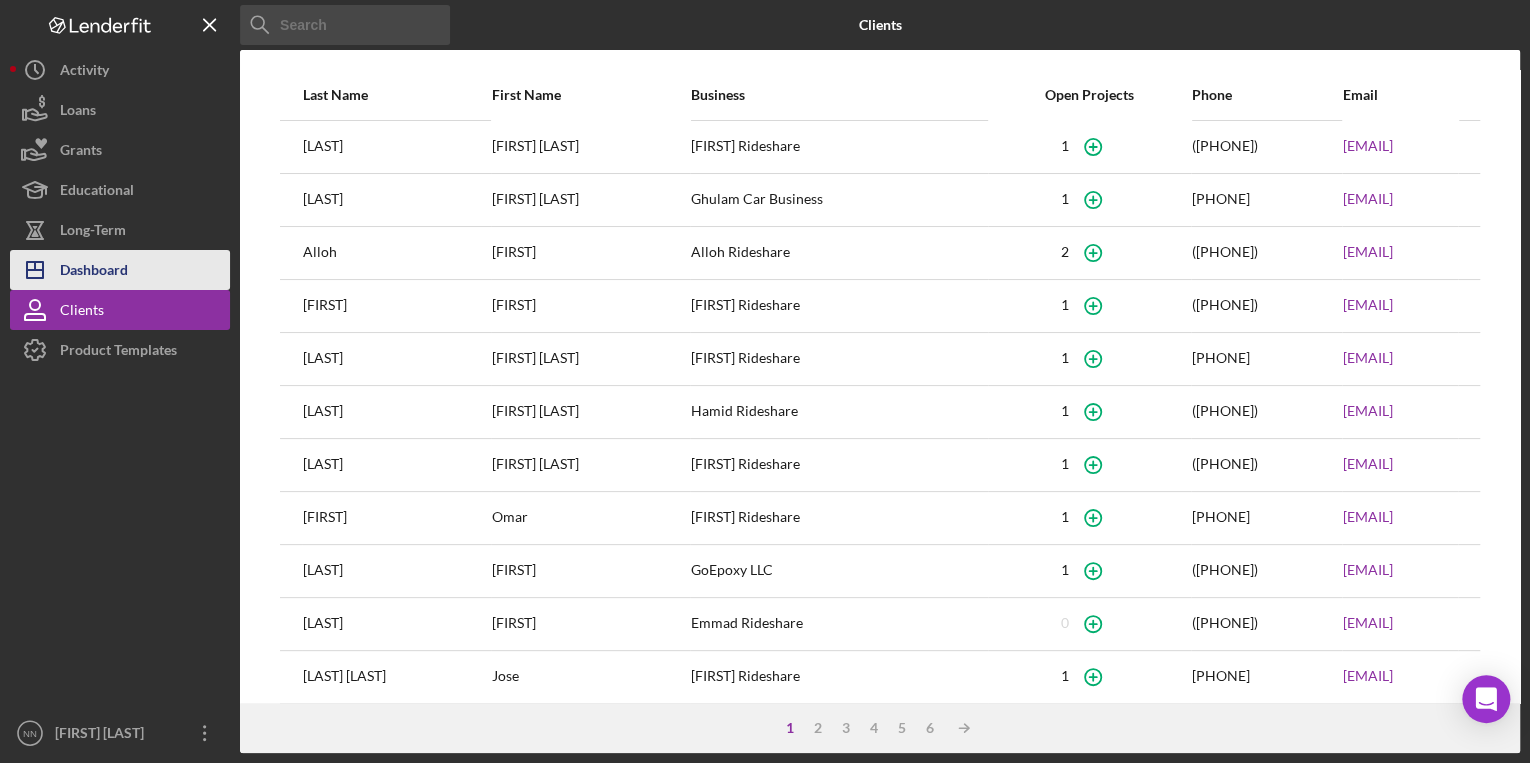 click on "Dashboard" at bounding box center [94, 272] 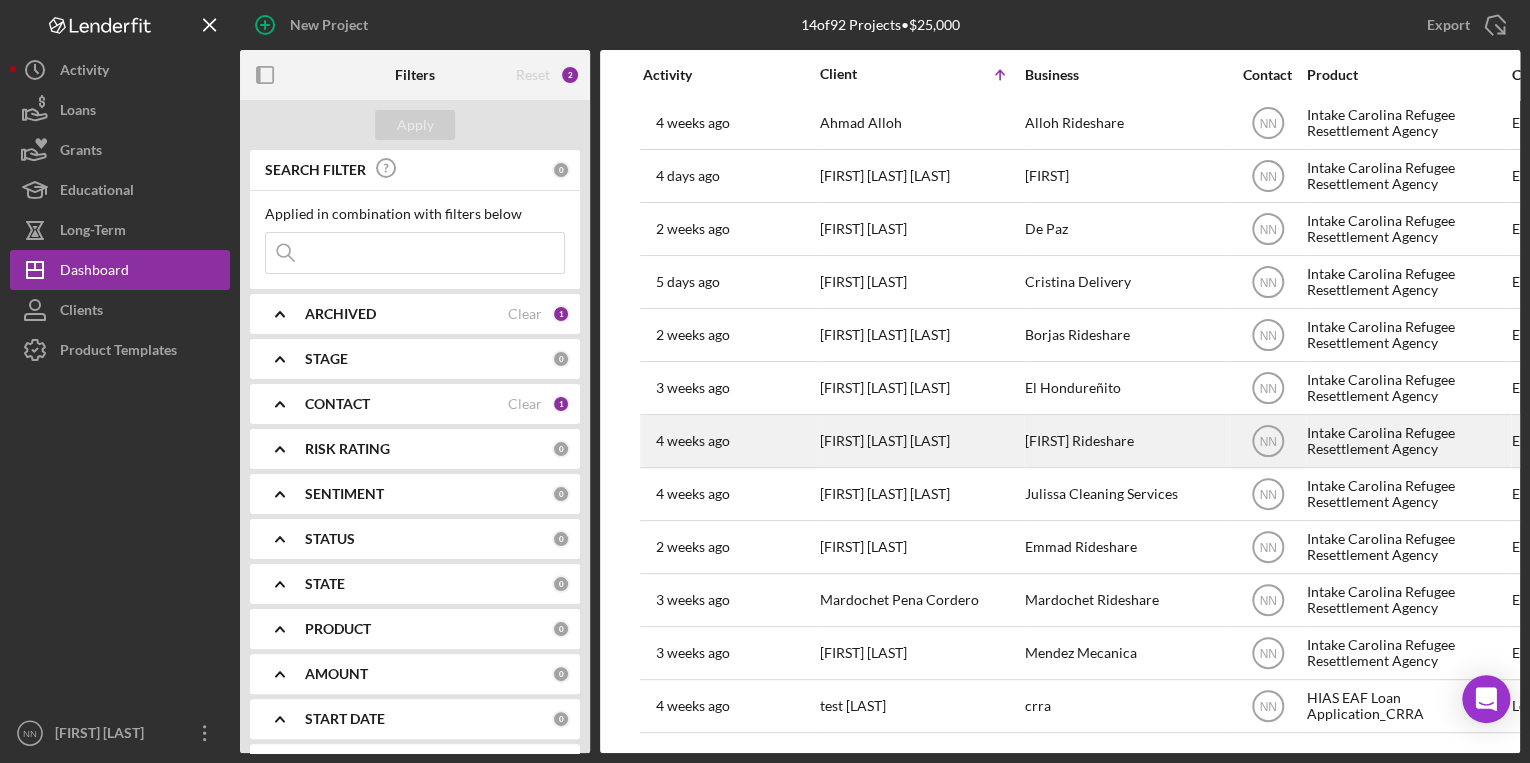 scroll, scrollTop: 0, scrollLeft: 0, axis: both 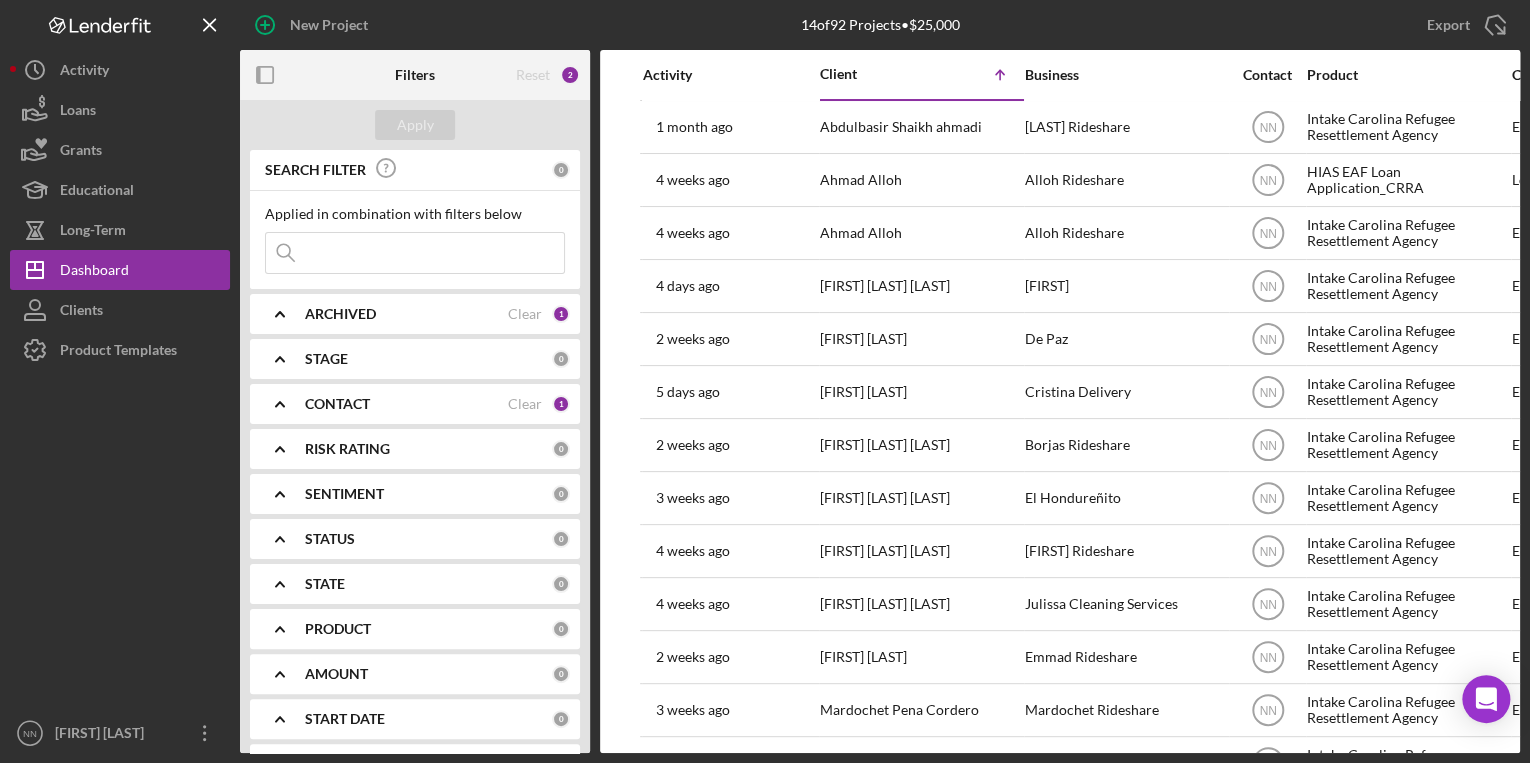 click on "Activity" at bounding box center (730, 75) 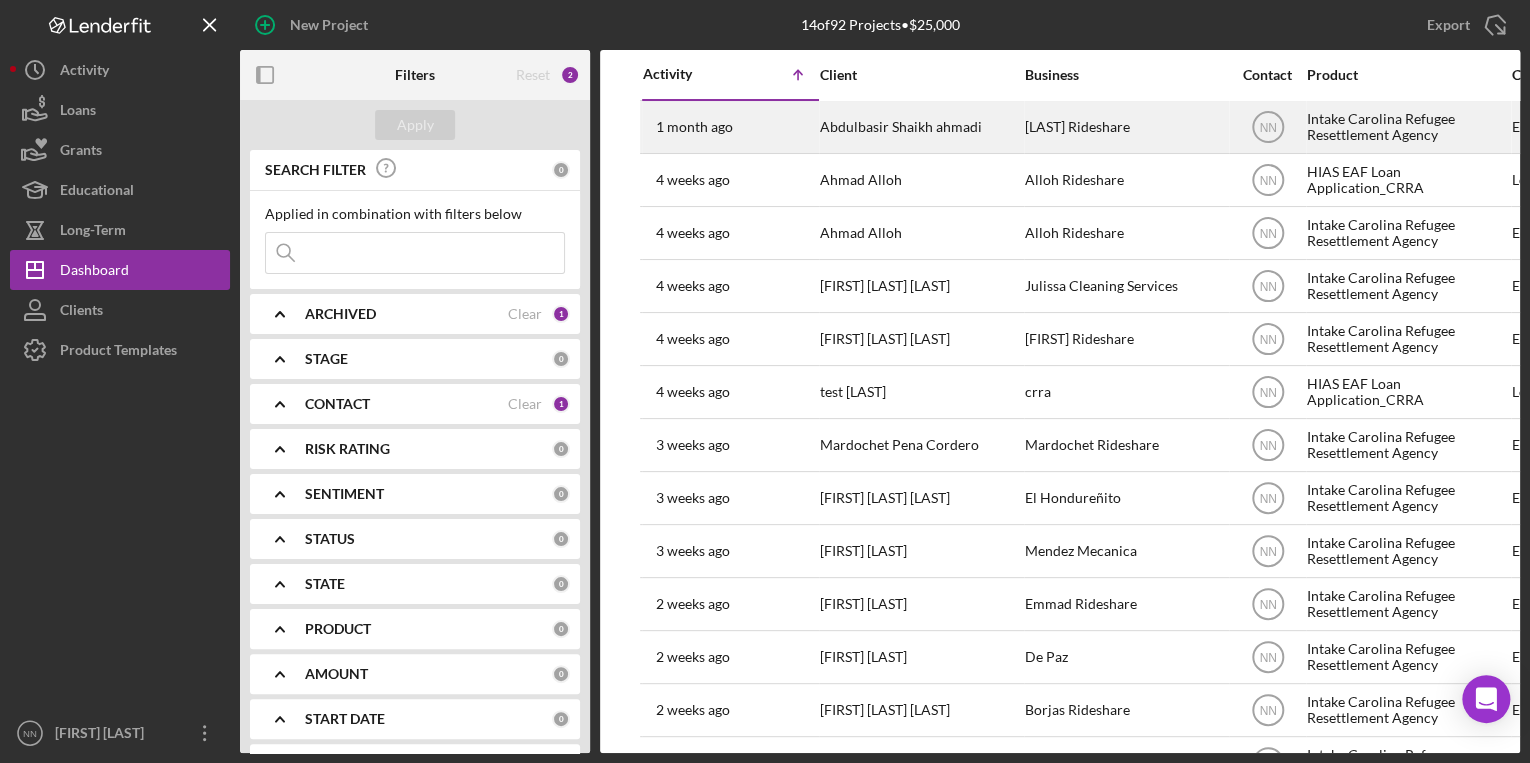 click on "1 month ago [FIRST] [LAST]" at bounding box center (730, 127) 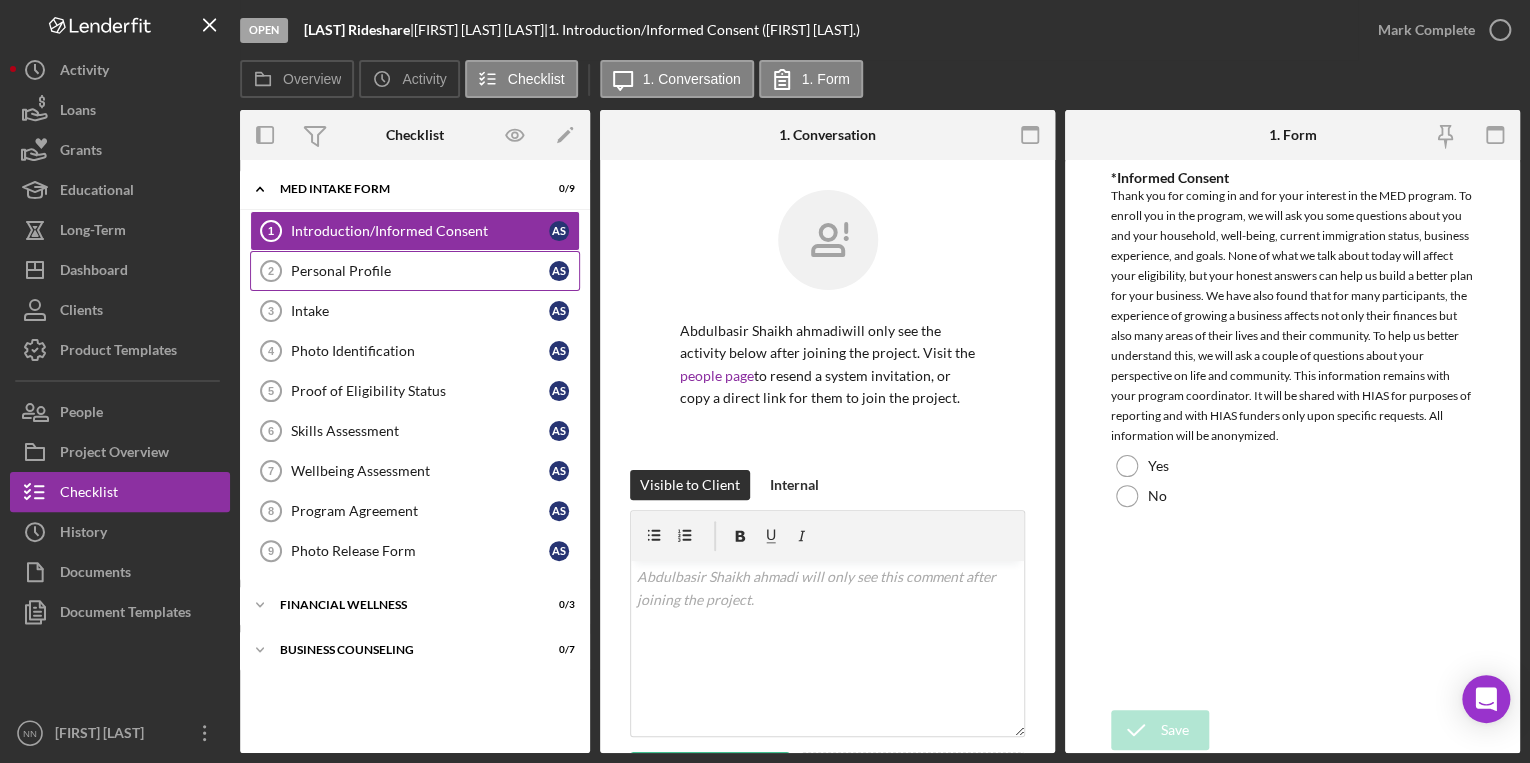 click on "Personal Profile" at bounding box center [420, 271] 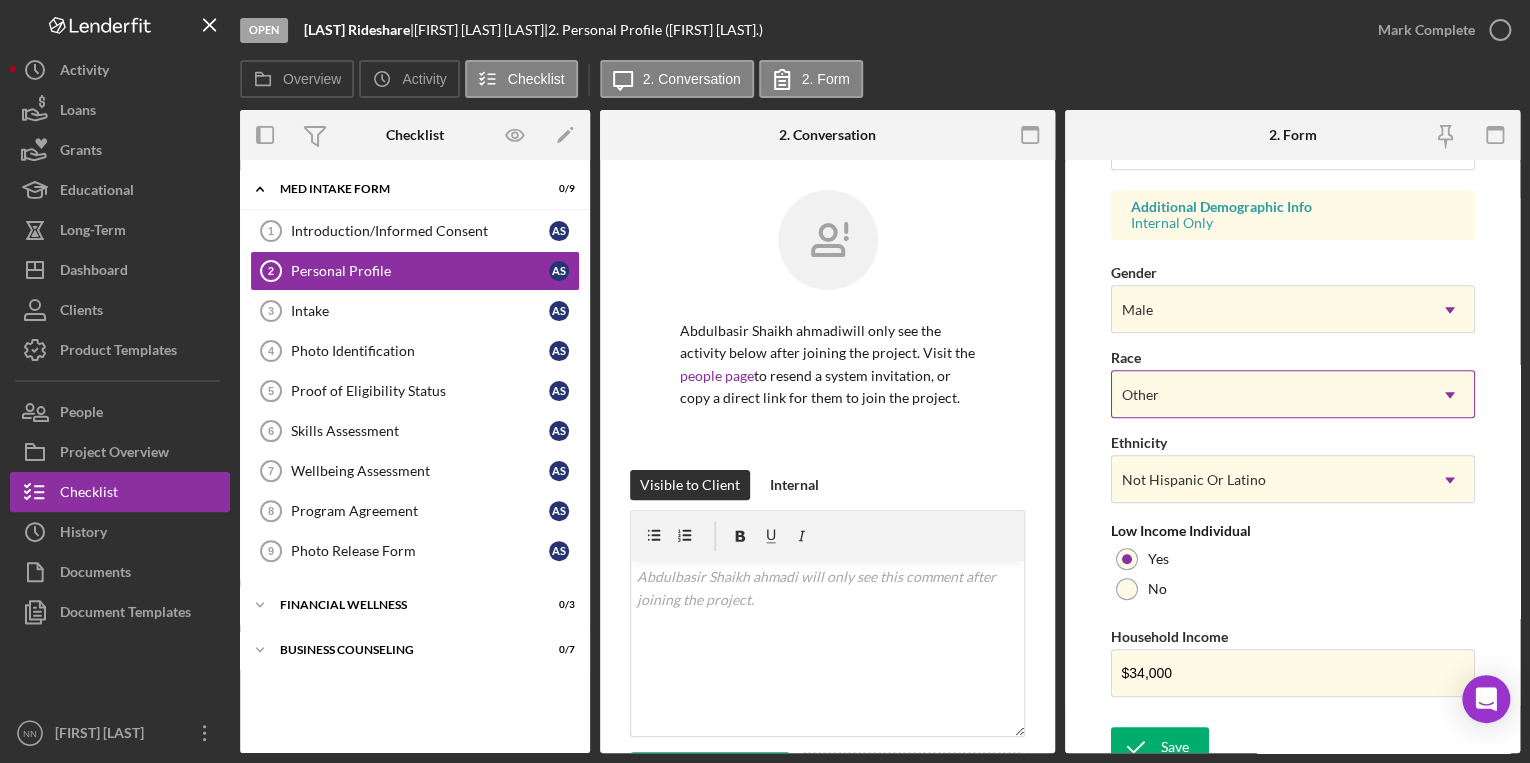 scroll, scrollTop: 738, scrollLeft: 0, axis: vertical 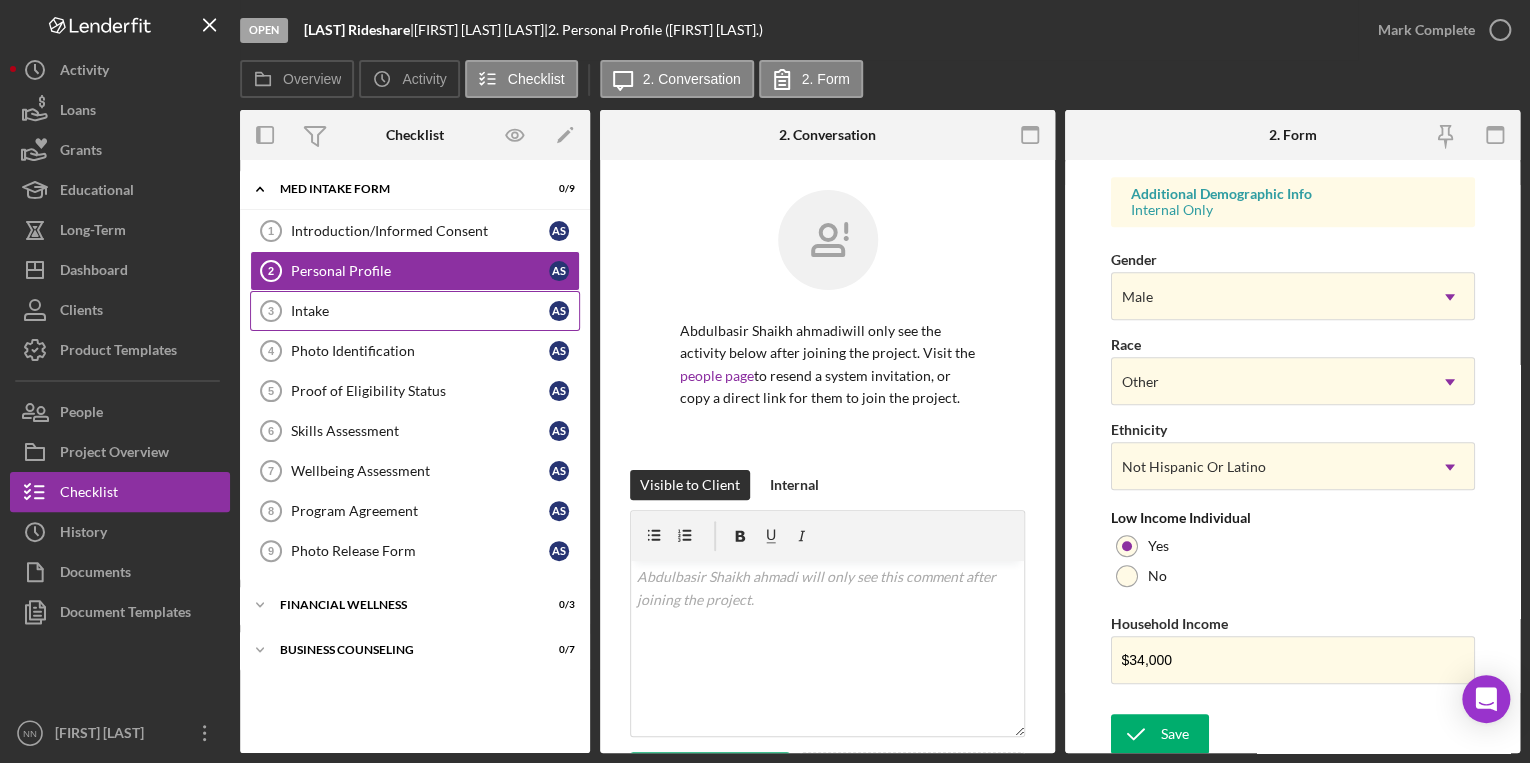click on "Intake" at bounding box center (420, 311) 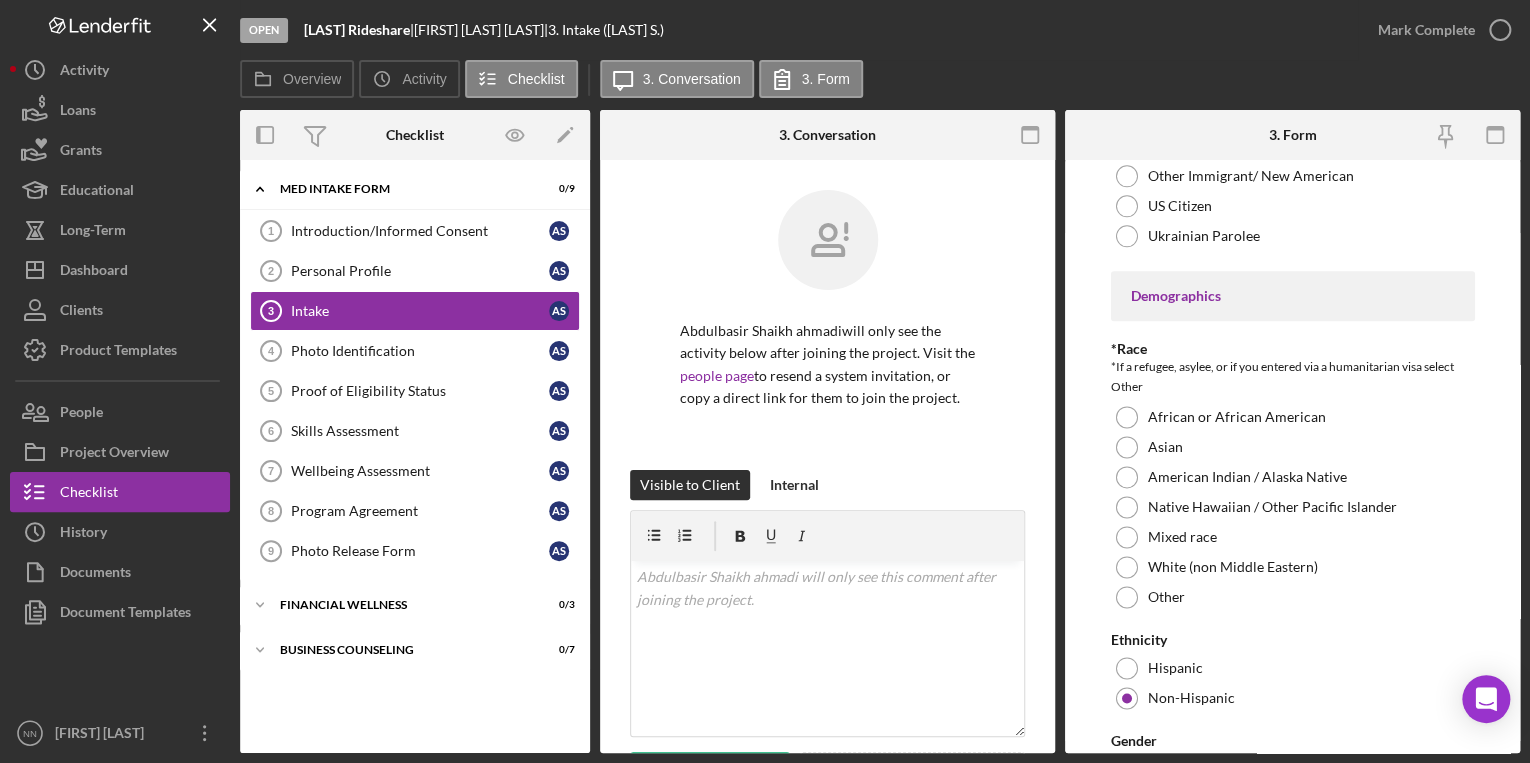 scroll, scrollTop: 1360, scrollLeft: 0, axis: vertical 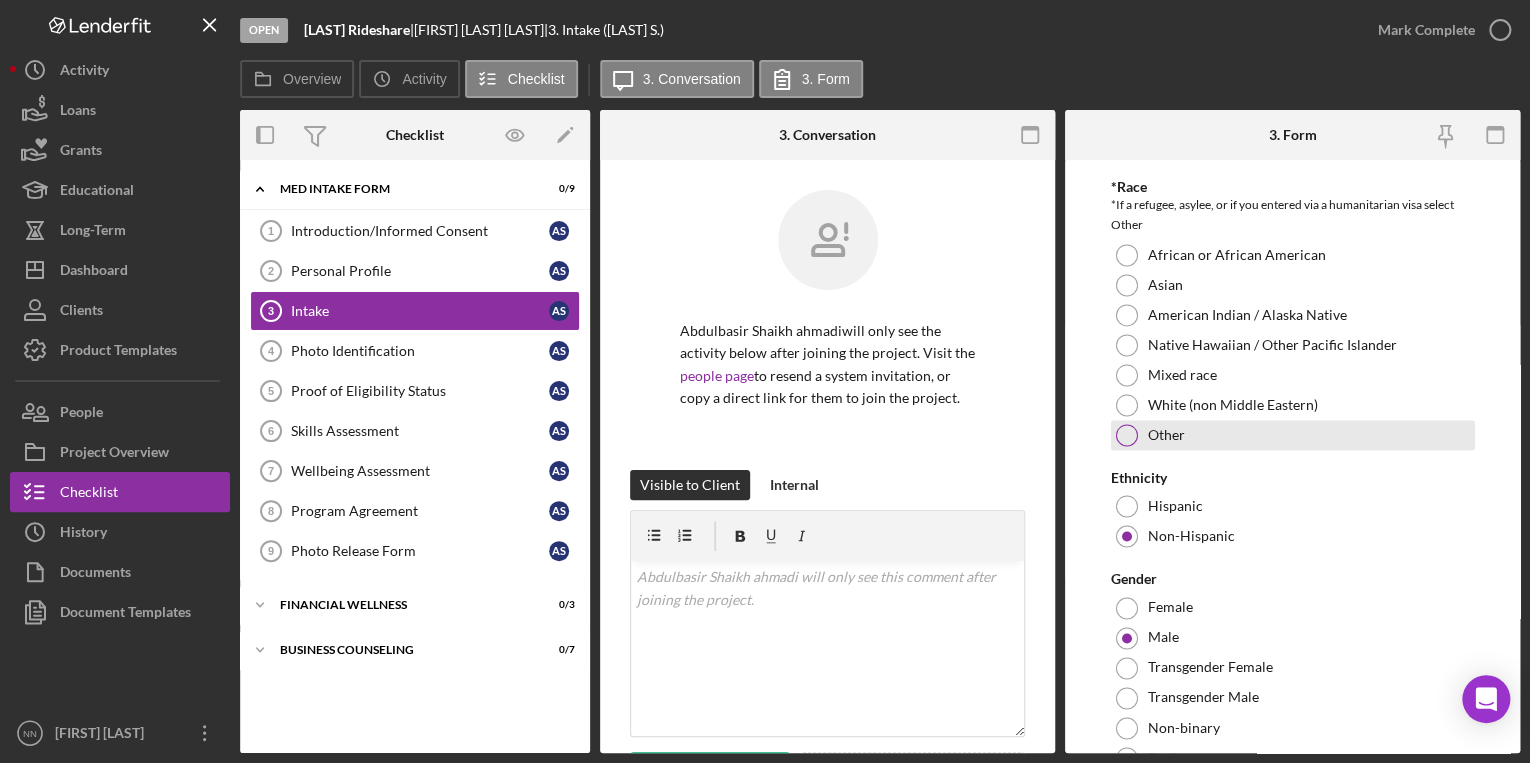 click at bounding box center (1127, 435) 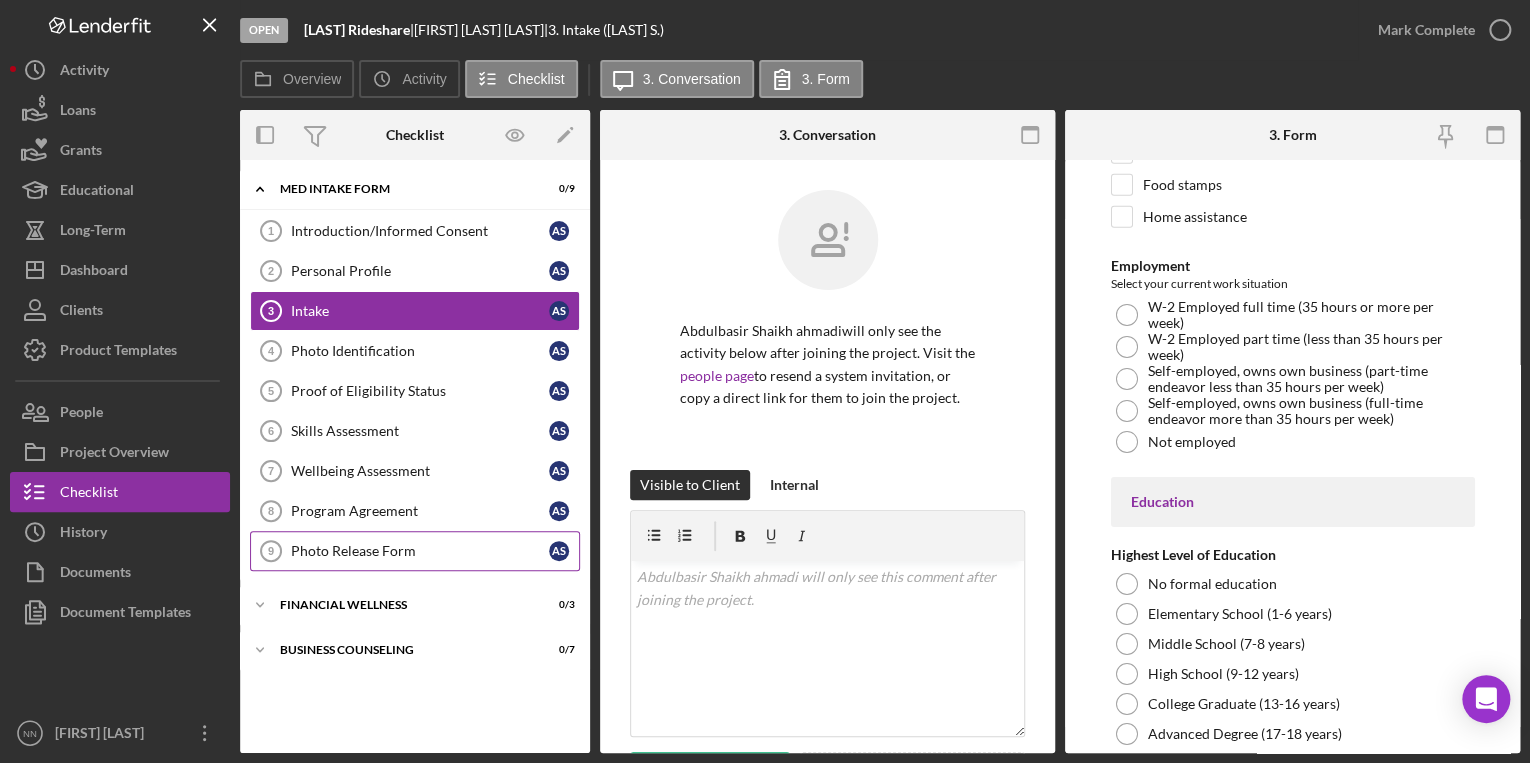 scroll, scrollTop: 3280, scrollLeft: 0, axis: vertical 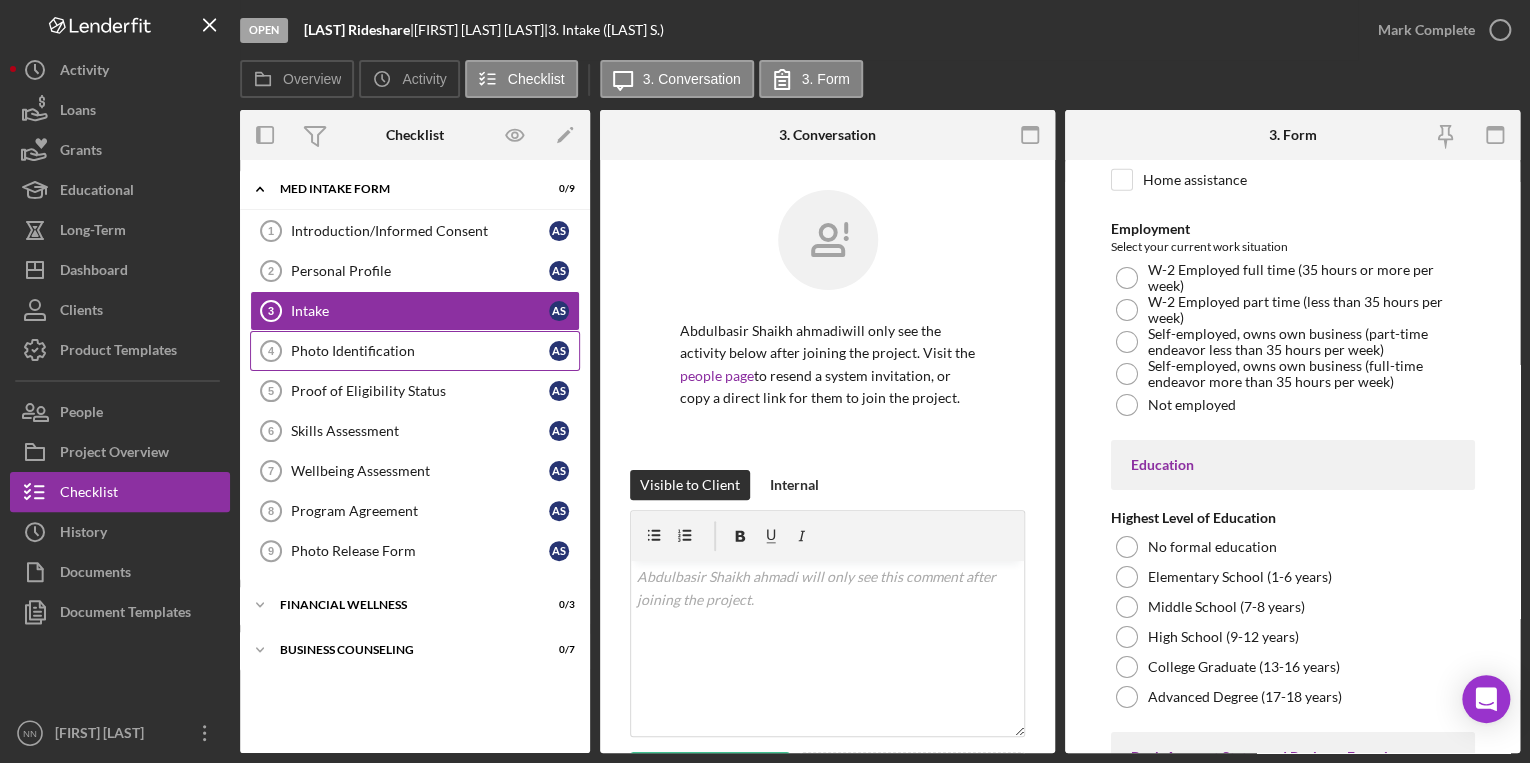 click on "Photo Identification 4 Photo Identification A S" at bounding box center [415, 351] 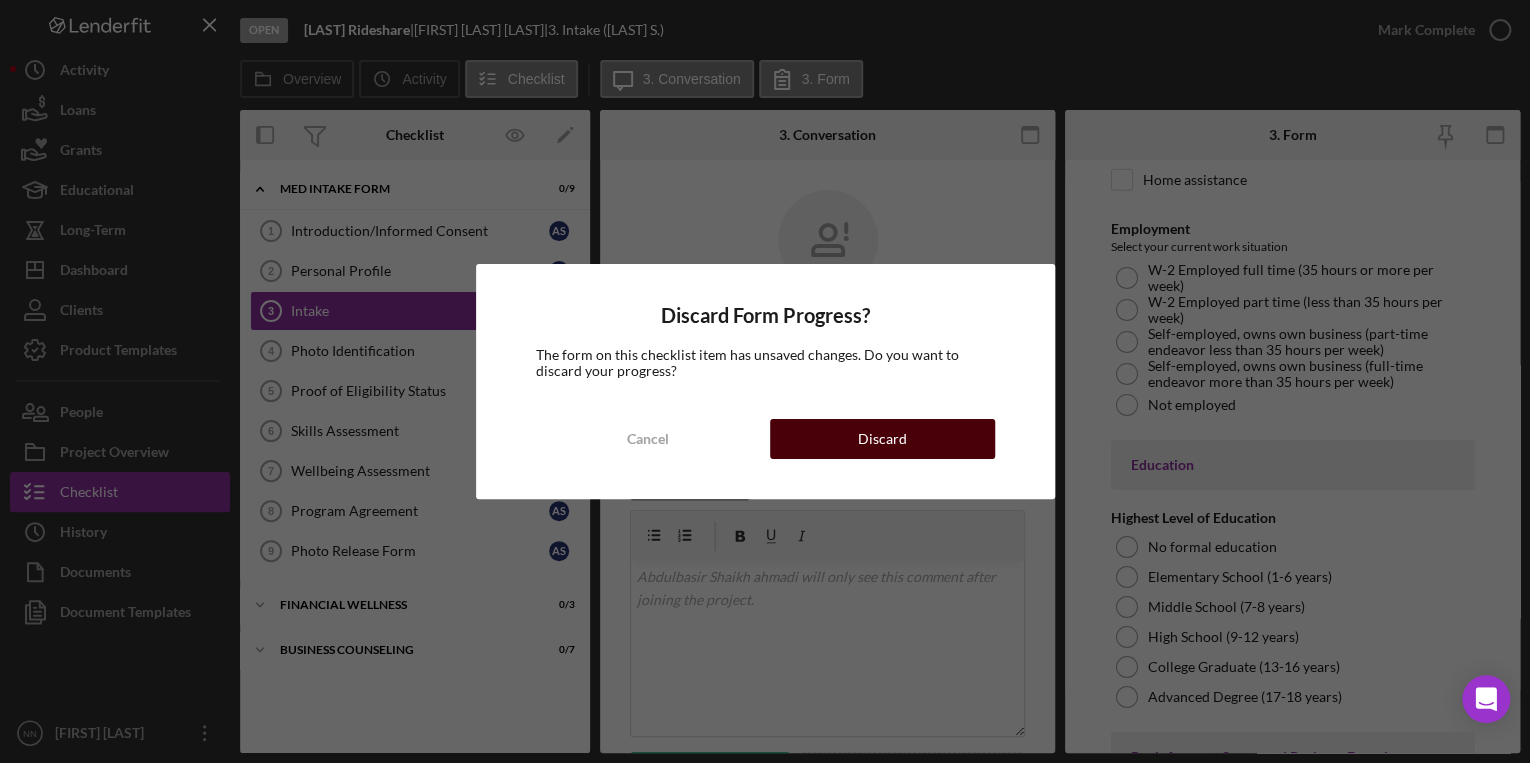 click on "Discard" at bounding box center (882, 439) 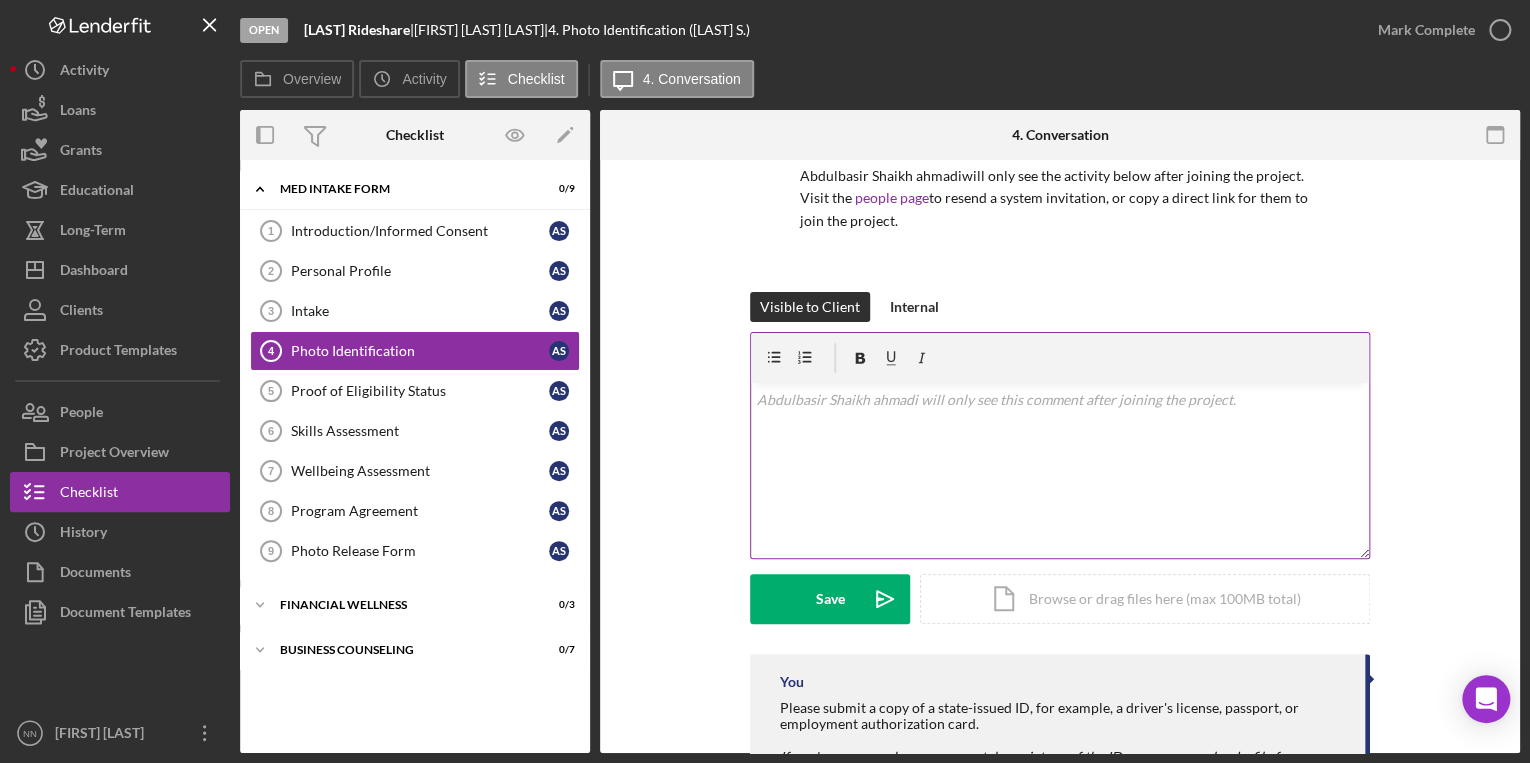 scroll, scrollTop: 274, scrollLeft: 0, axis: vertical 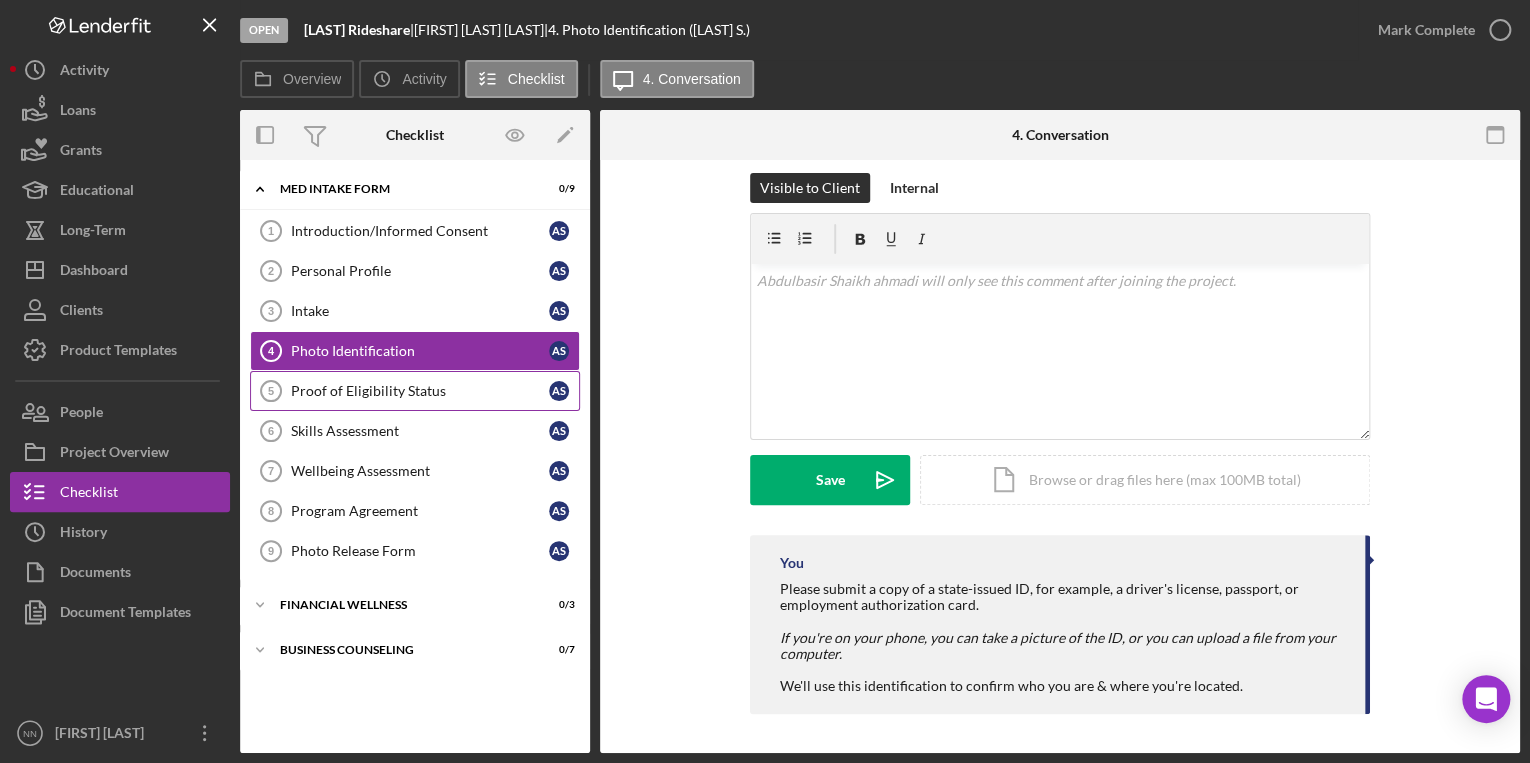 click on "Proof of Eligibility Status 5 Proof of Eligibility Status A S" at bounding box center [415, 391] 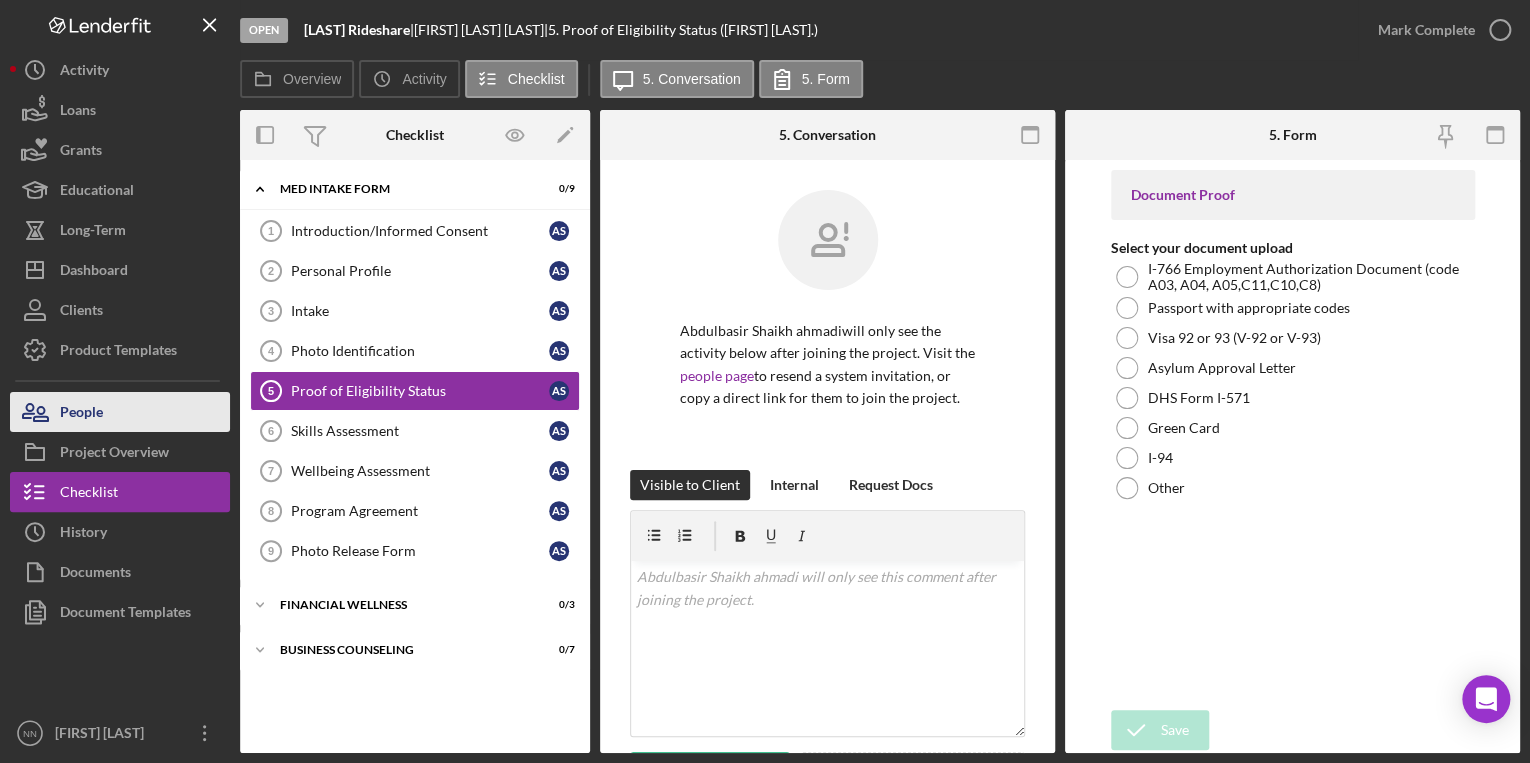 click on "People" at bounding box center (120, 412) 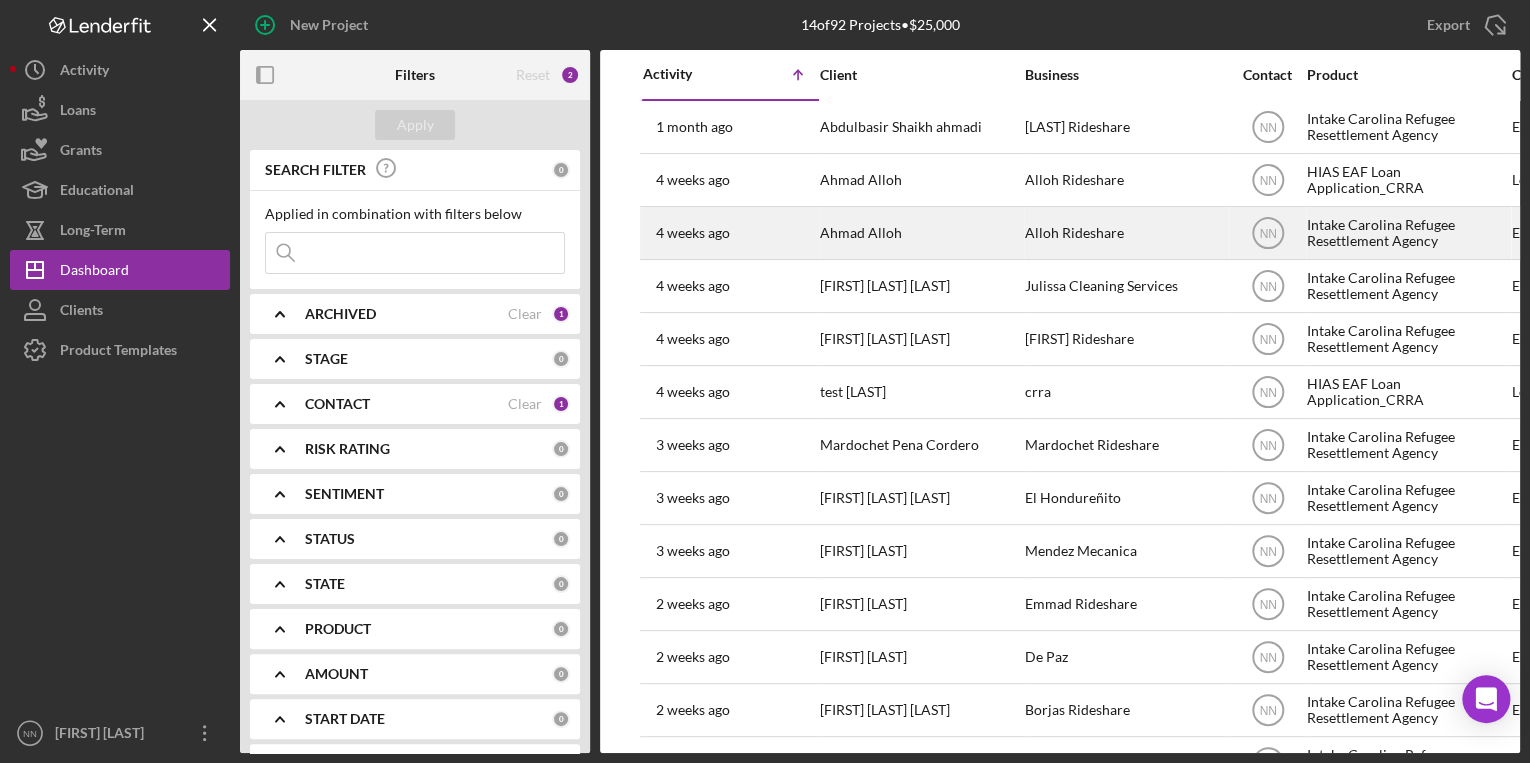 click on "4 weeks ago" at bounding box center (693, 233) 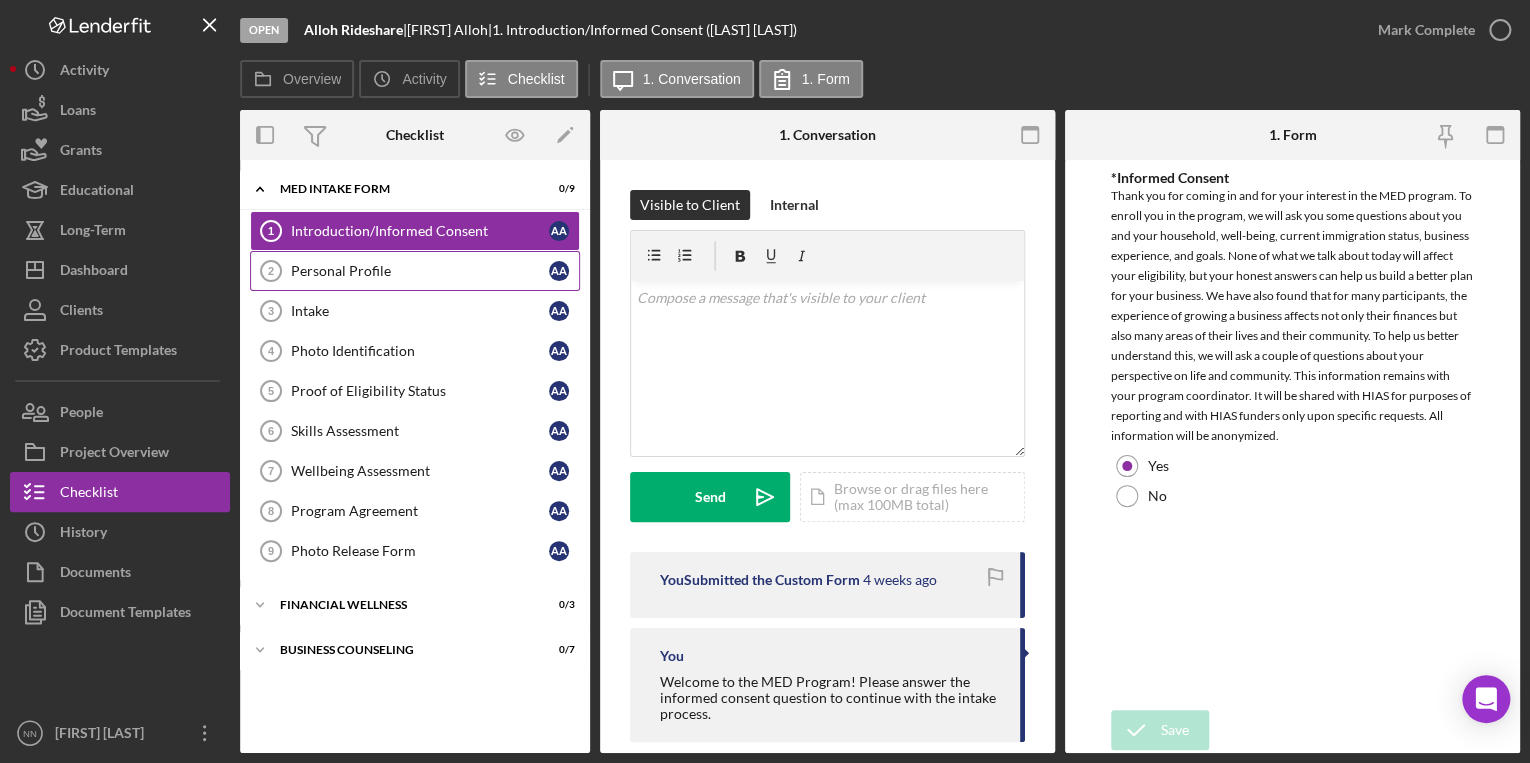 click on "Personal Profile 2 Personal Profile A A" at bounding box center (415, 271) 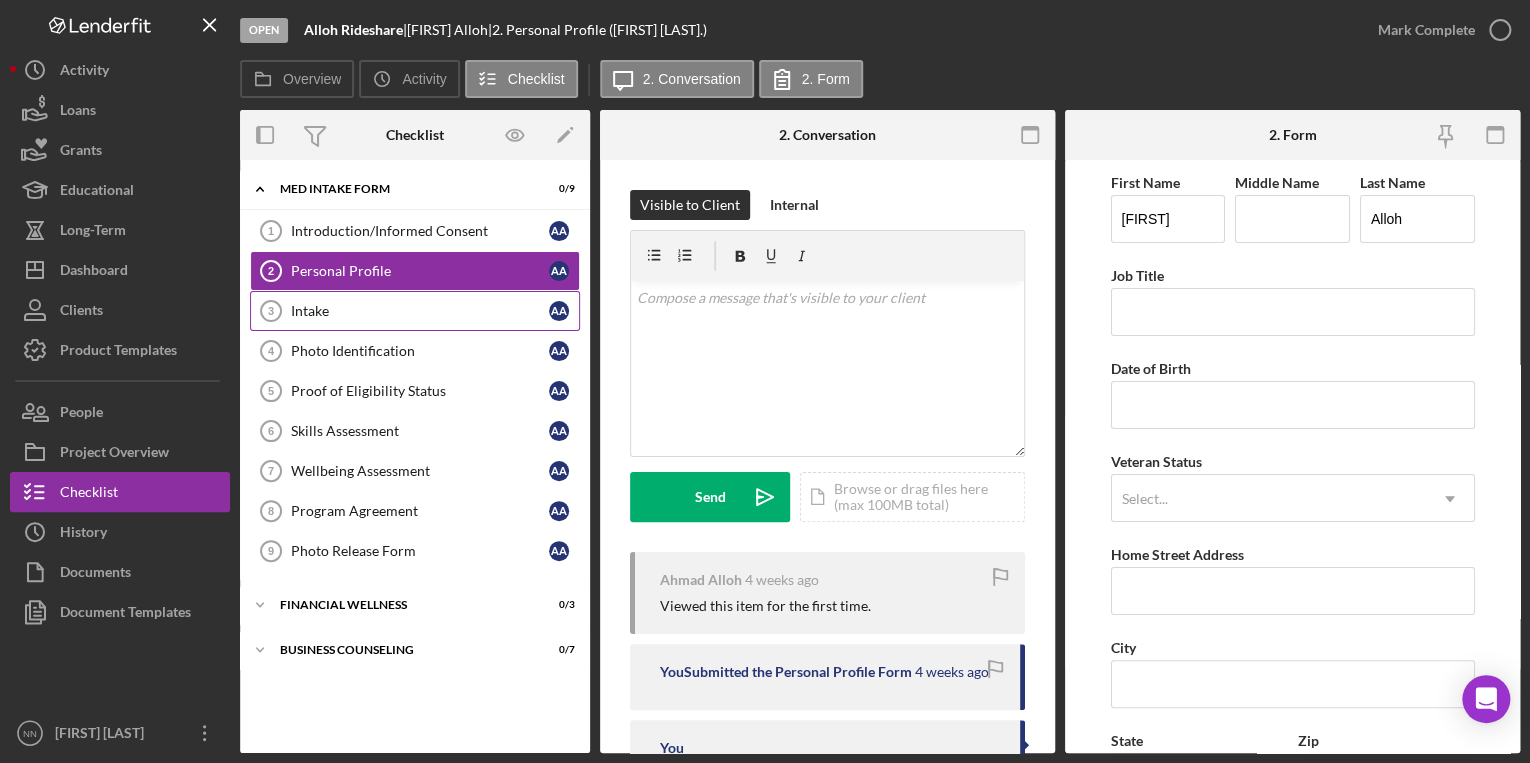 click on "Intake" at bounding box center [420, 311] 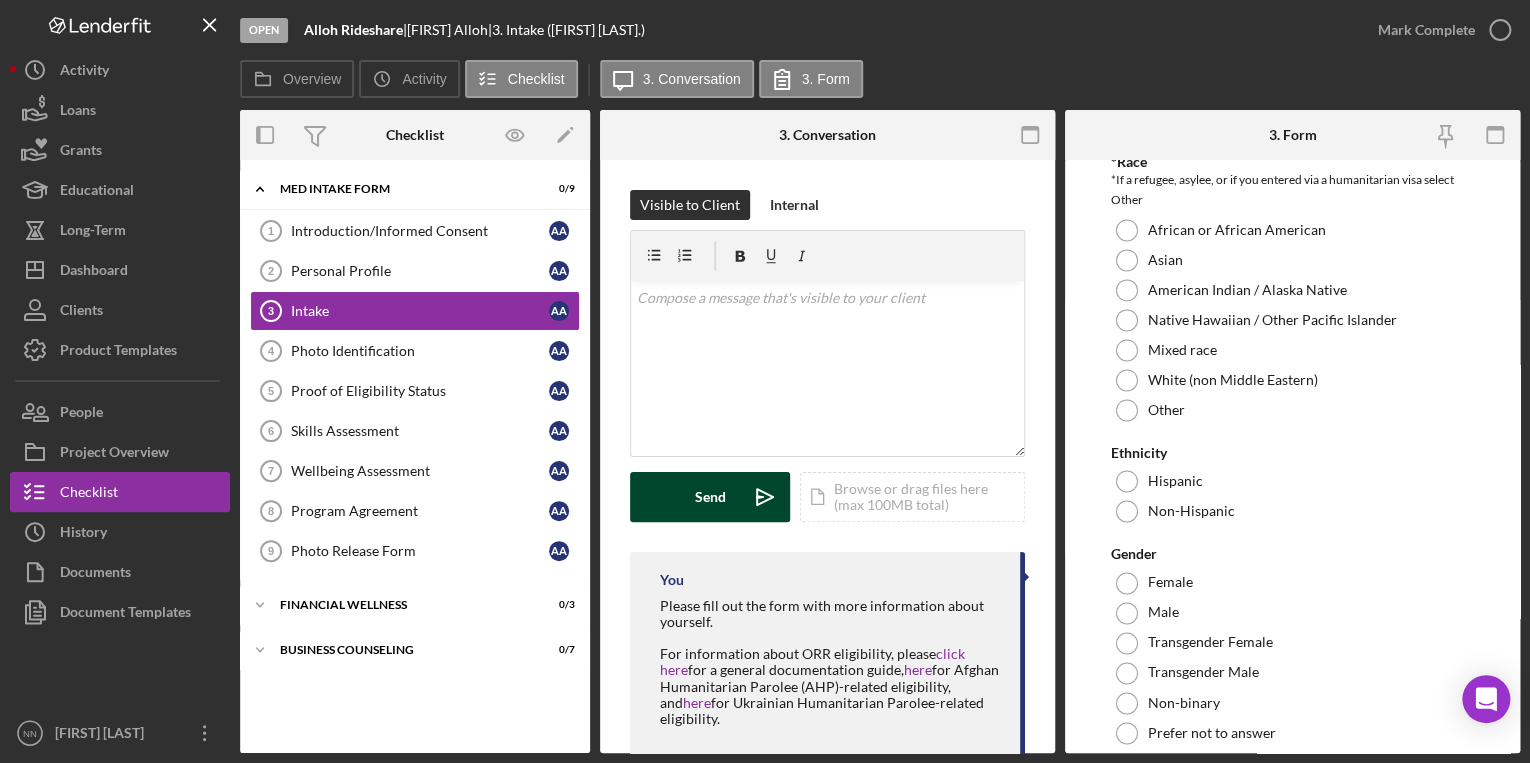 scroll, scrollTop: 1600, scrollLeft: 0, axis: vertical 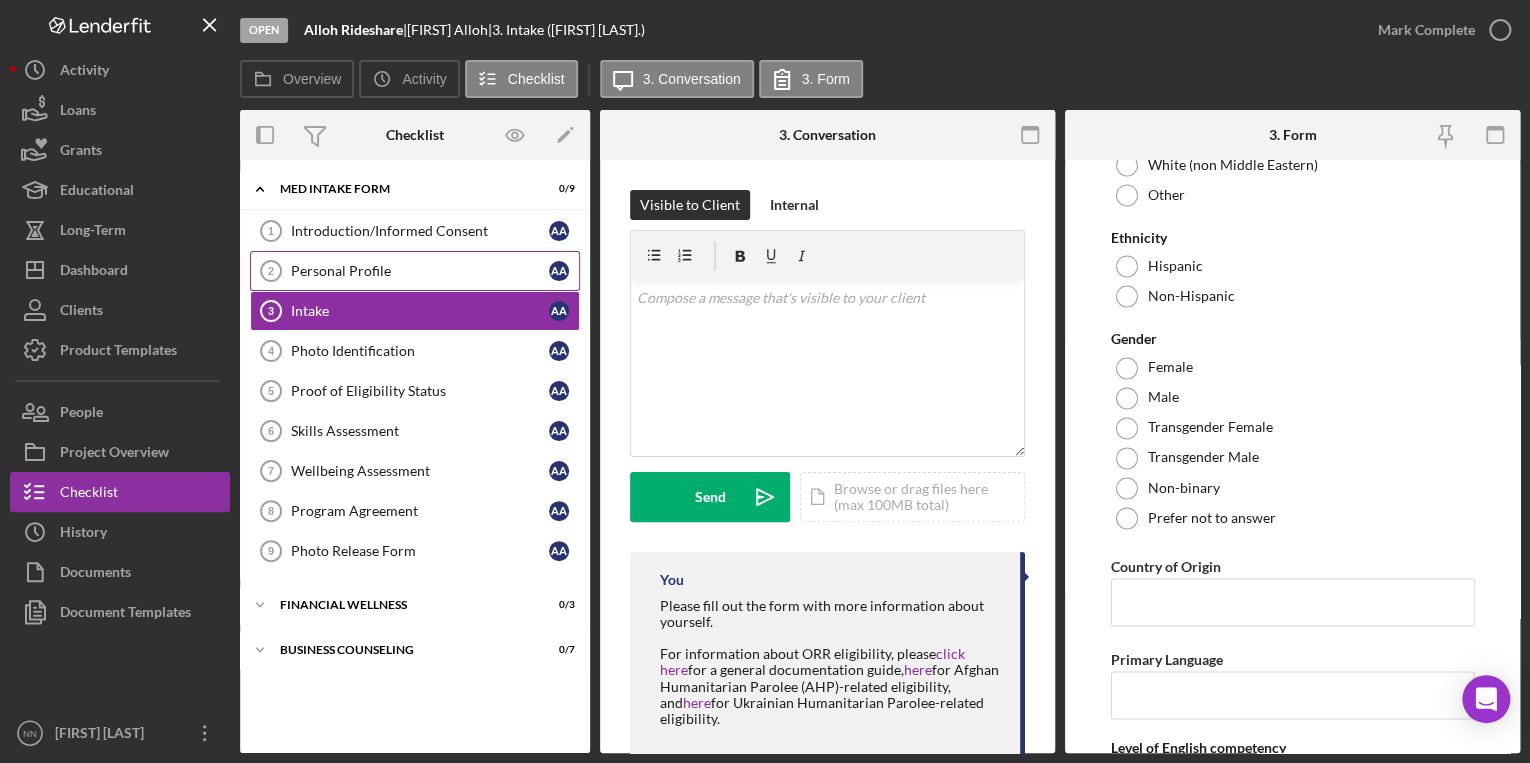 click on "Personal Profile 2 Personal Profile A A" at bounding box center [415, 271] 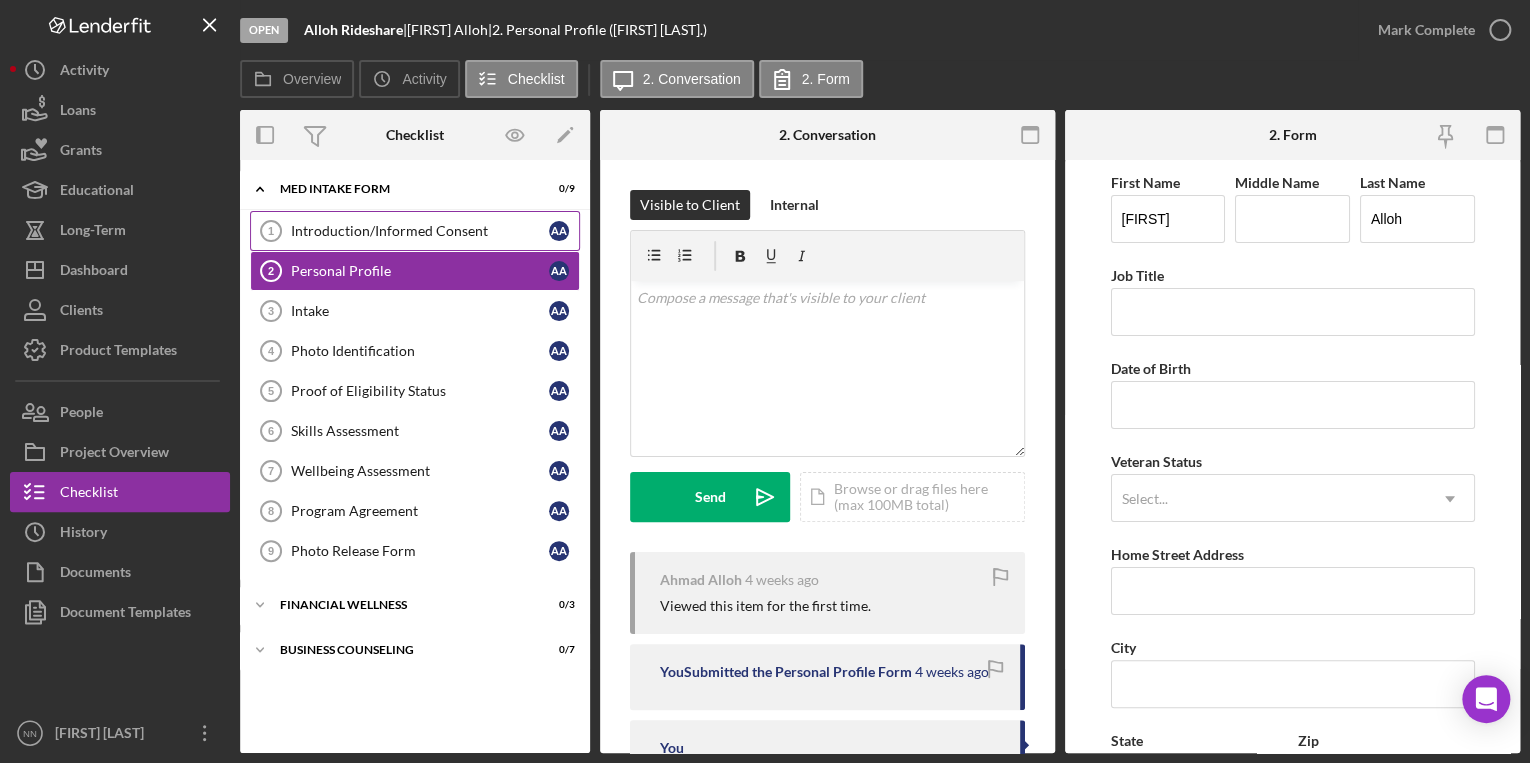 click on "Introduction/Informed Consent 1 Introduction/Informed Consent [FIRST] [FIRST]" at bounding box center (415, 231) 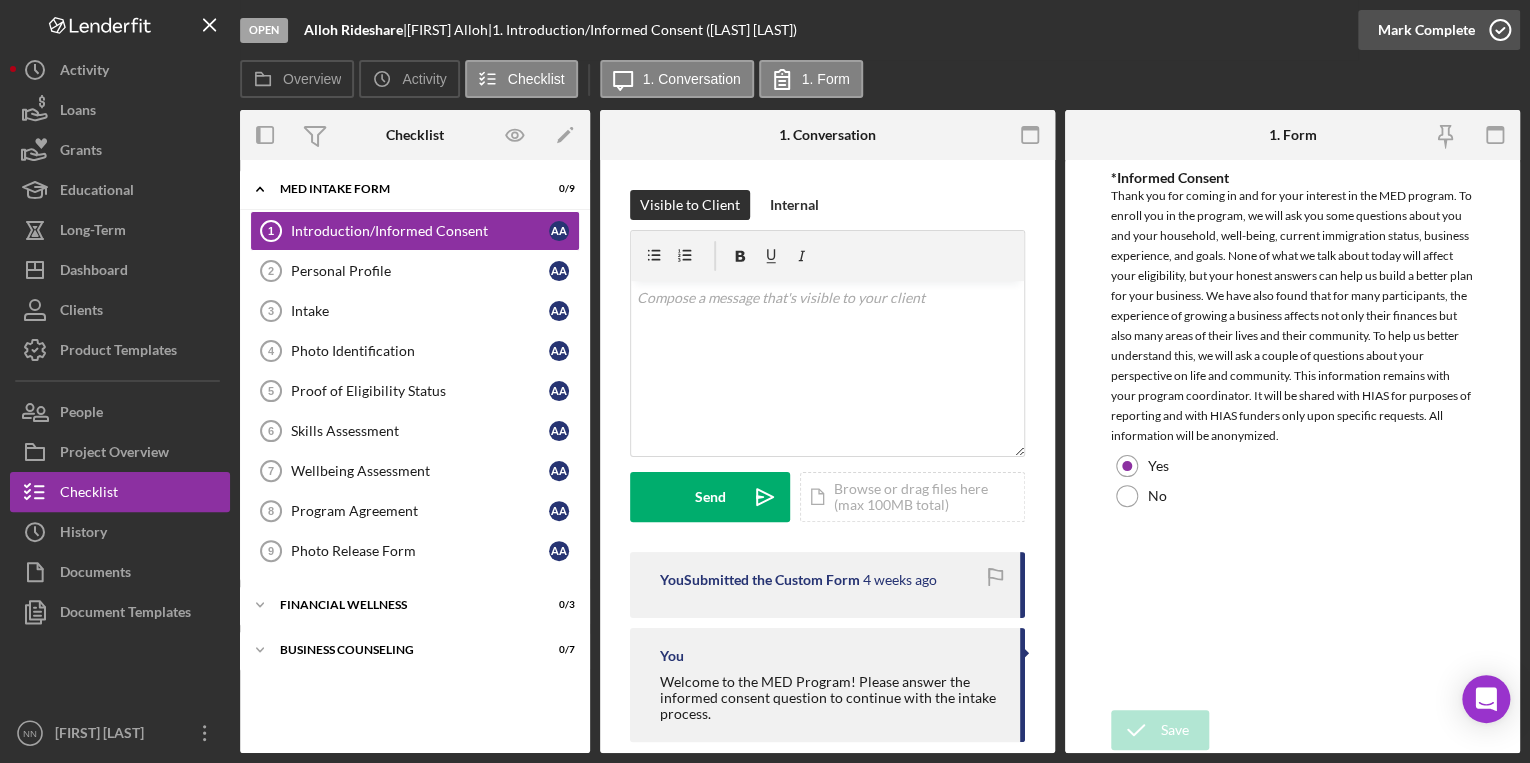 click 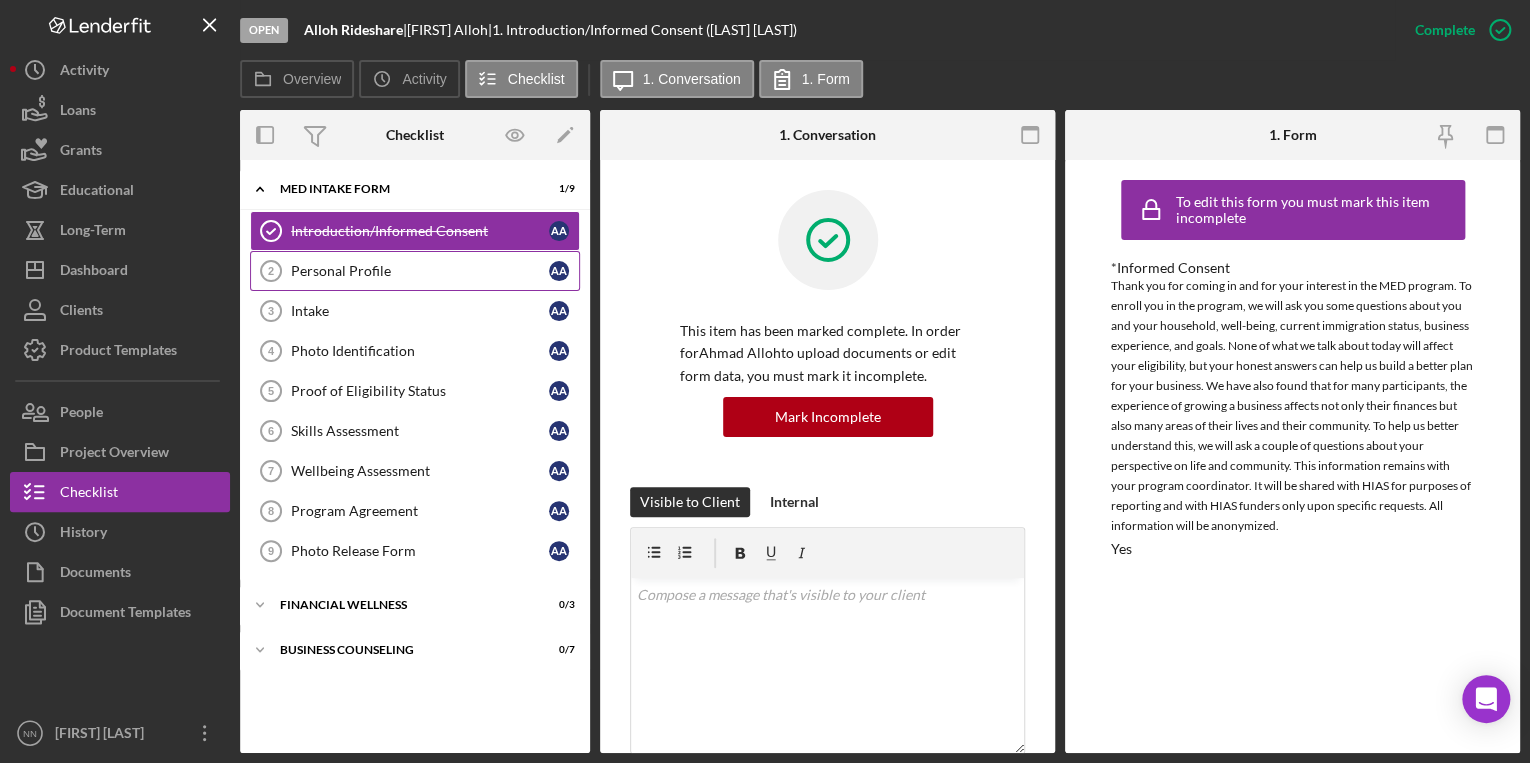 click on "Personal Profile" at bounding box center [420, 271] 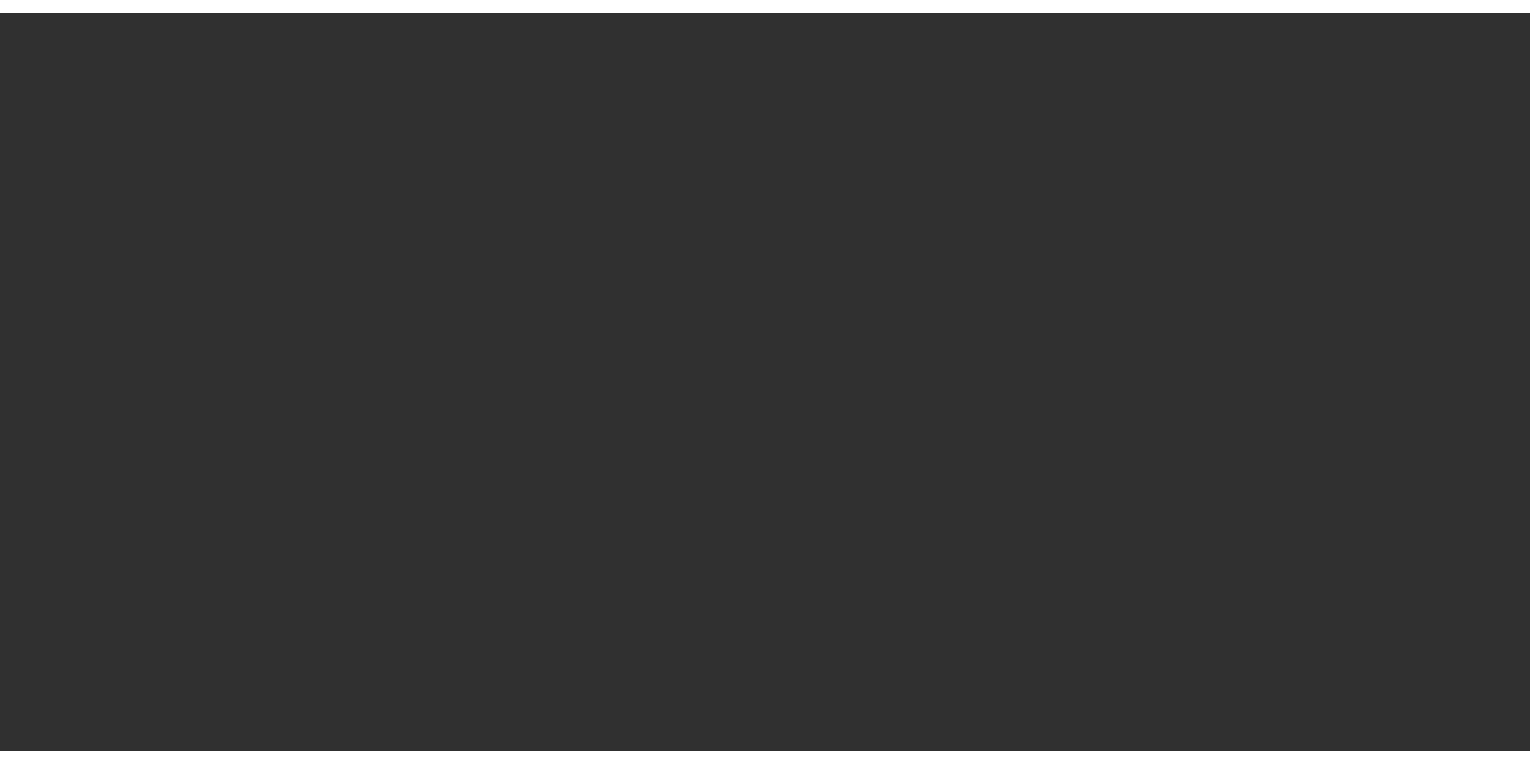 scroll, scrollTop: 0, scrollLeft: 0, axis: both 